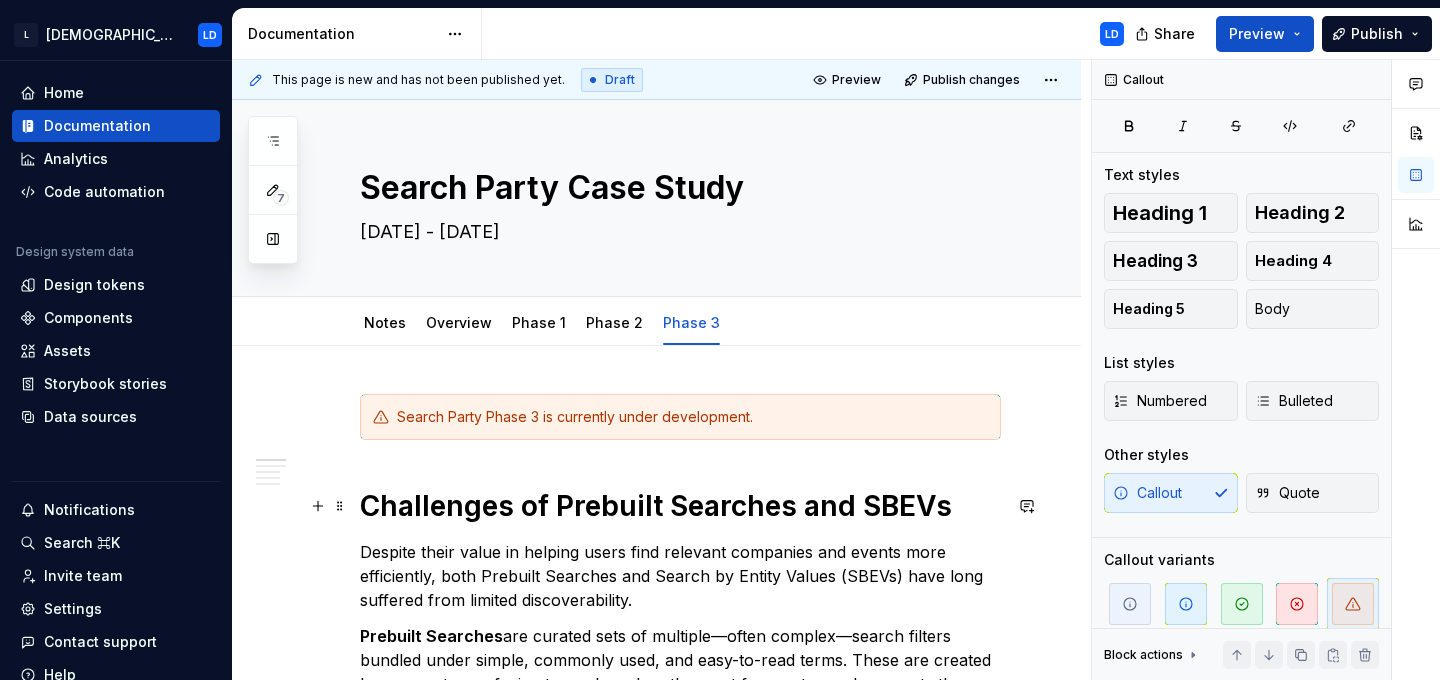 scroll, scrollTop: 0, scrollLeft: 0, axis: both 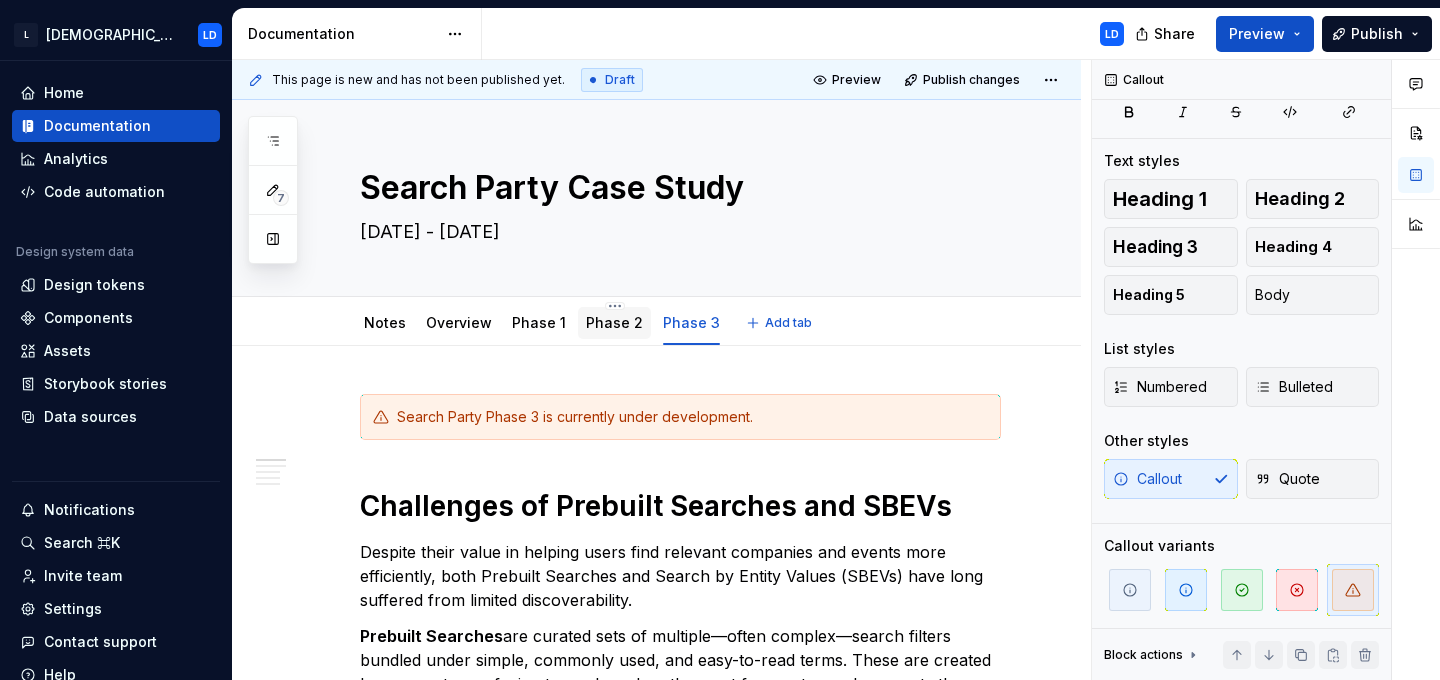 click on "Phase 2" at bounding box center [614, 322] 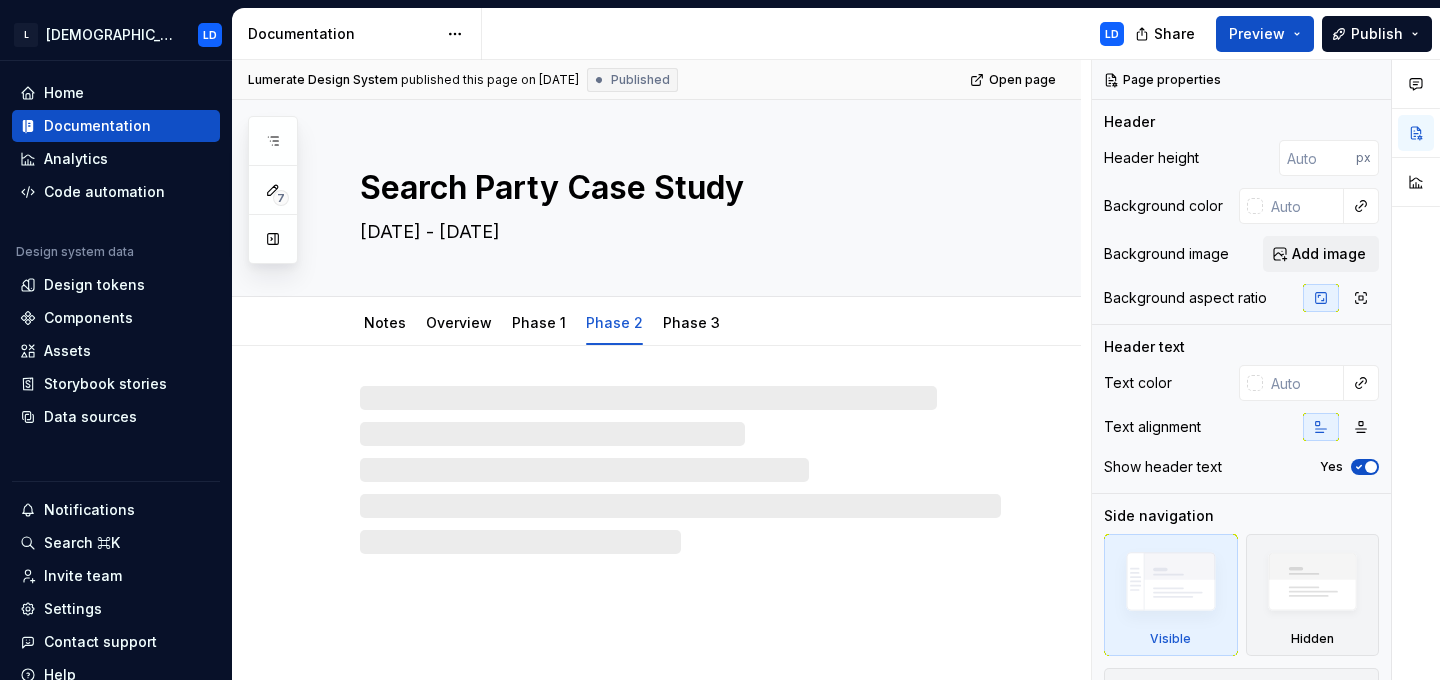 type on "*" 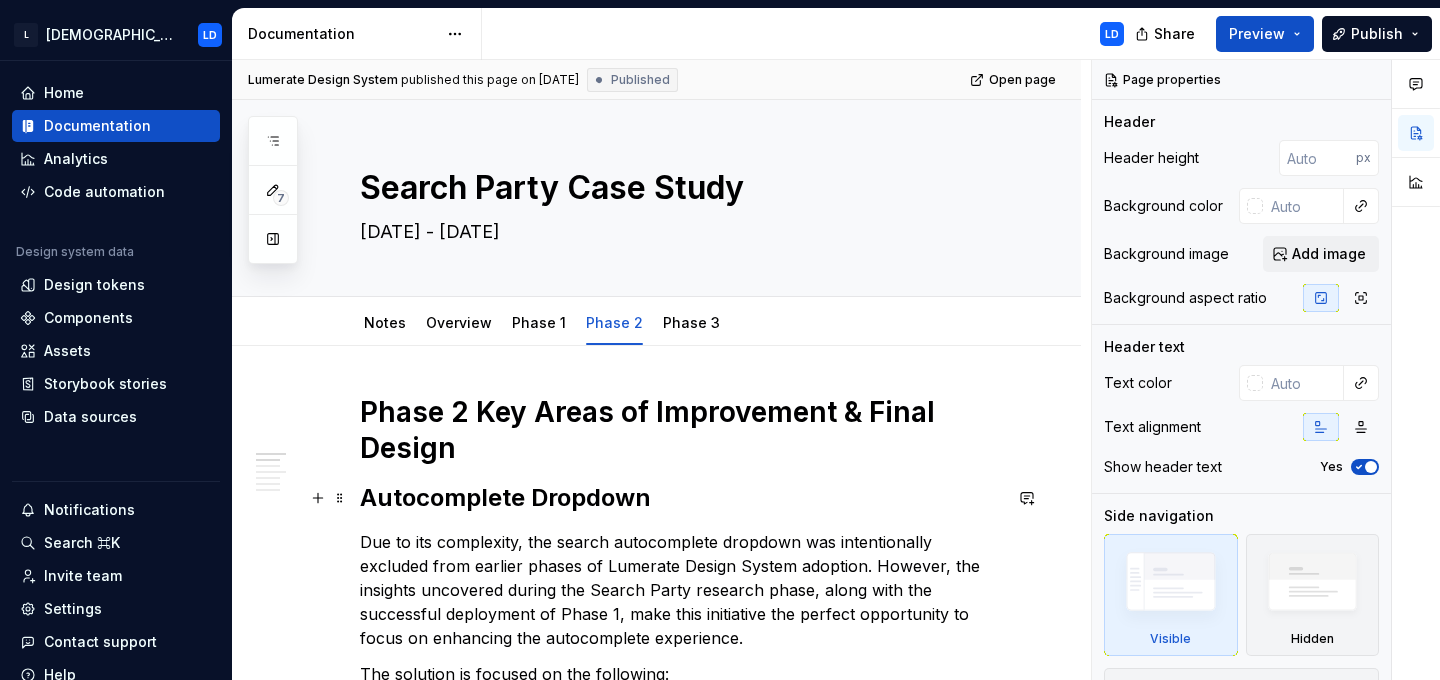 click on "Autocomplete Dropdown" at bounding box center [680, 498] 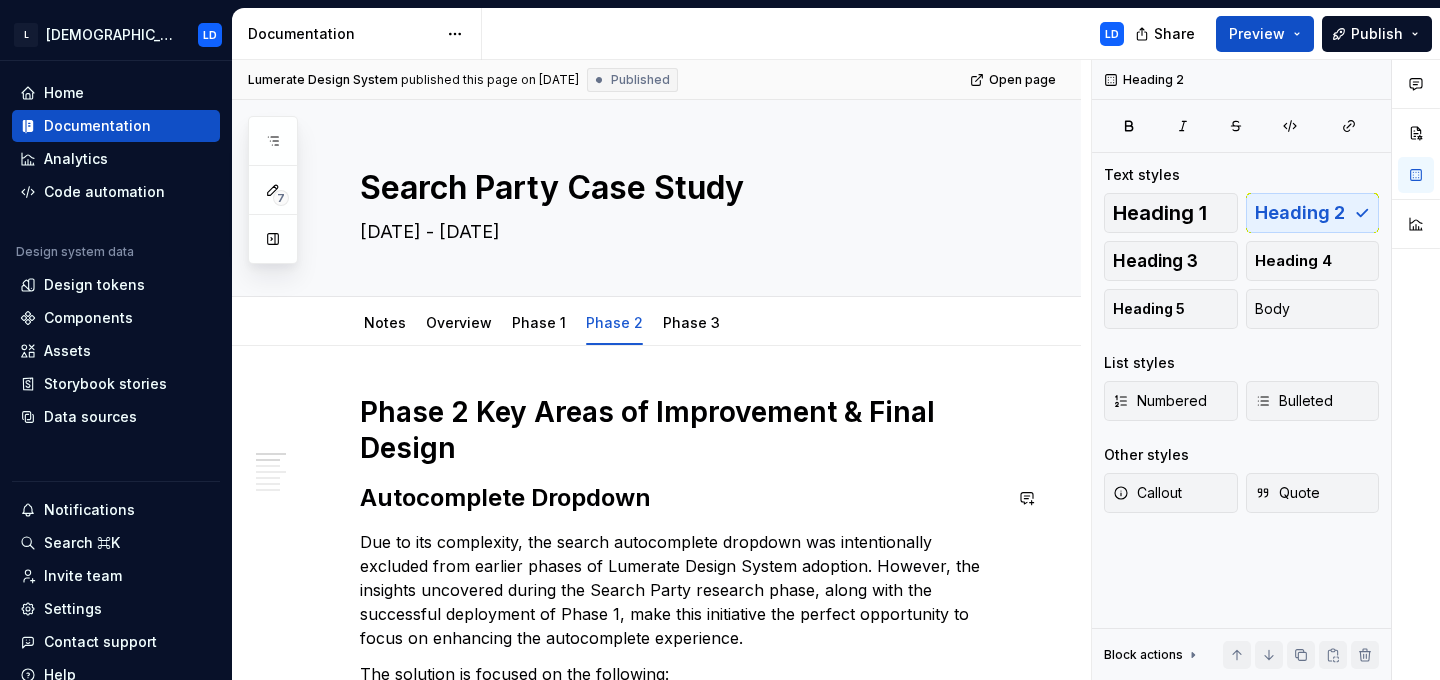 type 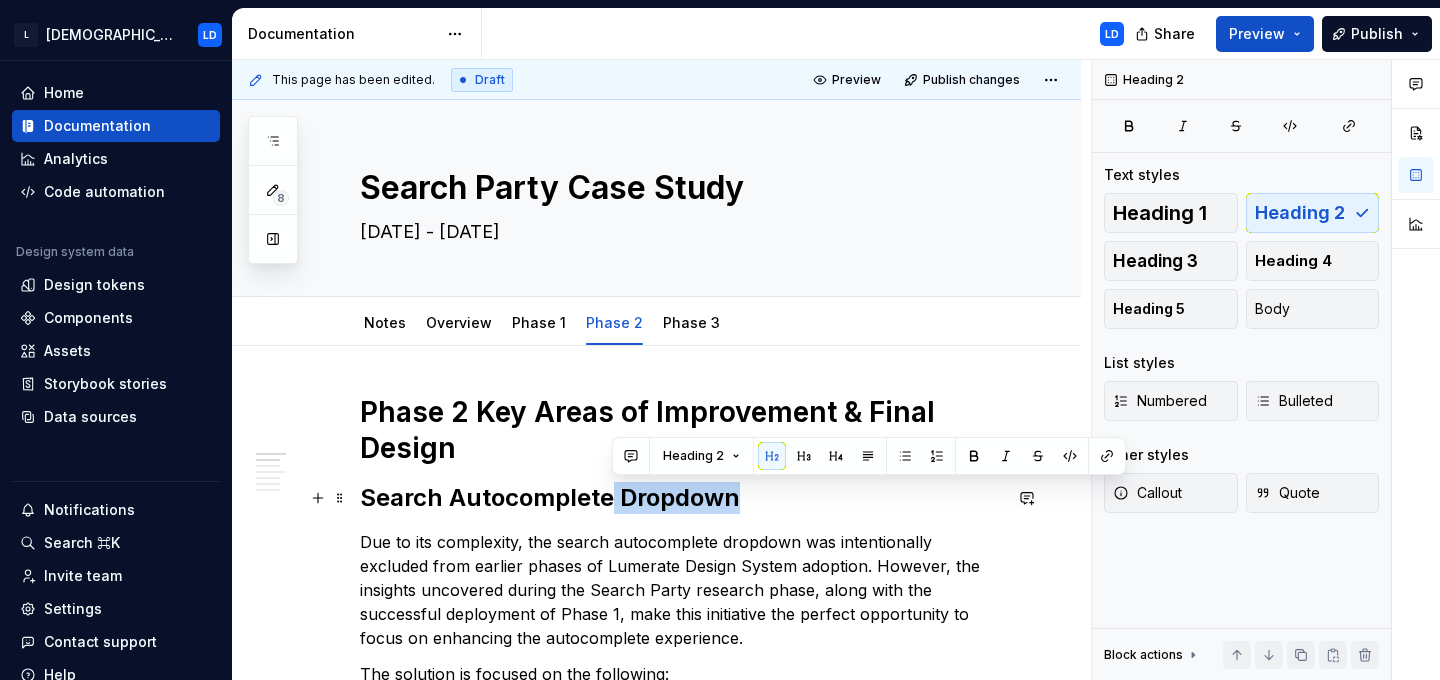 drag, startPoint x: 611, startPoint y: 496, endPoint x: 781, endPoint y: 496, distance: 170 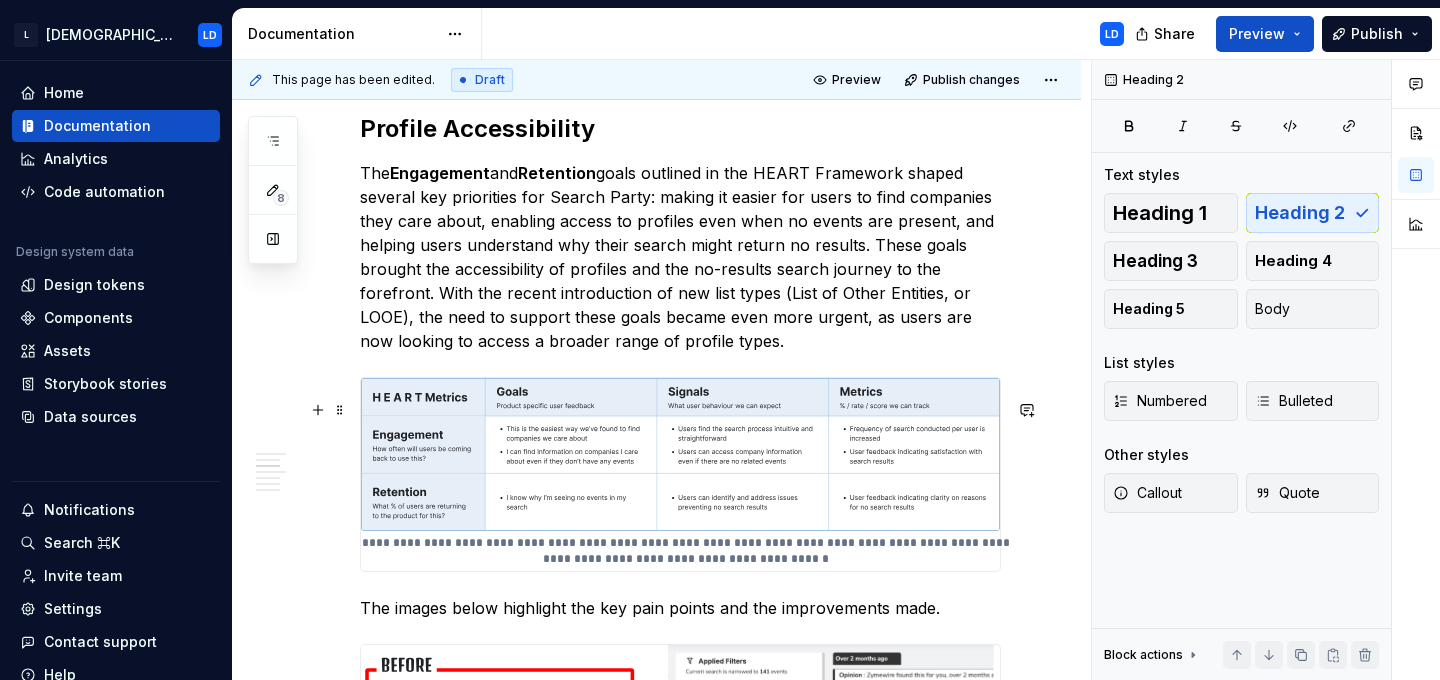 scroll, scrollTop: 2214, scrollLeft: 0, axis: vertical 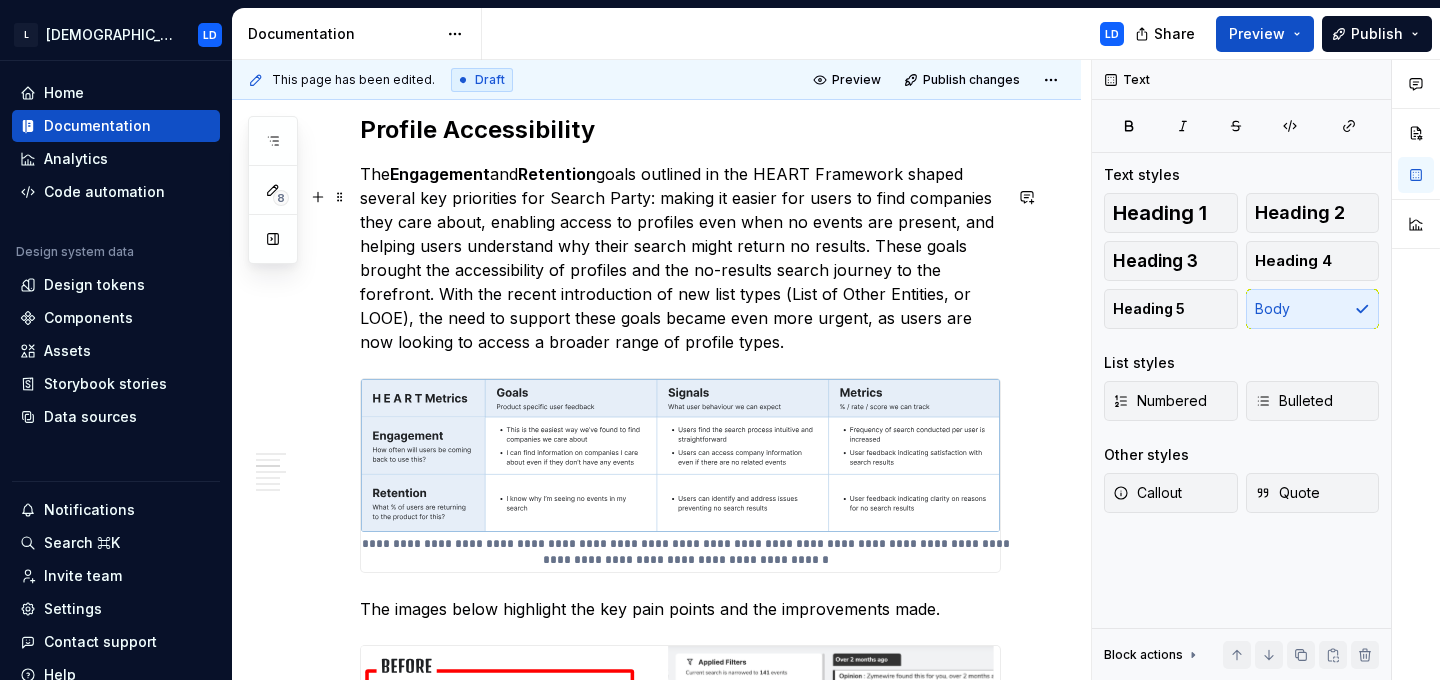 click on "The  Engagement  and  Retention  goals outlined in the HEART Framework shaped several key priorities for Search Party: making it easier for users to find companies they care about, enabling access to profiles even when no events are present, and helping users understand why their search might return no results. These goals brought the accessibility of profiles and the no-results search journey to the forefront. With the recent introduction of new list types (List of Other Entities, or LOOE), the need to support these goals became even more urgent, as users are now looking to access a broader range of profile types." at bounding box center (680, 258) 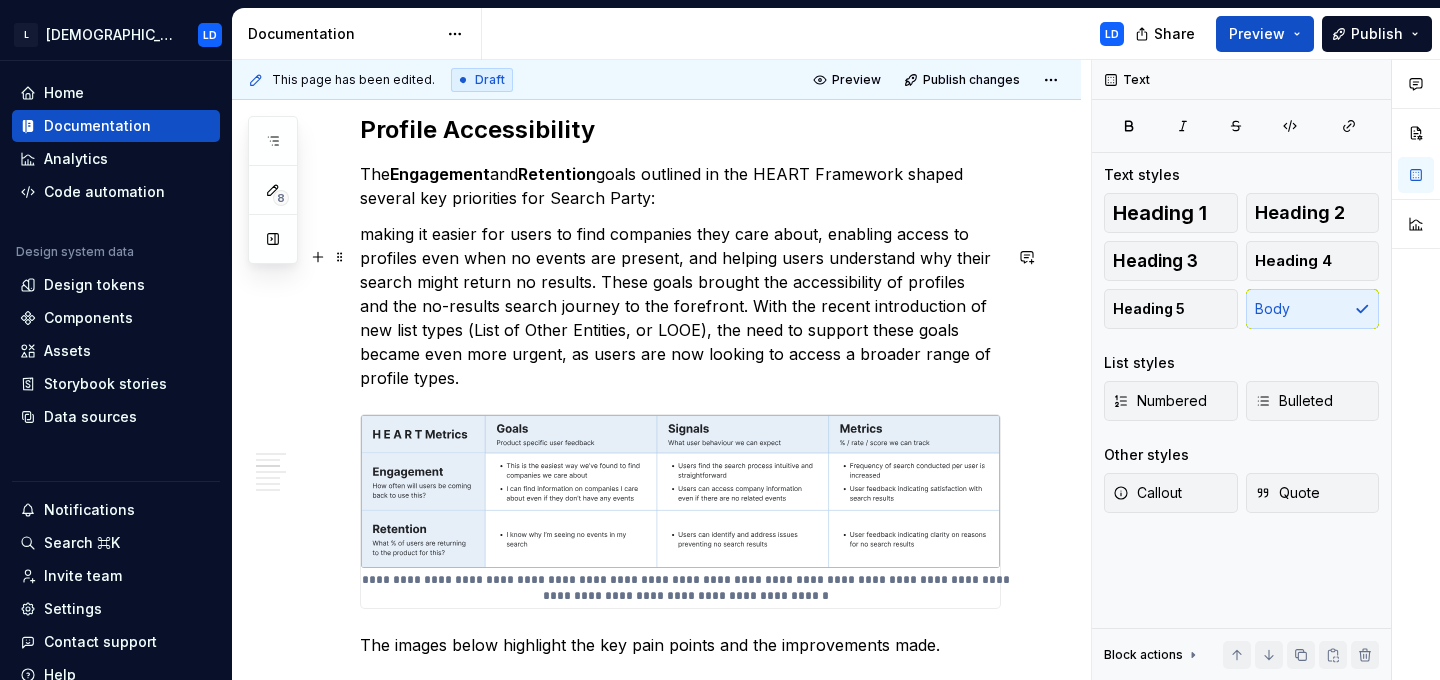 click on "making it easier for users to find companies they care about, enabling access to profiles even when no events are present, and helping users understand why their search might return no results. These goals brought the accessibility of profiles and the no-results search journey to the forefront. With the recent introduction of new list types (List of Other Entities, or LOOE), the need to support these goals became even more urgent, as users are now looking to access a broader range of profile types." at bounding box center (680, 306) 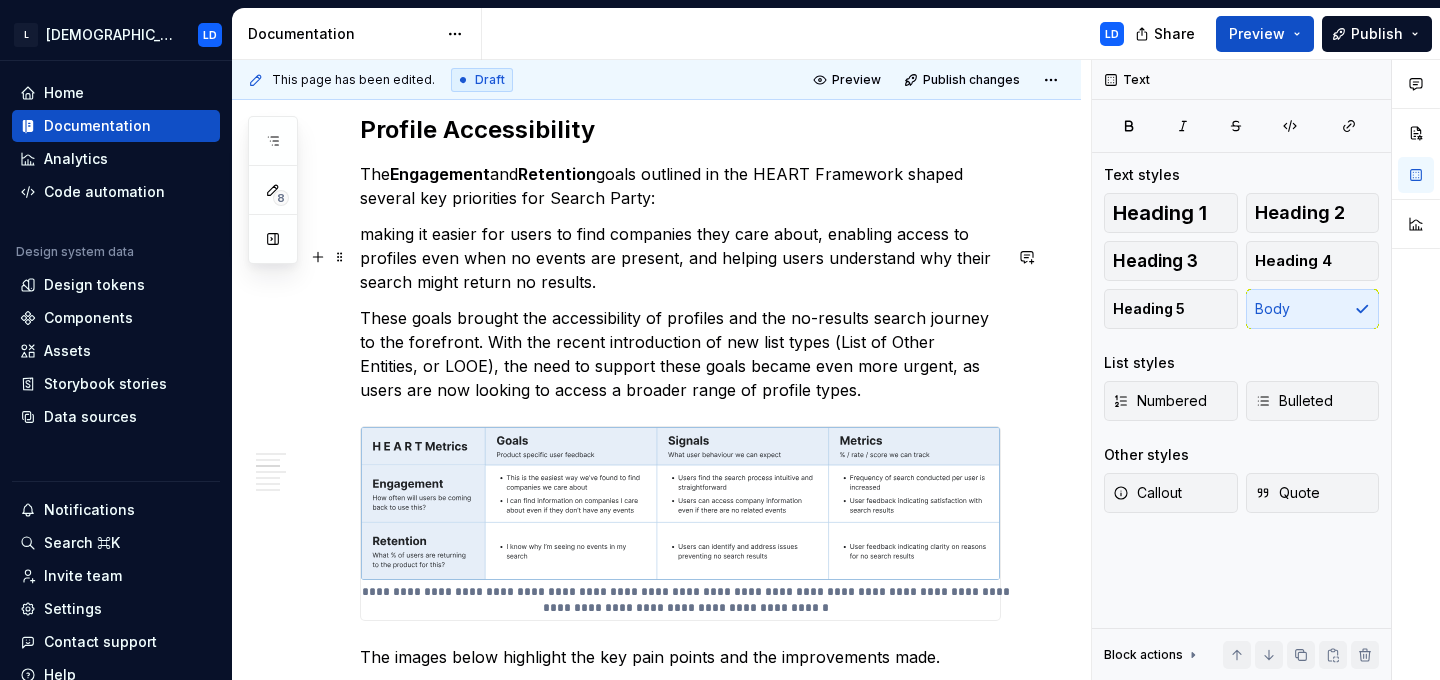 click on "making it easier for users to find companies they care about, enabling access to profiles even when no events are present, and helping users understand why their search might return no results." at bounding box center (680, 258) 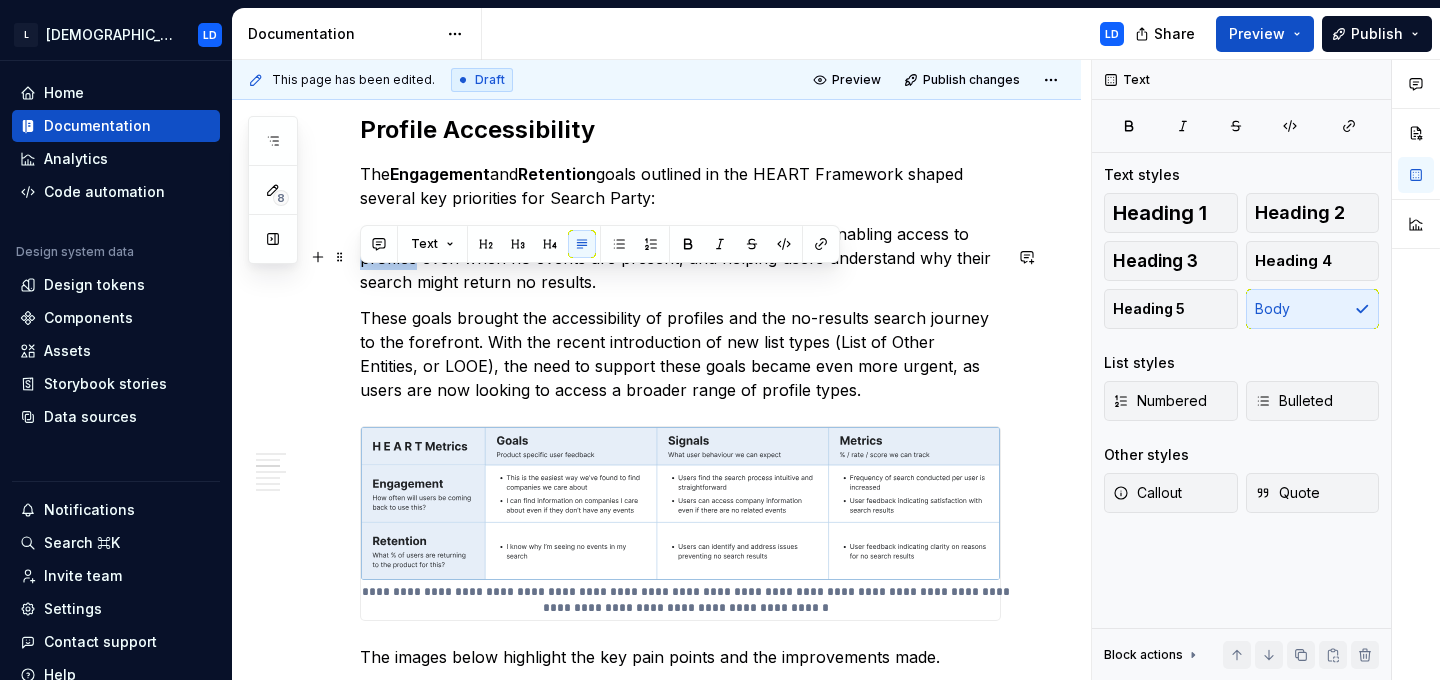 click on "making it easier for users to find companies they care about, enabling access to profiles even when no events are present, and helping users understand why their search might return no results." at bounding box center (680, 258) 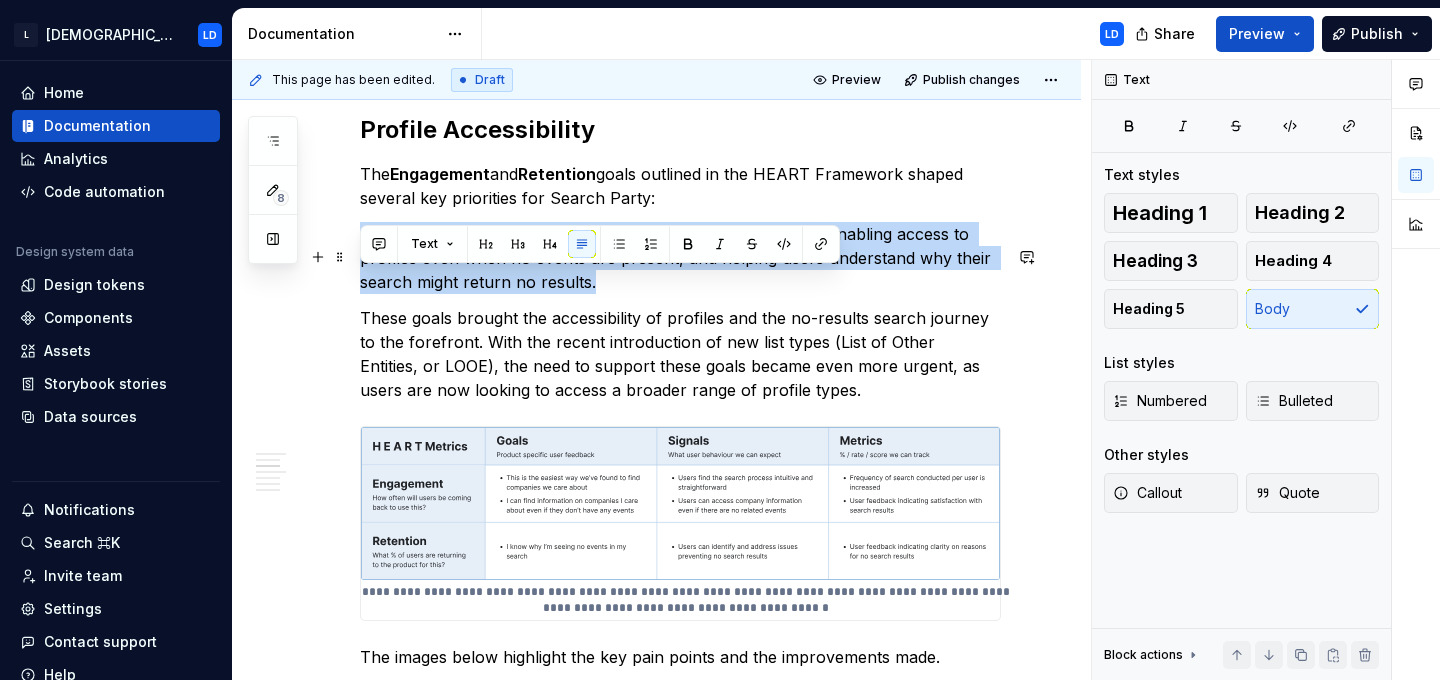click on "making it easier for users to find companies they care about, enabling access to profiles even when no events are present, and helping users understand why their search might return no results." at bounding box center [680, 258] 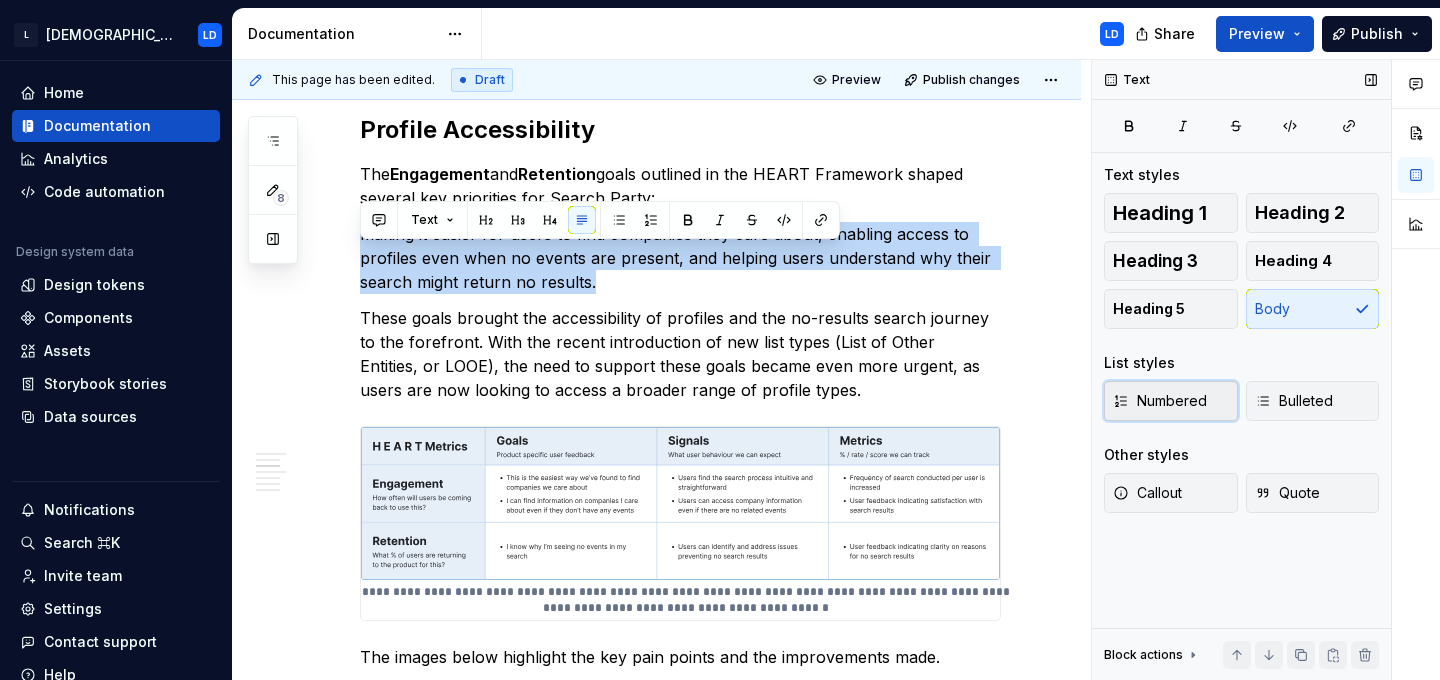 click on "Numbered" at bounding box center (1160, 401) 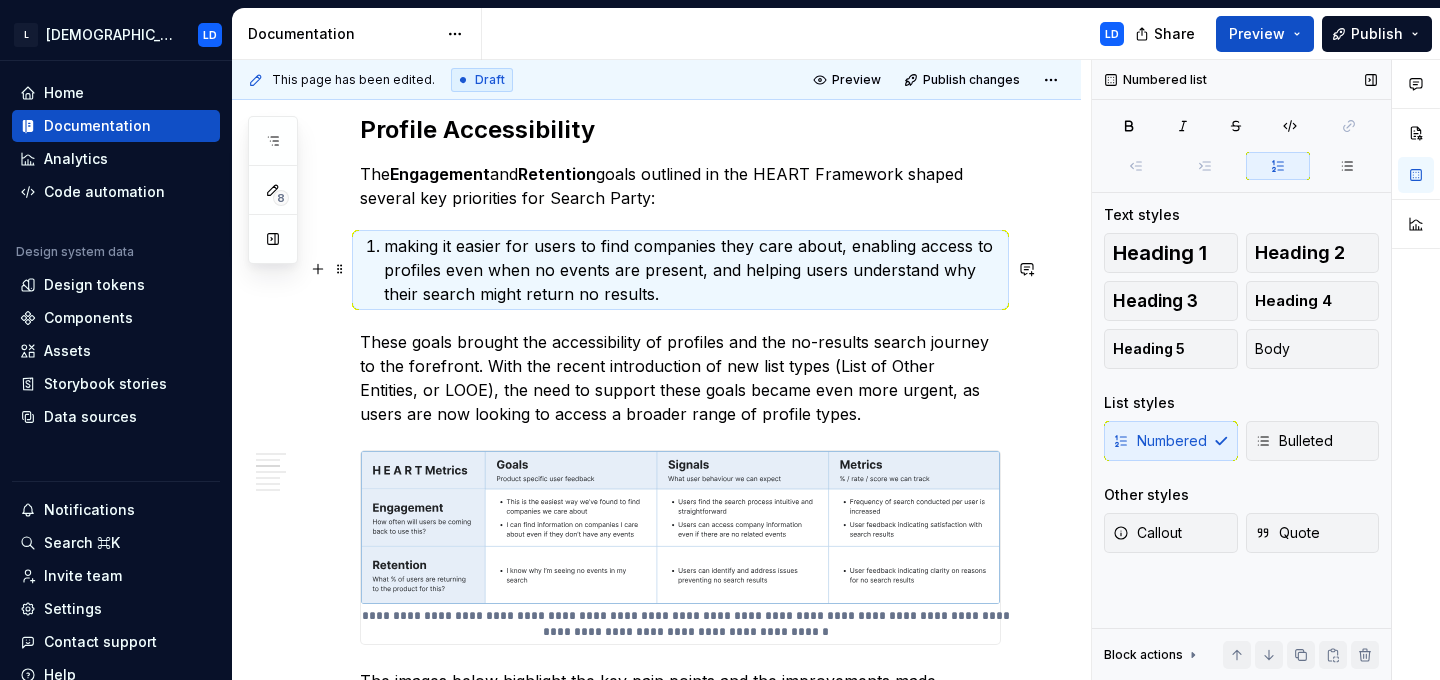 click on "making it easier for users to find companies they care about, enabling access to profiles even when no events are present, and helping users understand why their search might return no results." at bounding box center [692, 270] 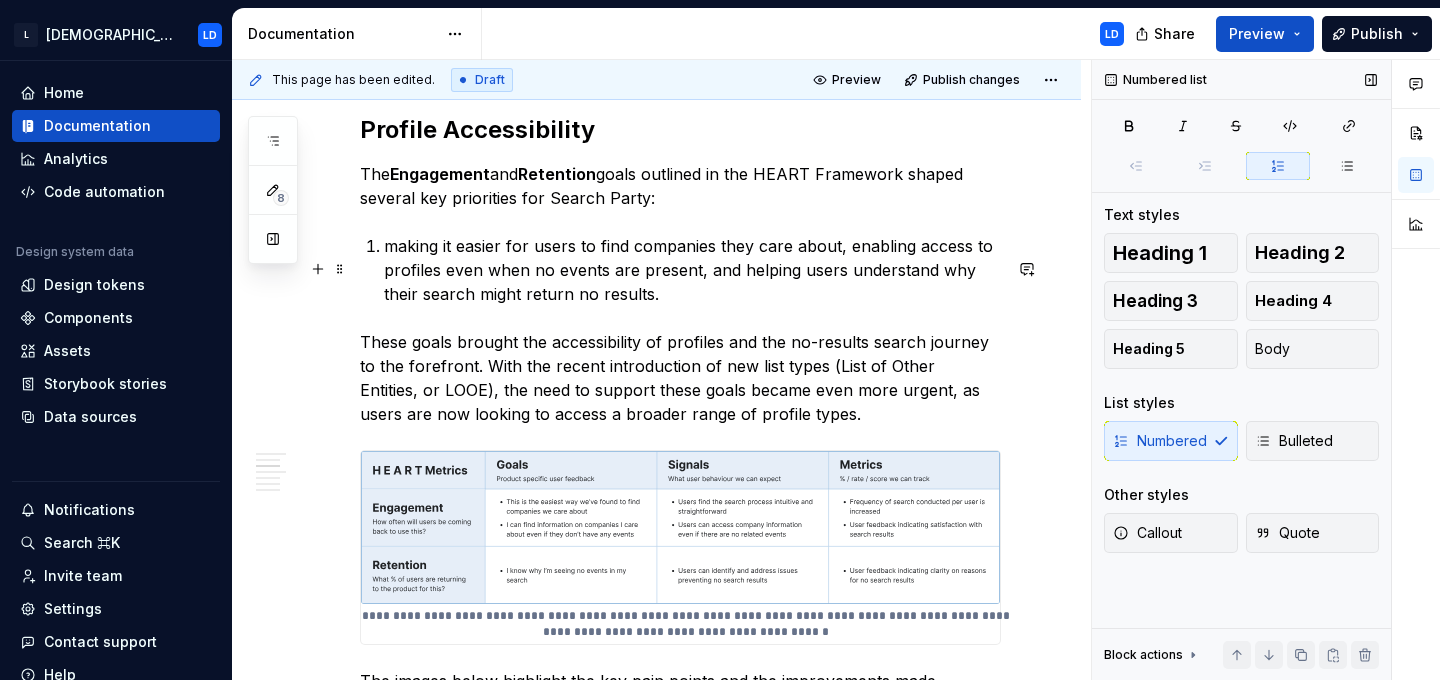 click on "making it easier for users to find companies they care about, enabling access to profiles even when no events are present, and helping users understand why their search might return no results." at bounding box center (692, 270) 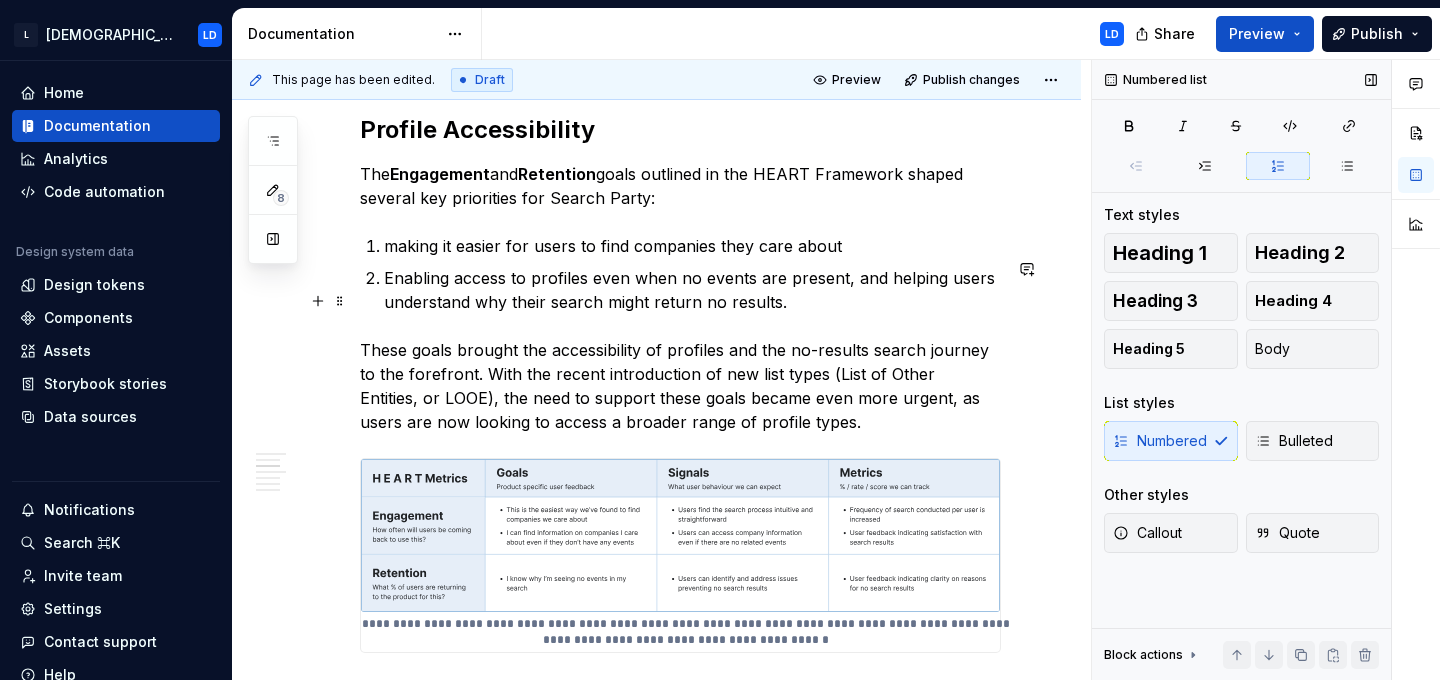 click on "Enabling access to profiles even when no events are present, and helping users understand why their search might return no results." at bounding box center (692, 290) 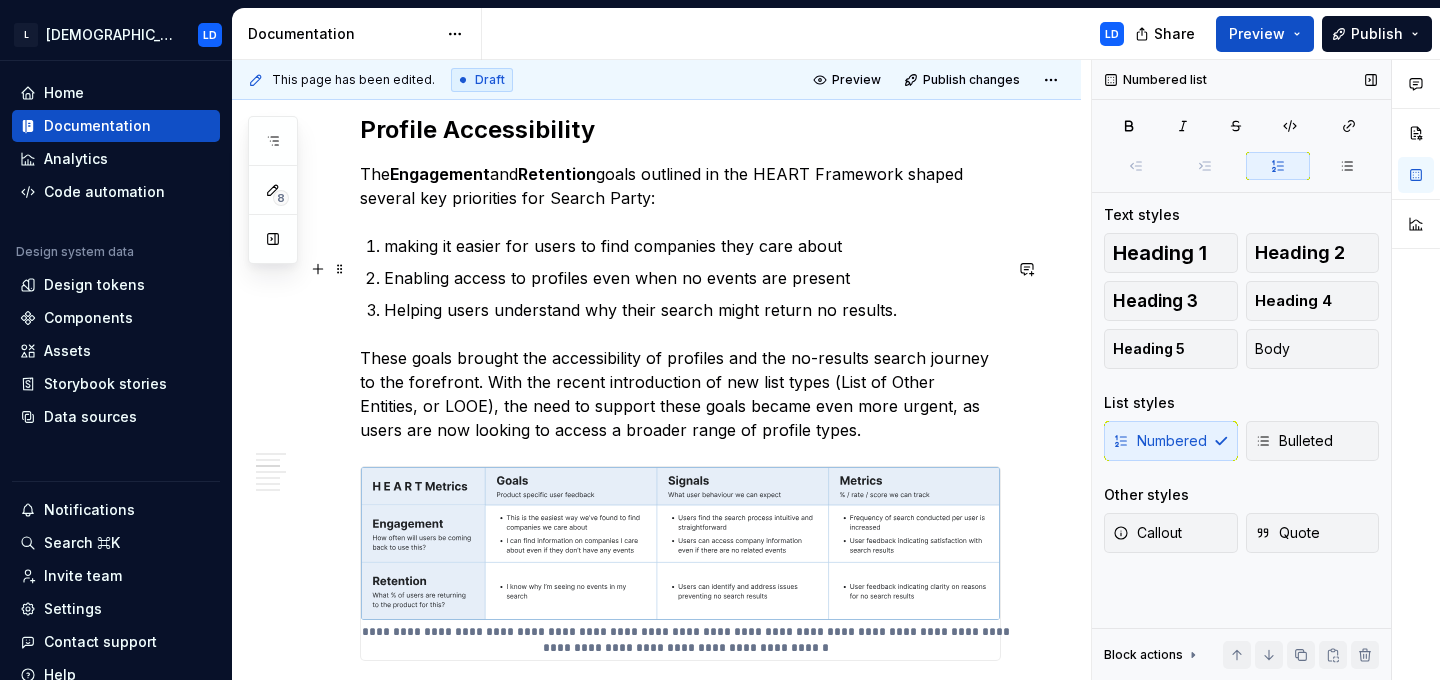 click on "making it easier for users to find companies they care about" at bounding box center [692, 246] 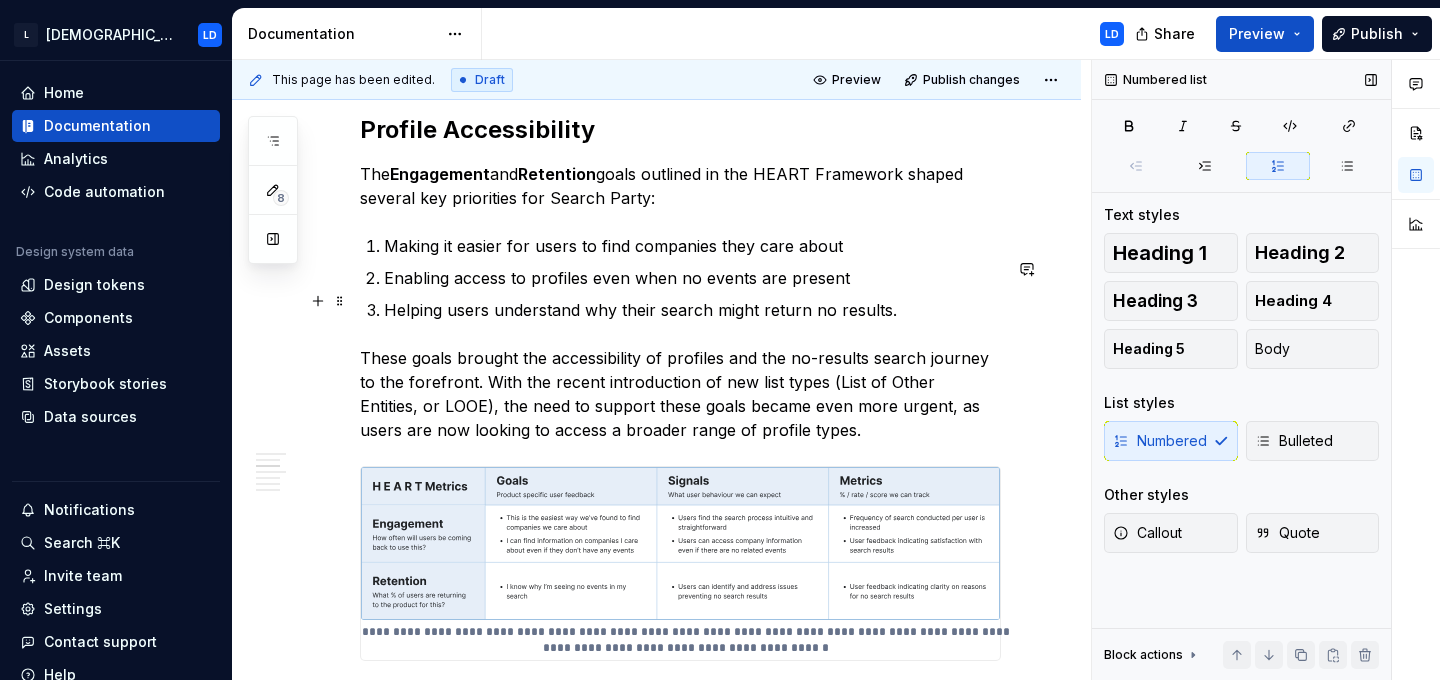 click on "Enabling access to profiles even when no events are present" at bounding box center [692, 278] 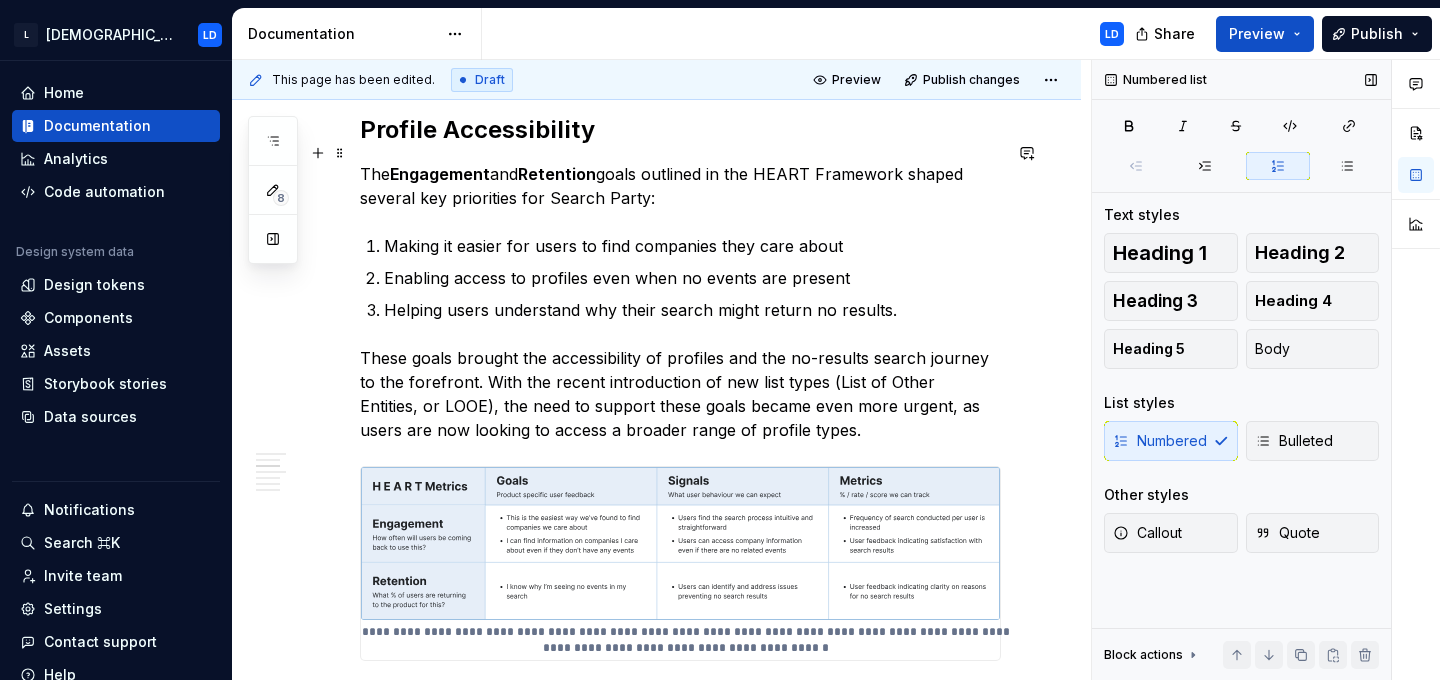 click on "Profile Accessibility" at bounding box center (680, 130) 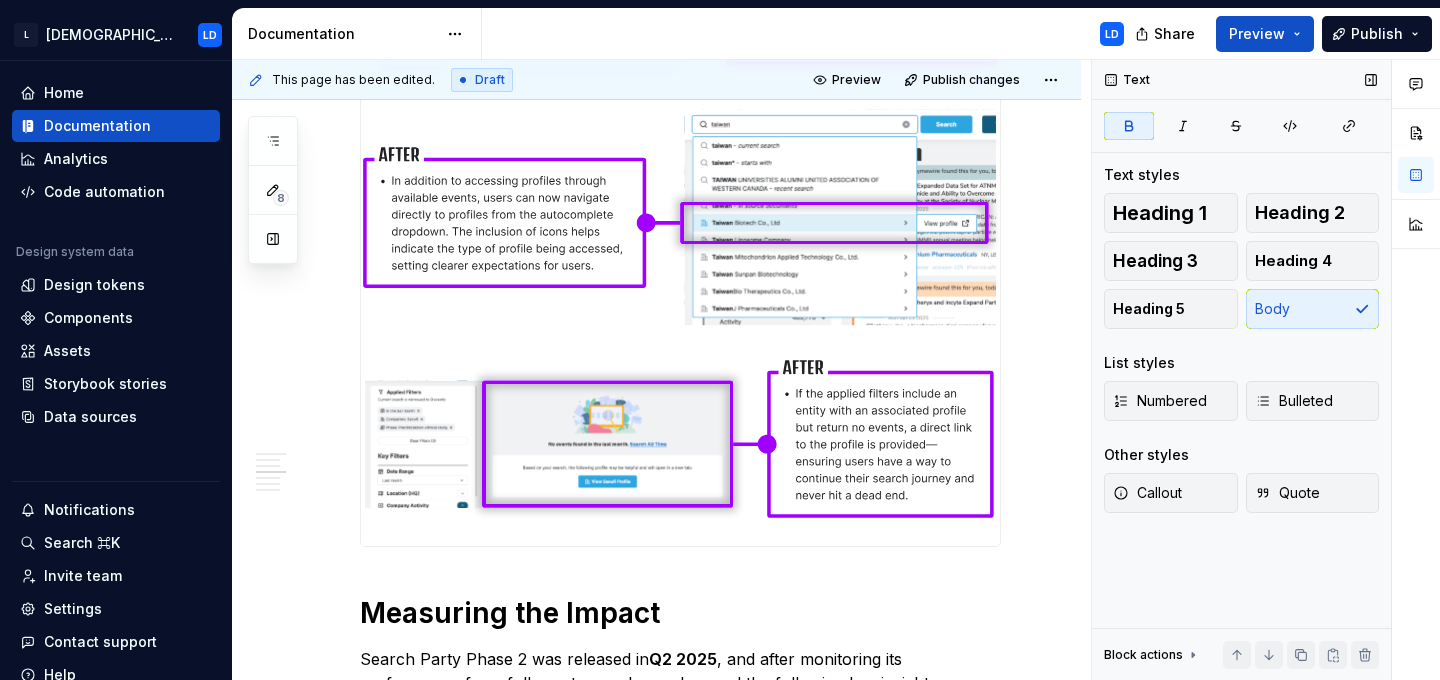 scroll, scrollTop: 3224, scrollLeft: 0, axis: vertical 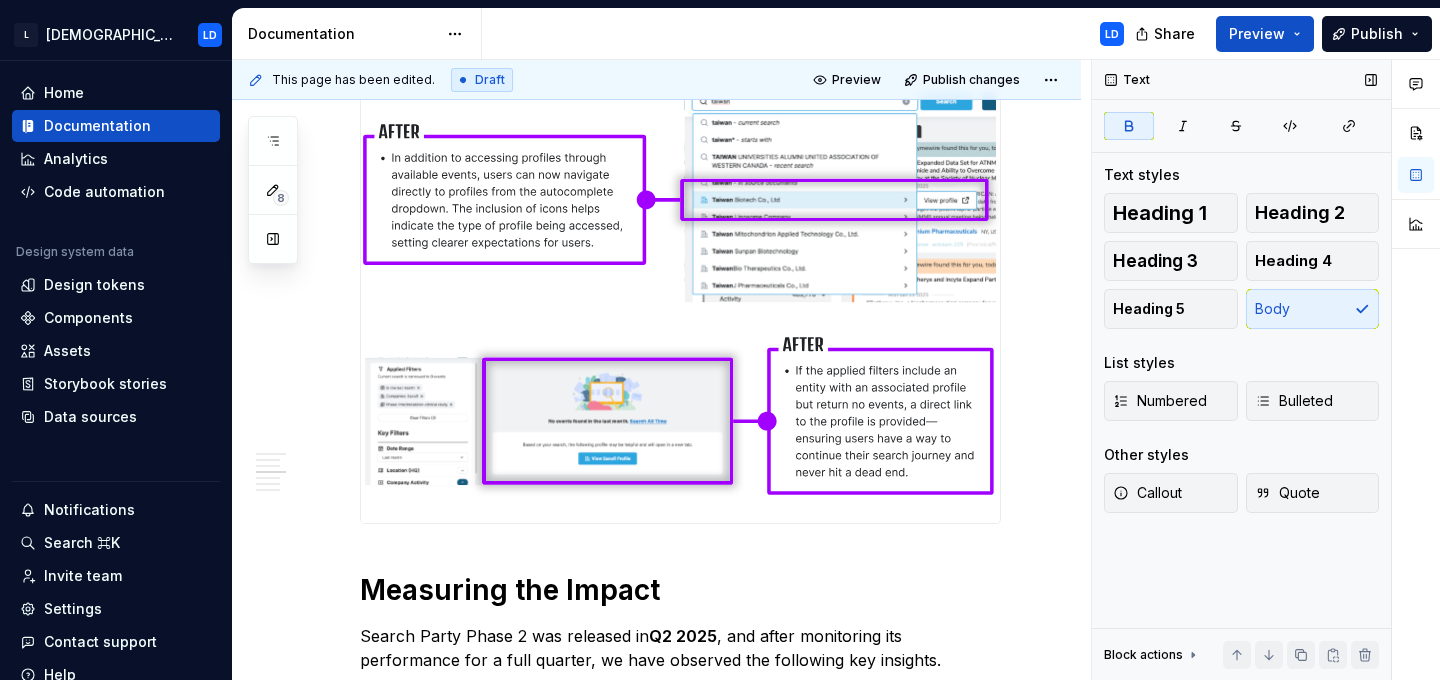 click at bounding box center (680, 124) 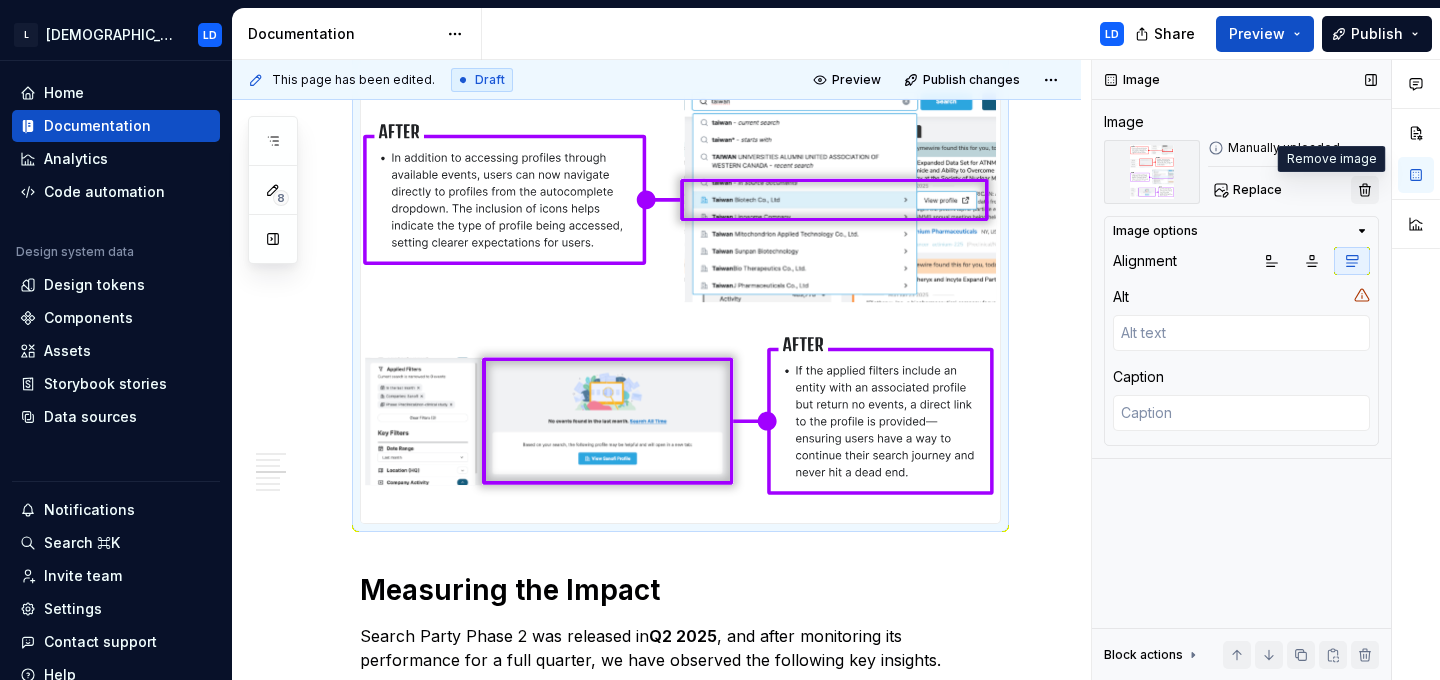 click at bounding box center (1365, 190) 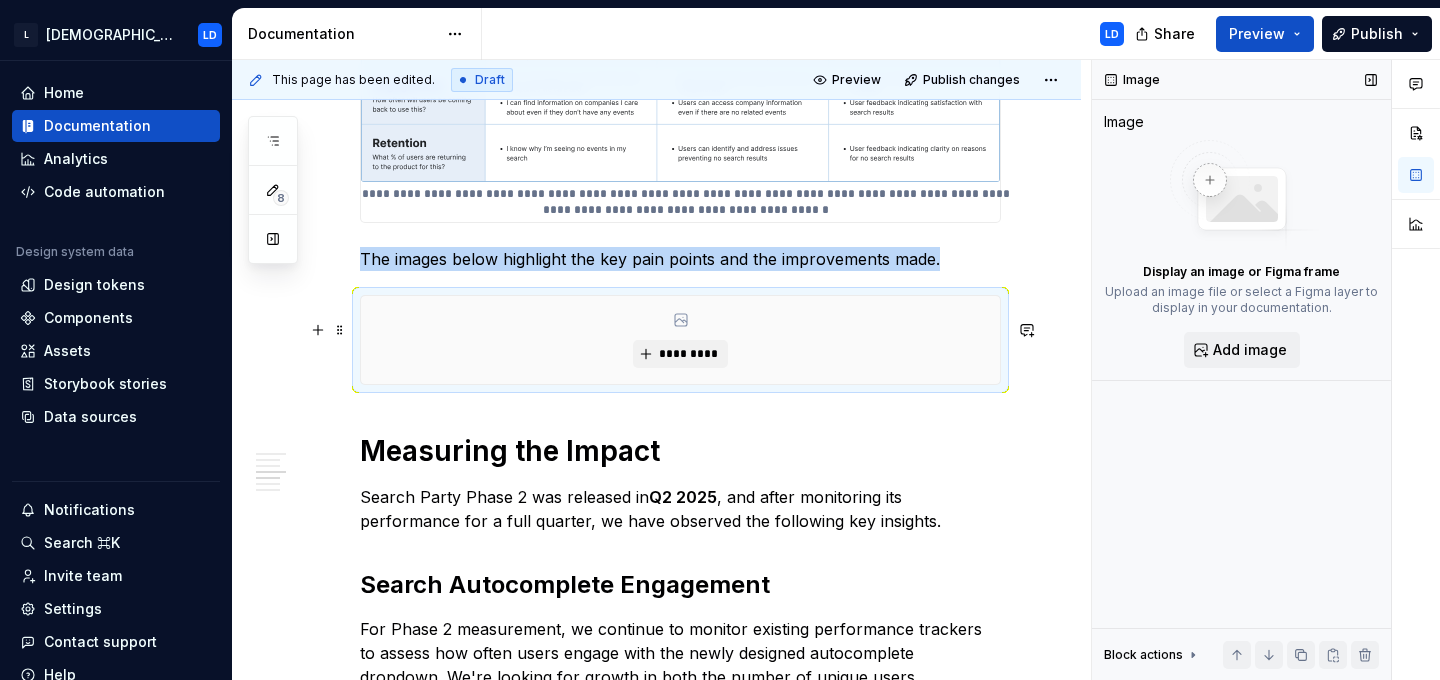 scroll, scrollTop: 2643, scrollLeft: 0, axis: vertical 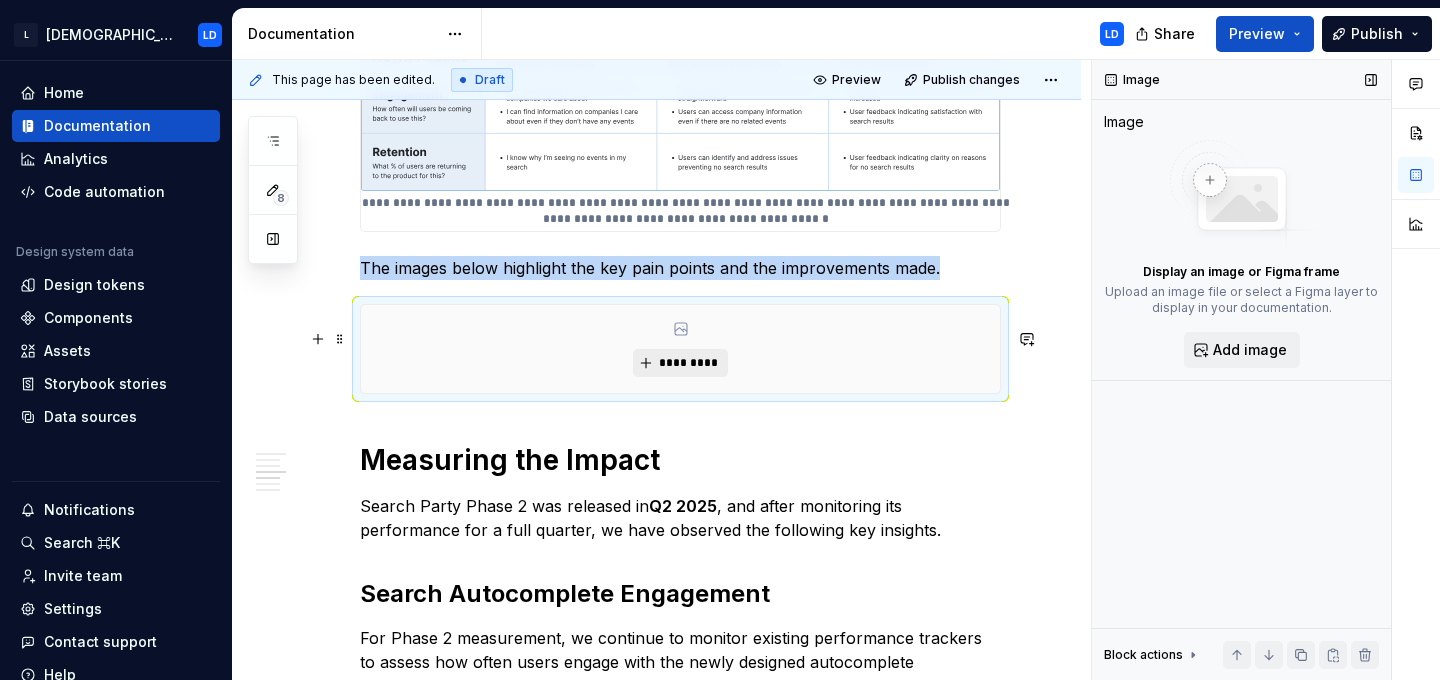 click on "*********" at bounding box center (688, 363) 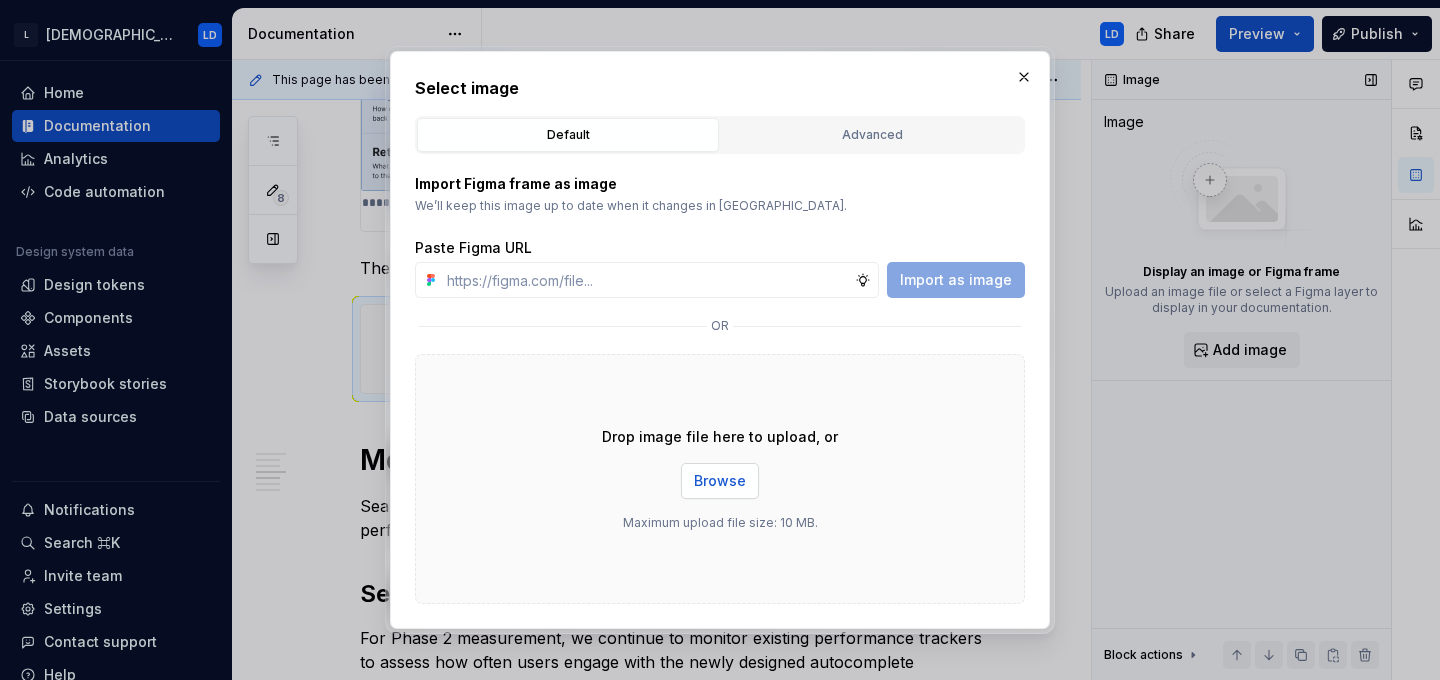 click on "Browse" at bounding box center [720, 481] 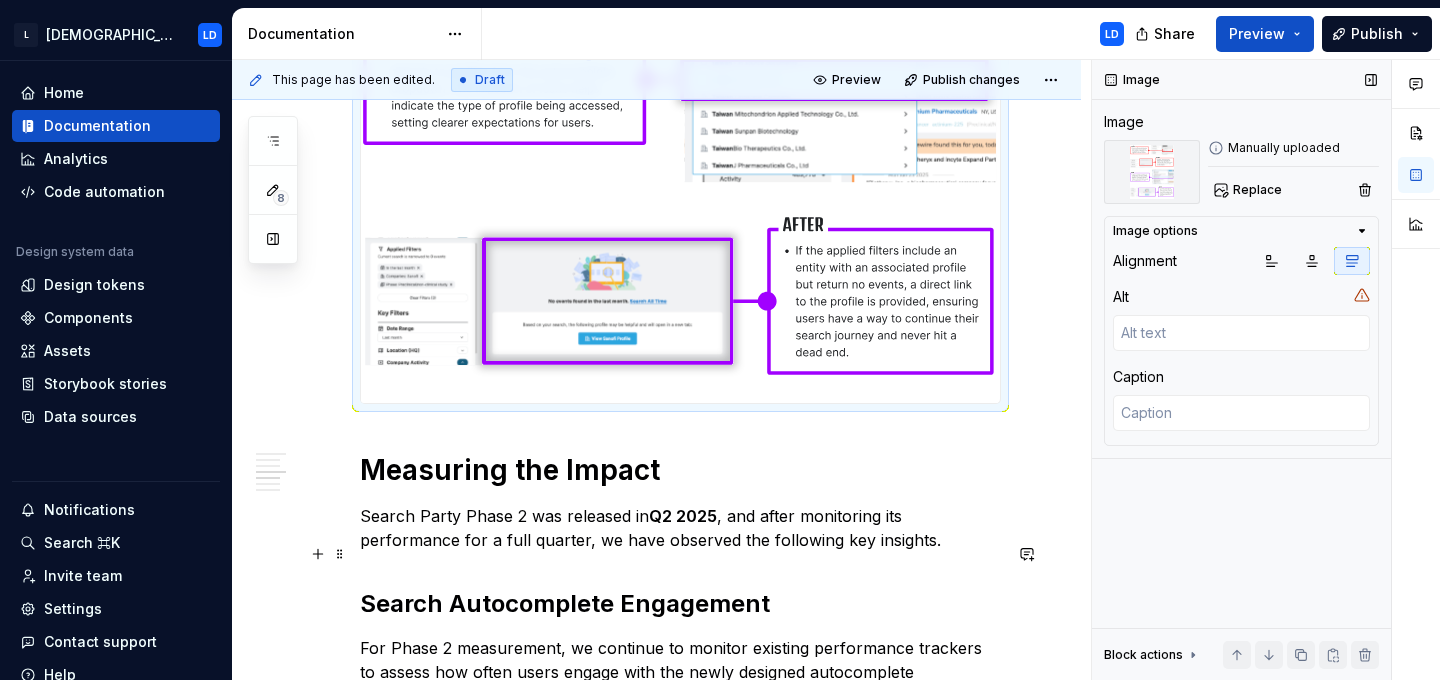 scroll, scrollTop: 3341, scrollLeft: 0, axis: vertical 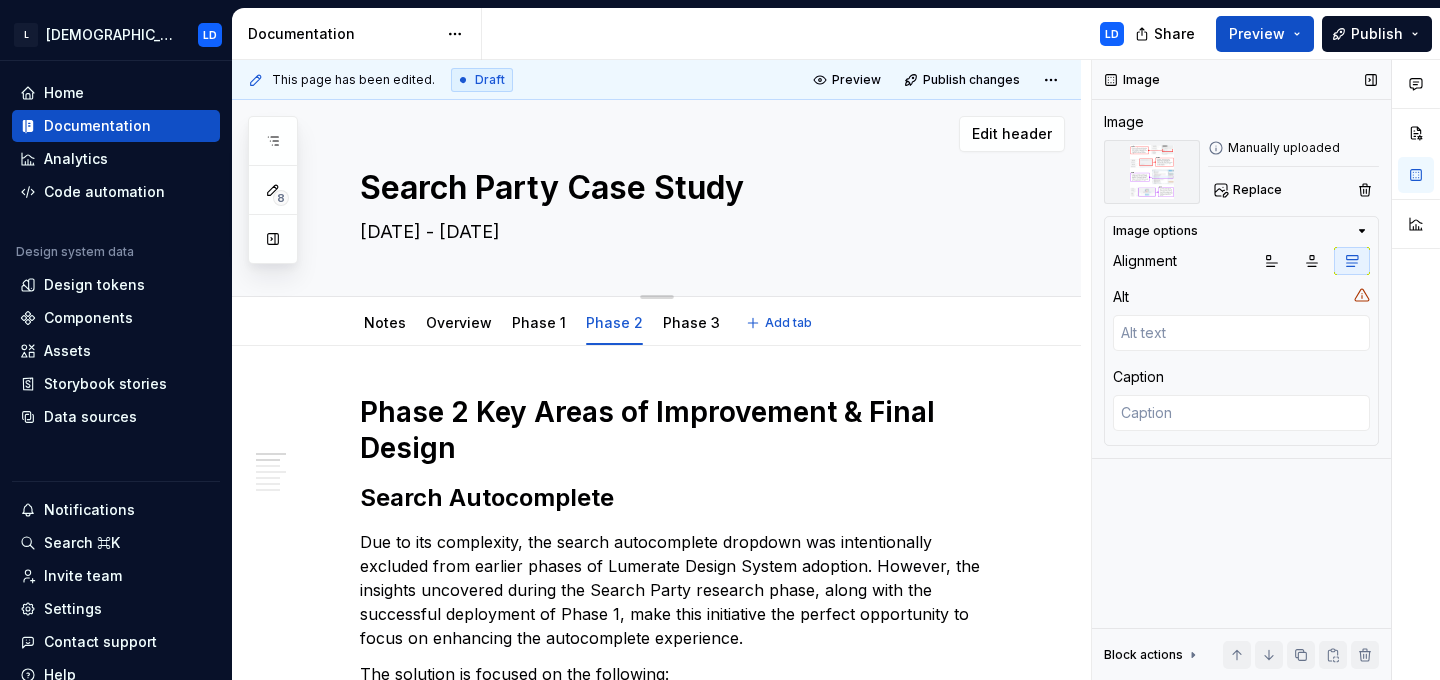 click on "Search Party Case Study" at bounding box center [676, 188] 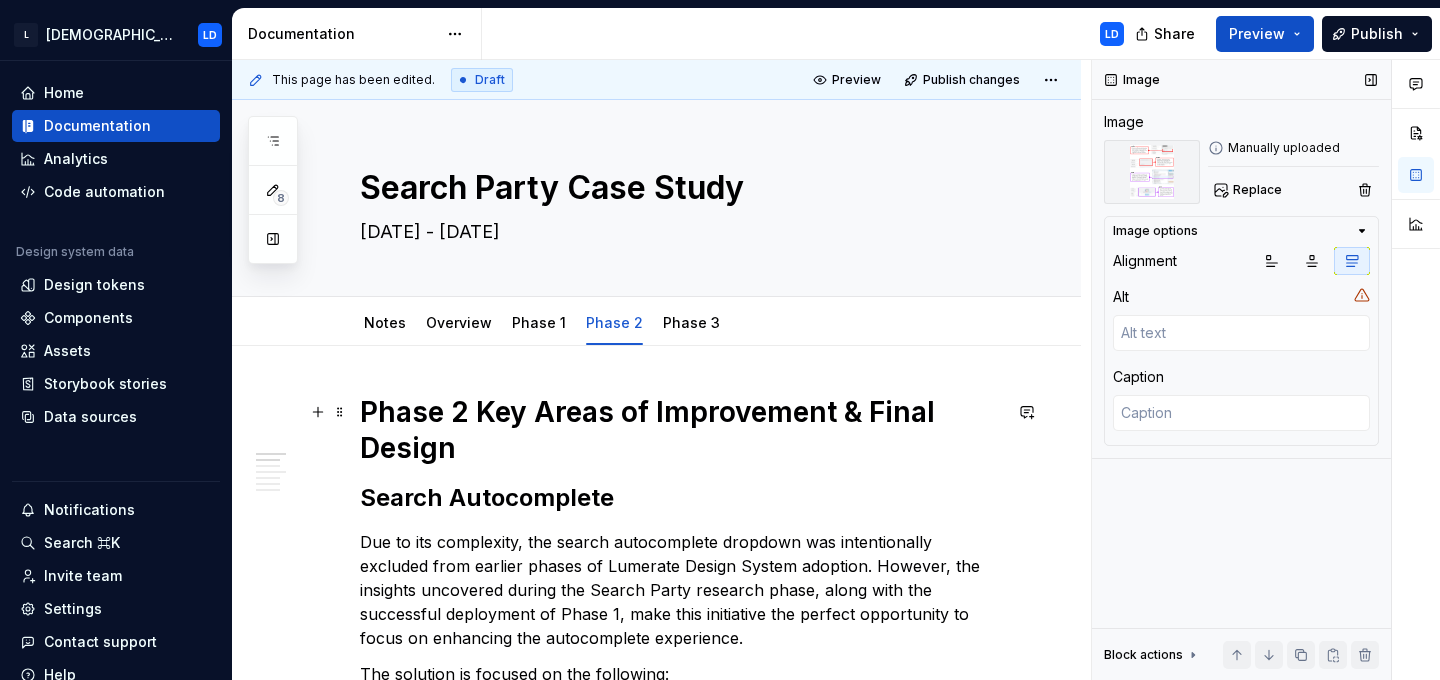 click on "Phase 2 Key Areas of Improvement & Final Design" at bounding box center (680, 430) 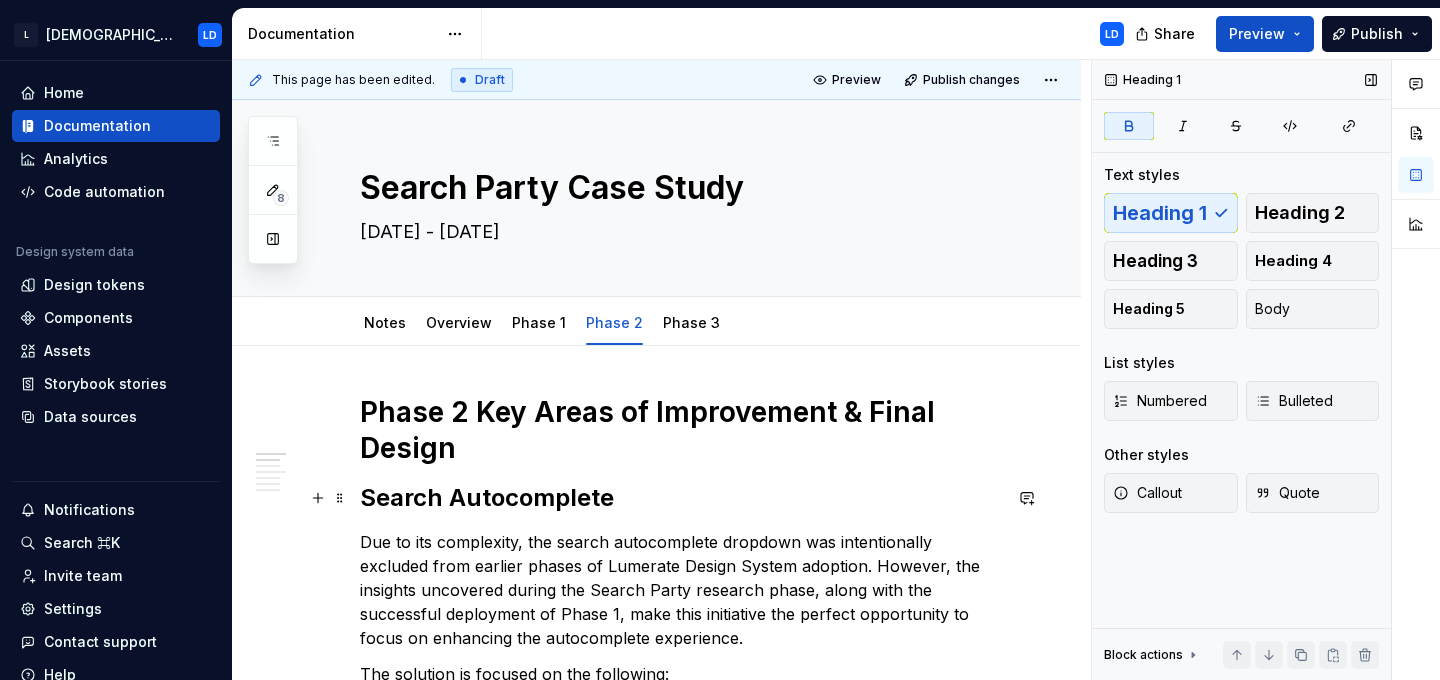 click on "Search Autocomplete" at bounding box center [680, 498] 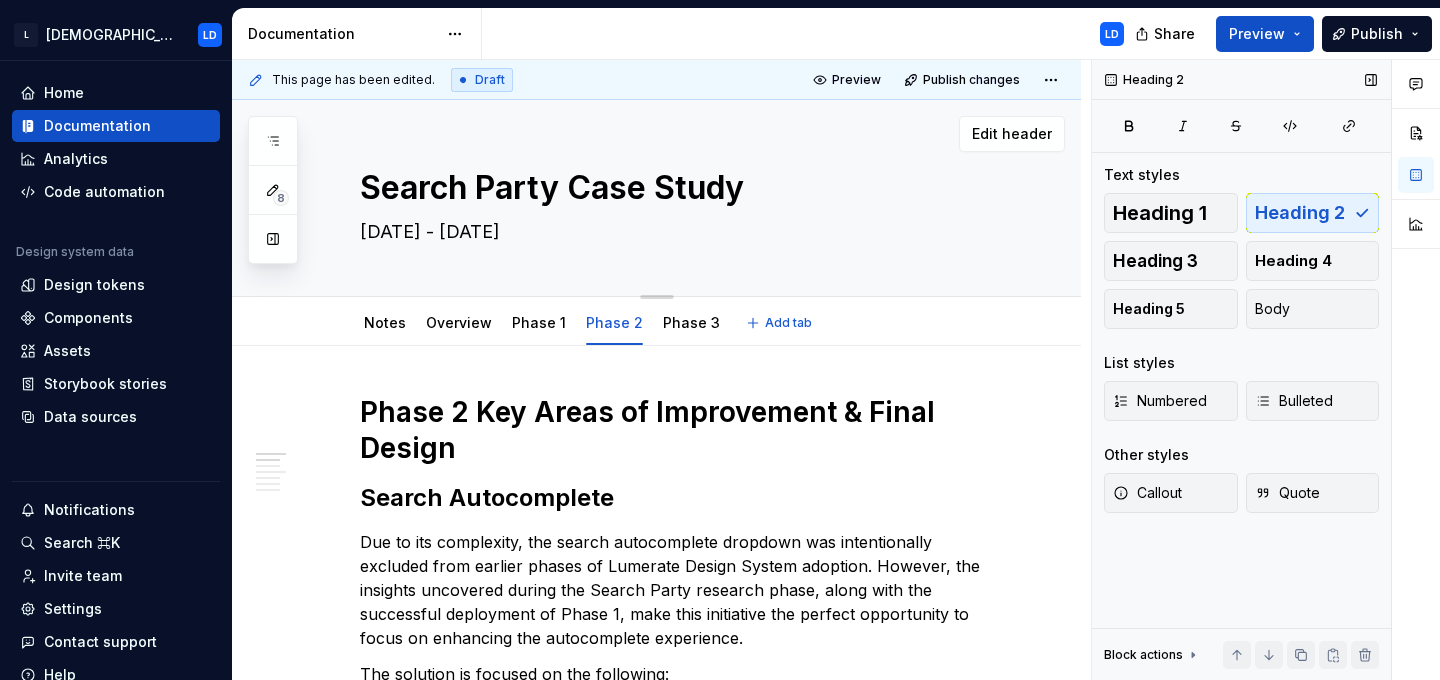 click on "Search Party Case Study" at bounding box center (676, 188) 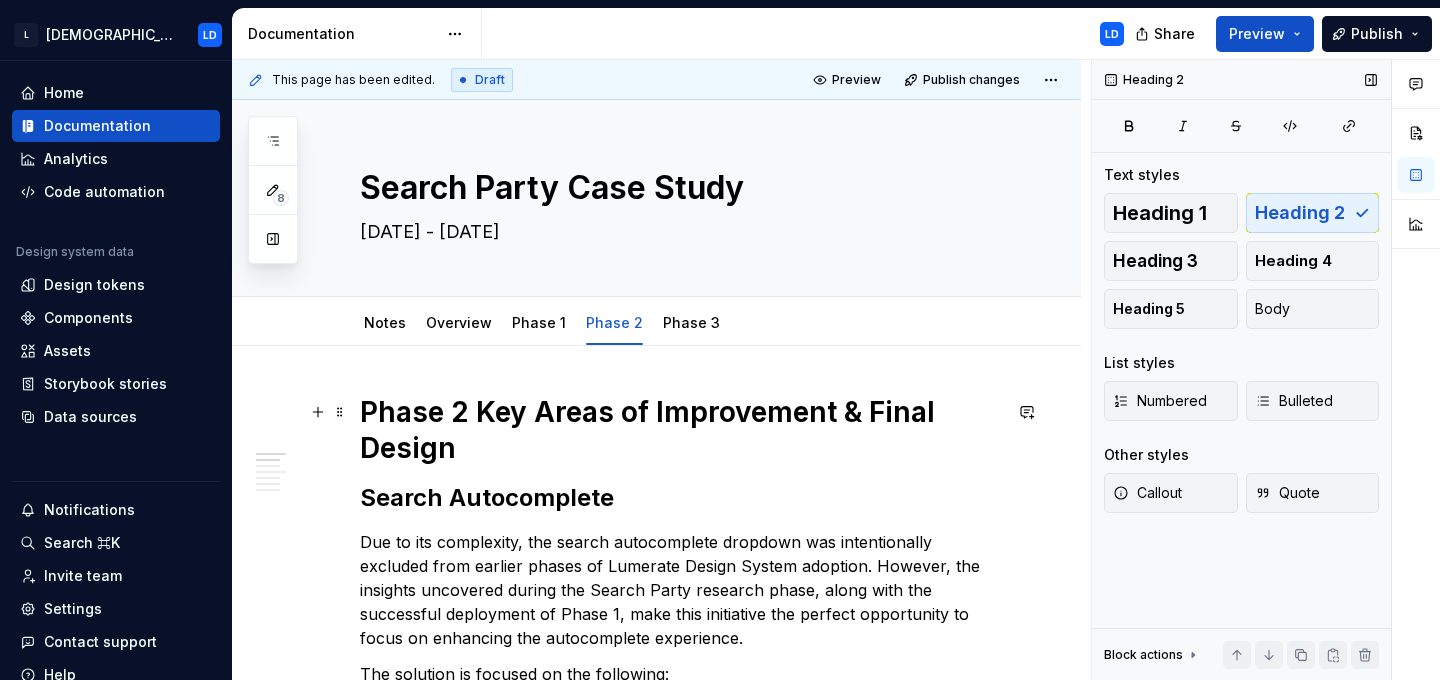 click on "Phase 2 Key Areas of Improvement & Final Design" at bounding box center (680, 430) 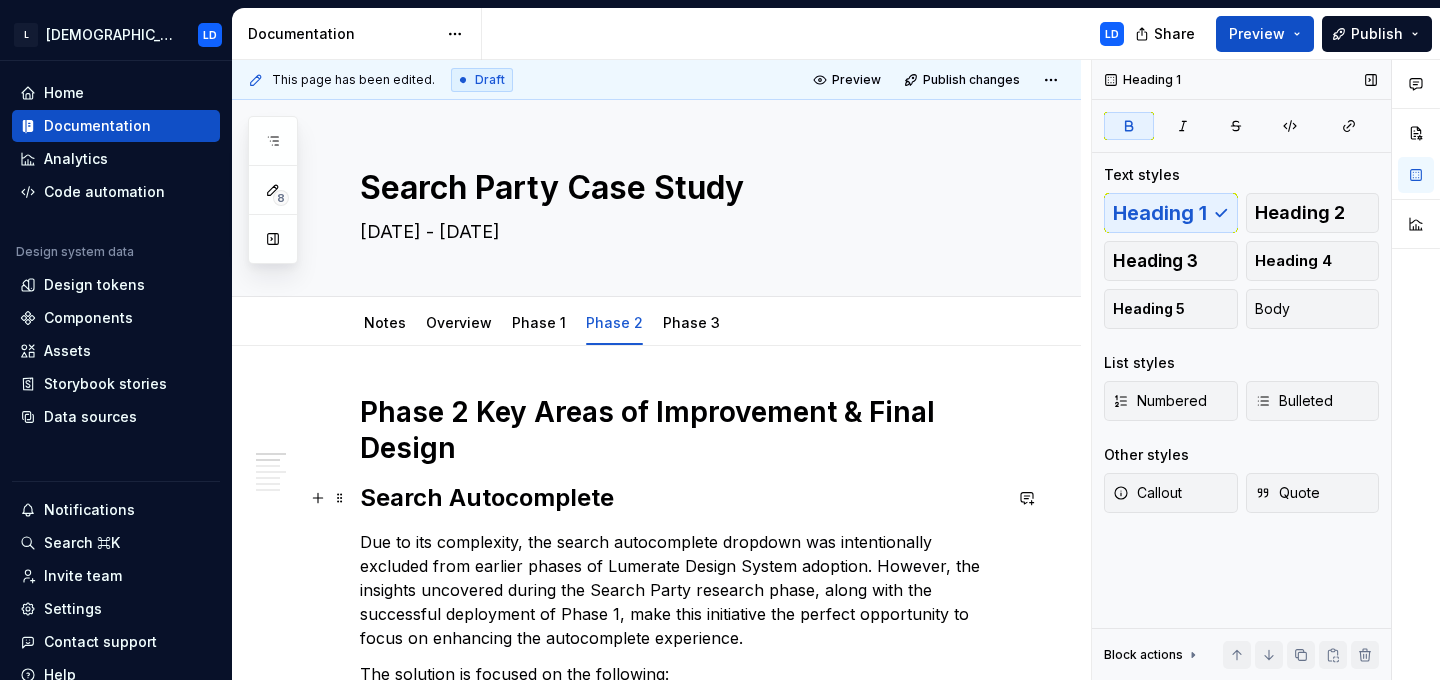 click on "Search Autocomplete" at bounding box center [680, 498] 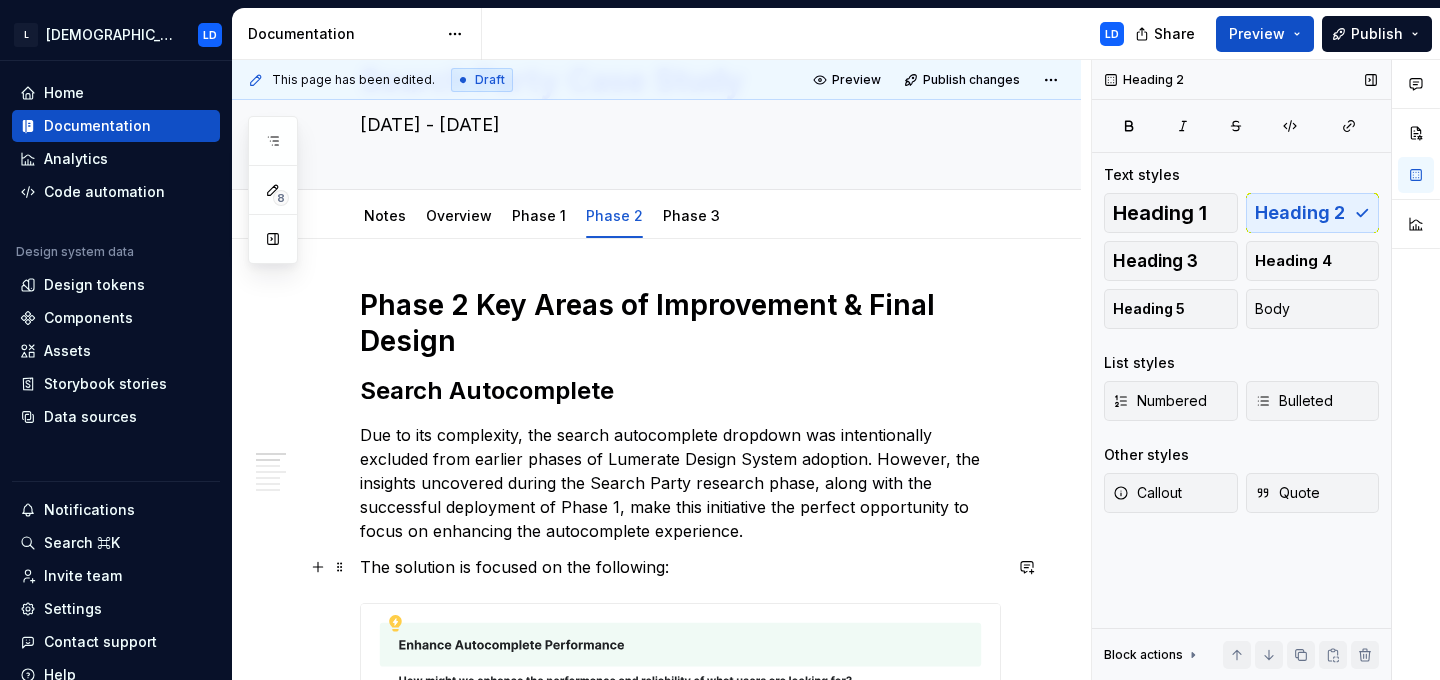 scroll, scrollTop: 117, scrollLeft: 0, axis: vertical 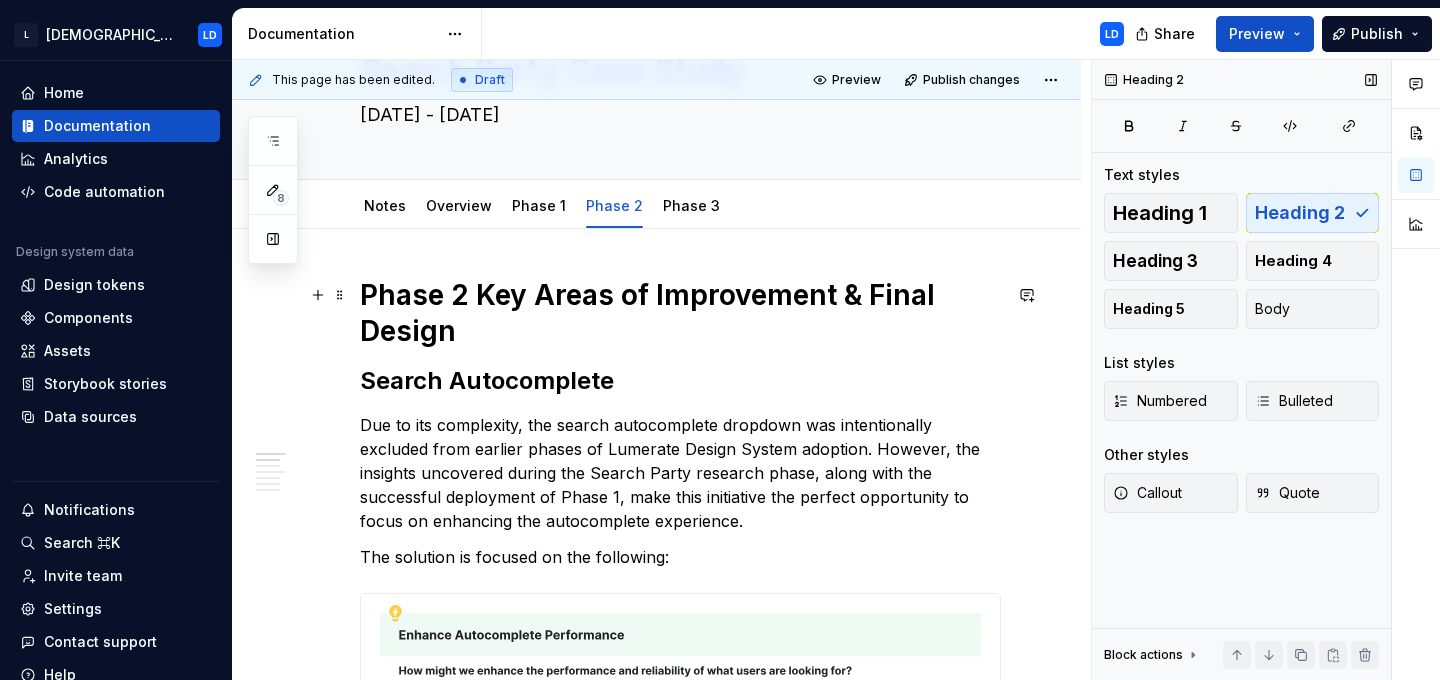 click on "Phase 2 Key Areas of Improvement & Final Design" at bounding box center [680, 313] 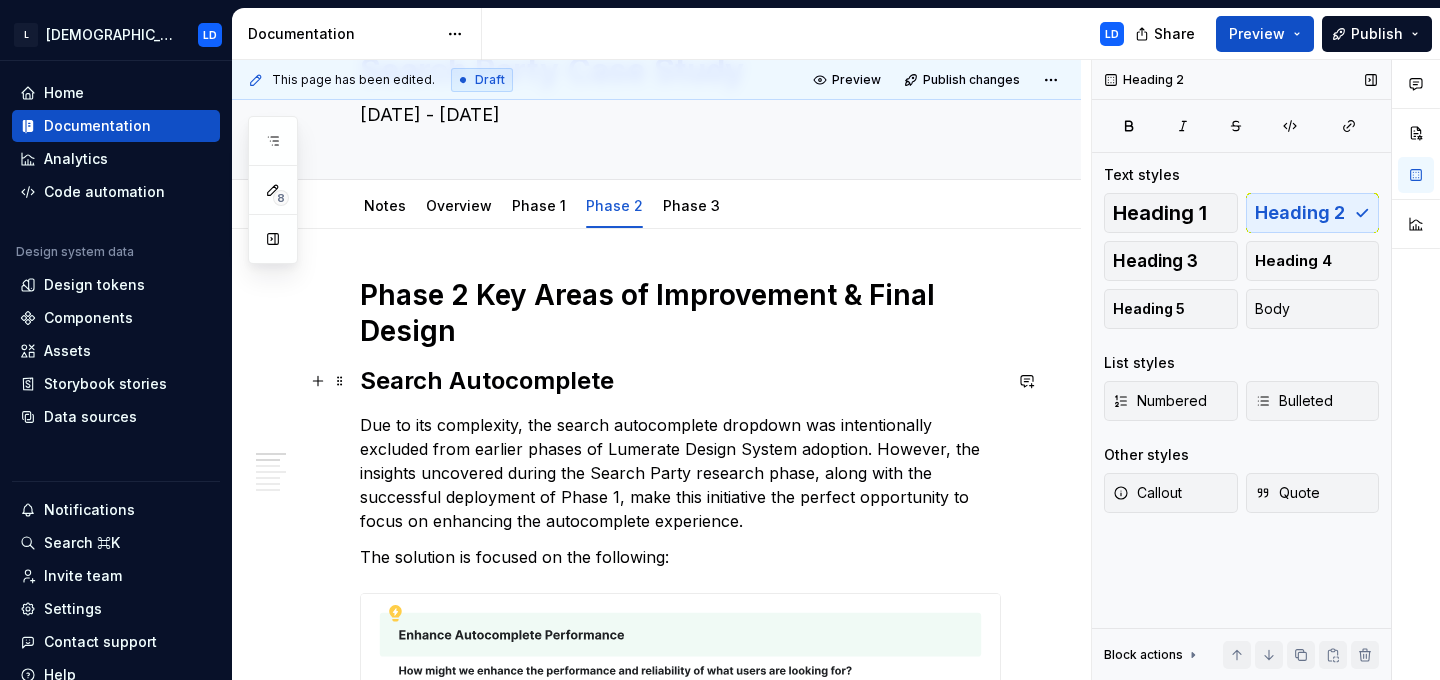 click on "Search Autocomplete" at bounding box center [680, 381] 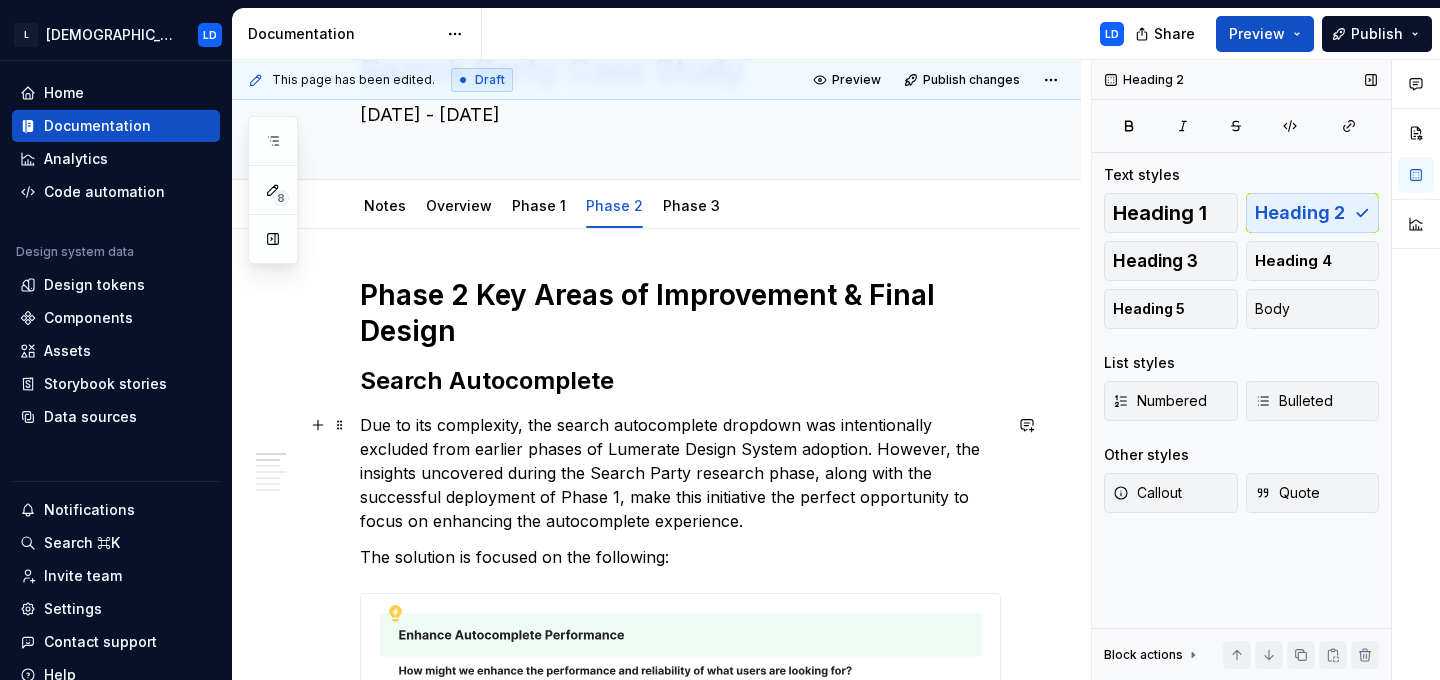 click on "Due to its complexity, the search autocomplete dropdown was intentionally excluded from earlier phases of Lumerate Design System adoption. However, the insights uncovered during the Search Party research phase, along with the successful deployment of Phase 1, make this initiative the perfect opportunity to focus on enhancing the autocomplete experience." at bounding box center [680, 473] 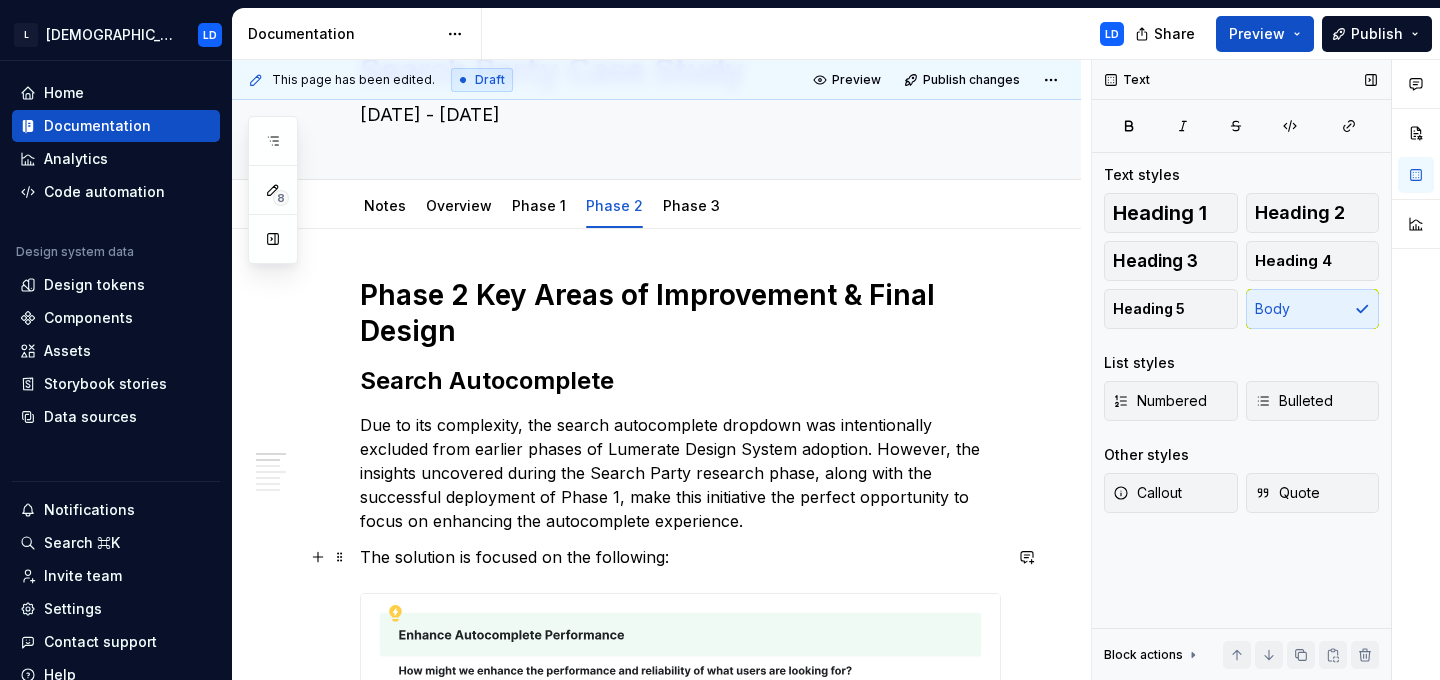click on "The solution is focused on the following:" at bounding box center (680, 557) 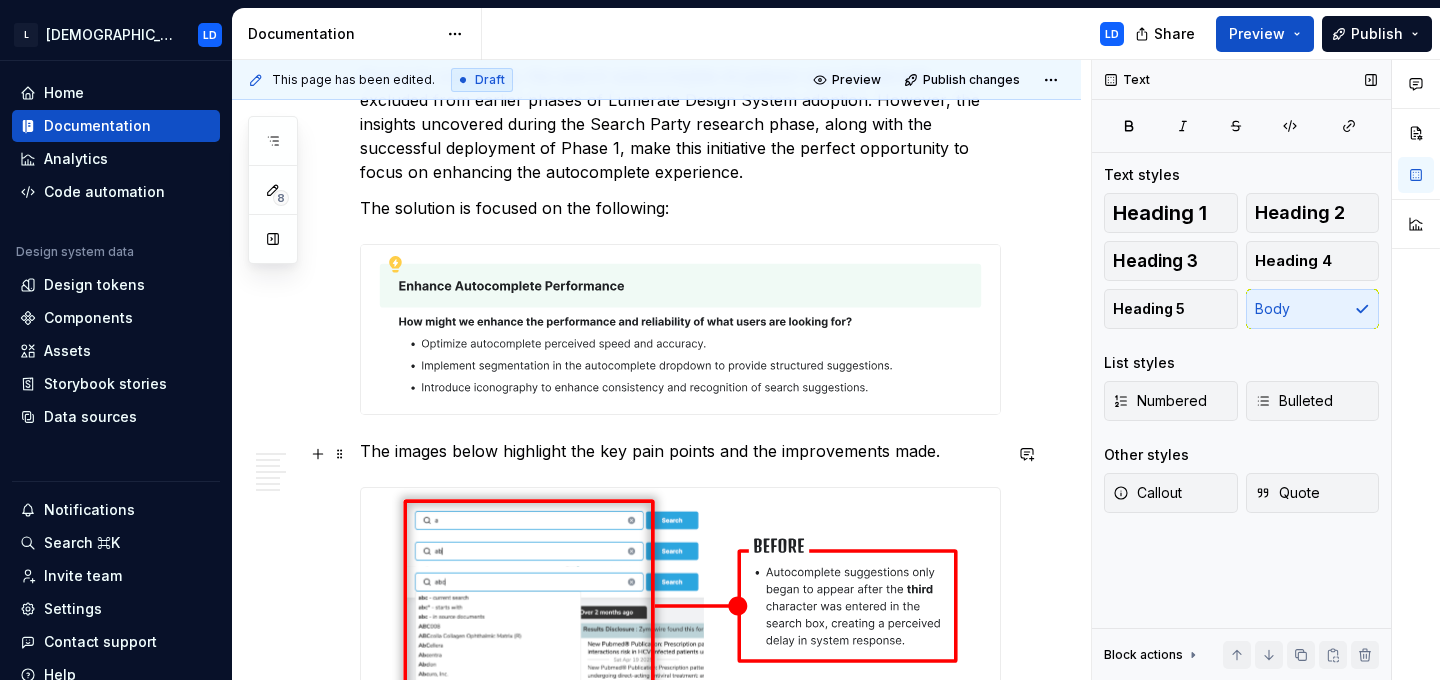click on "The images below highlight the key pain points and the improvements made." at bounding box center [680, 451] 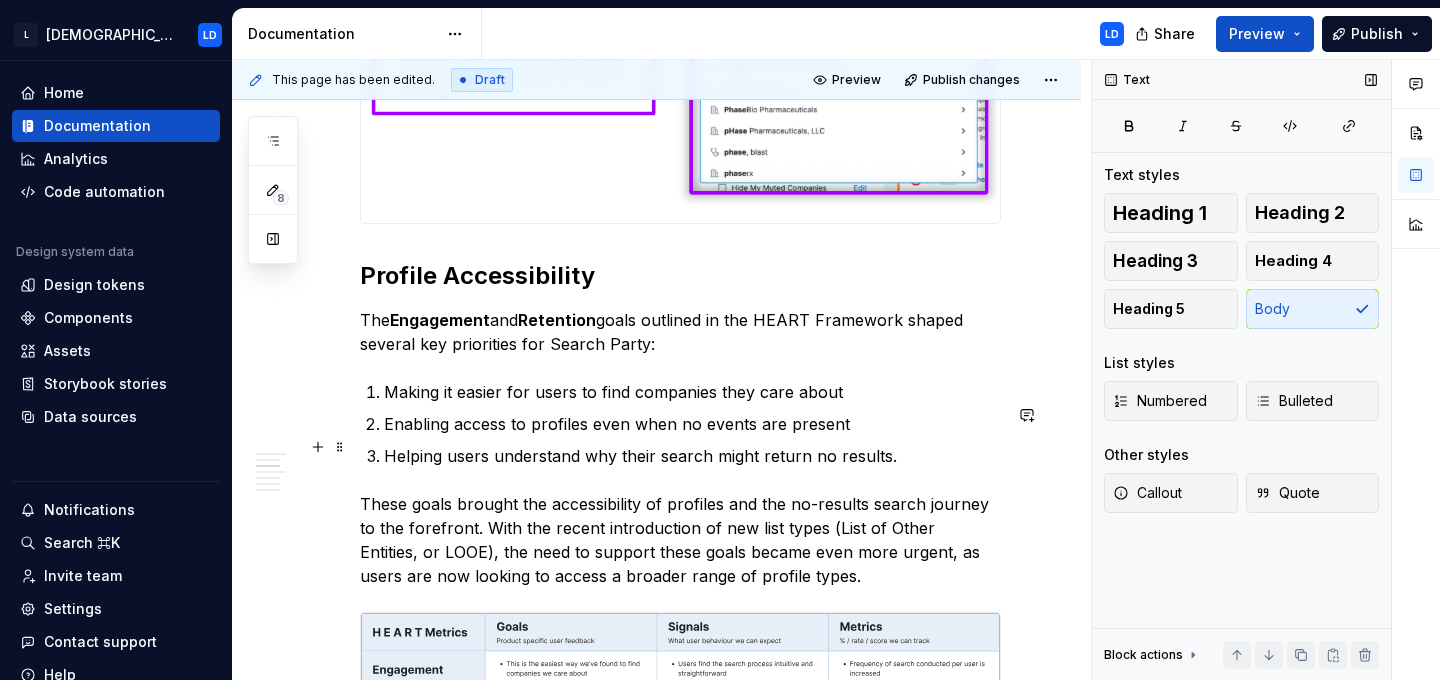 scroll, scrollTop: 2097, scrollLeft: 0, axis: vertical 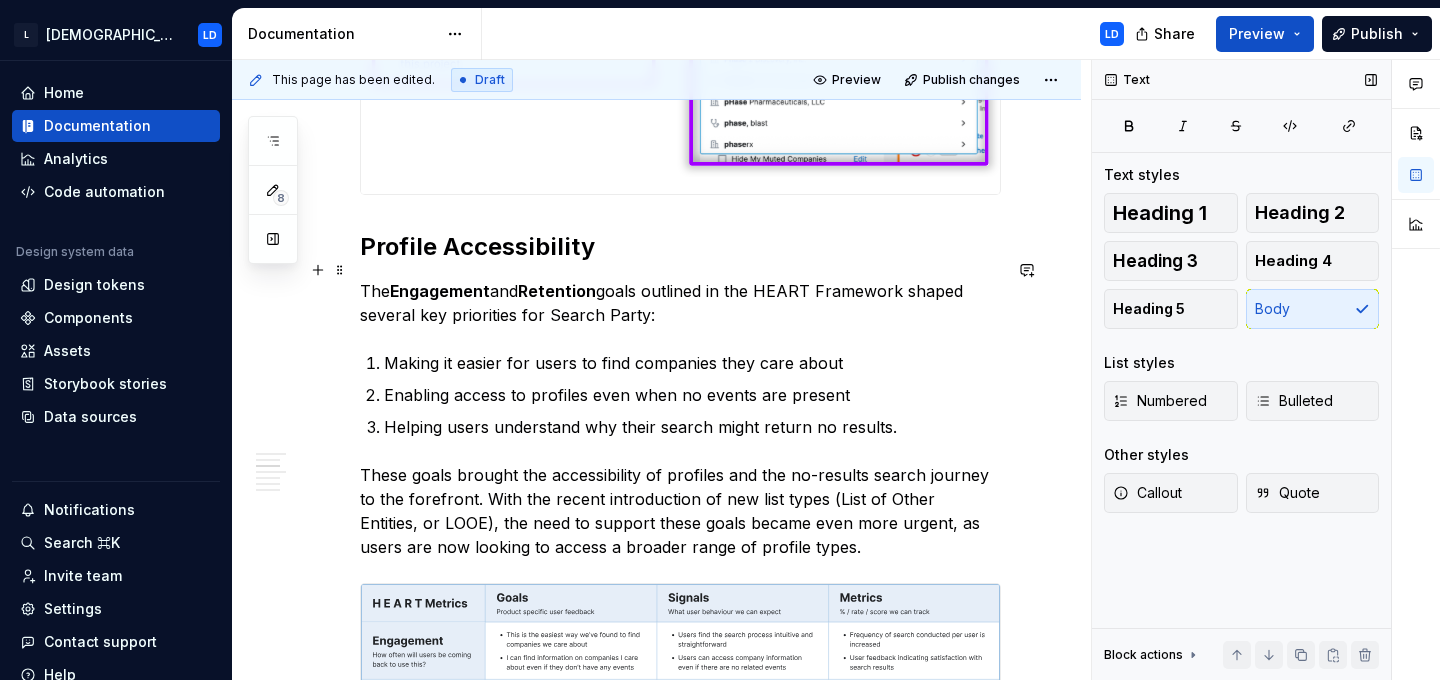 click on "Profile Accessibility" at bounding box center (680, 247) 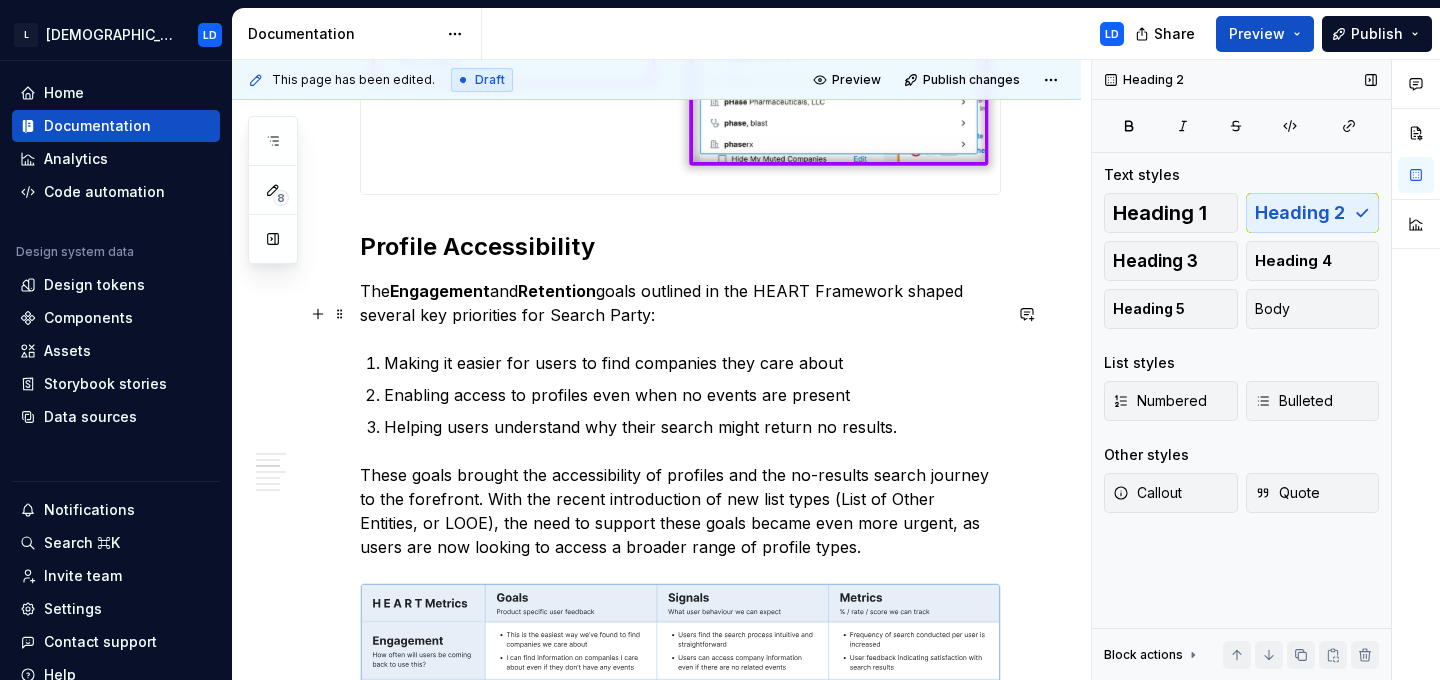 click on "The  Engagement  and  Retention  goals outlined in the HEART Framework shaped several key priorities for Search Party:" at bounding box center (680, 303) 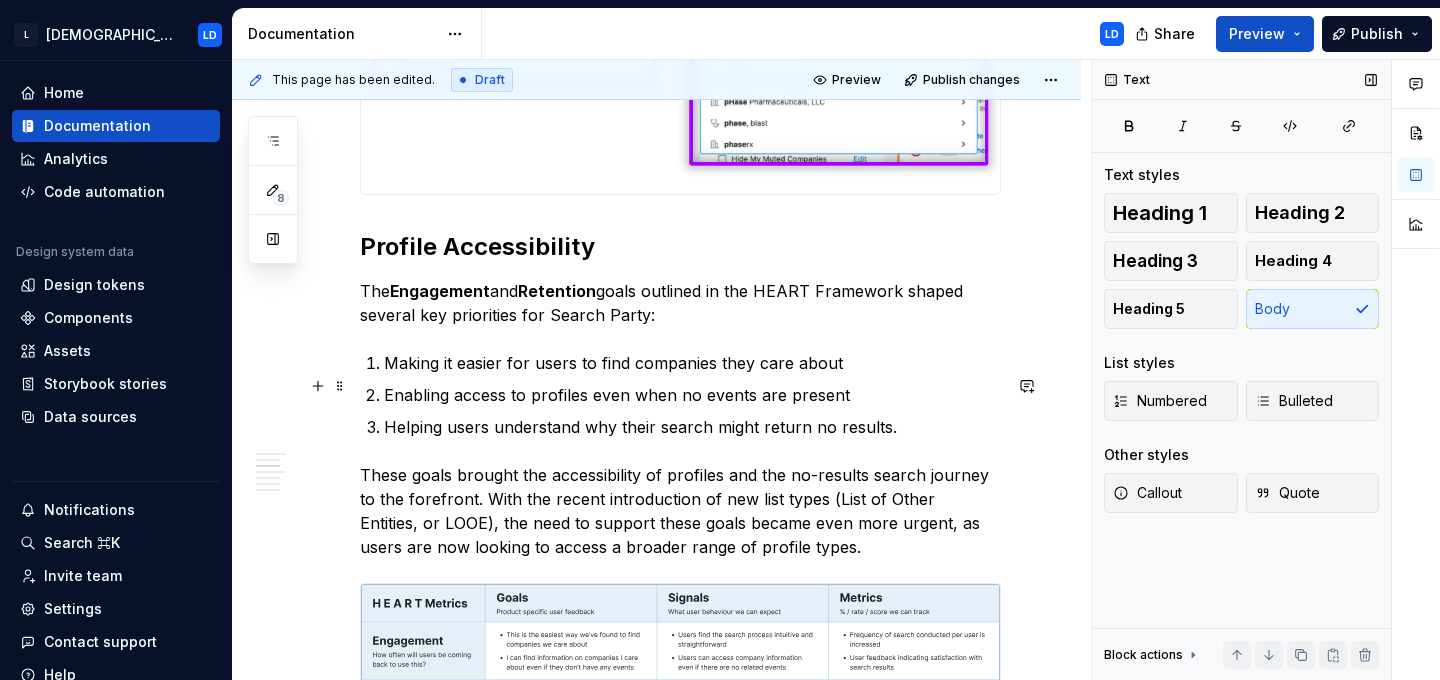 click on "Making it easier for users to find companies they care about" at bounding box center (692, 363) 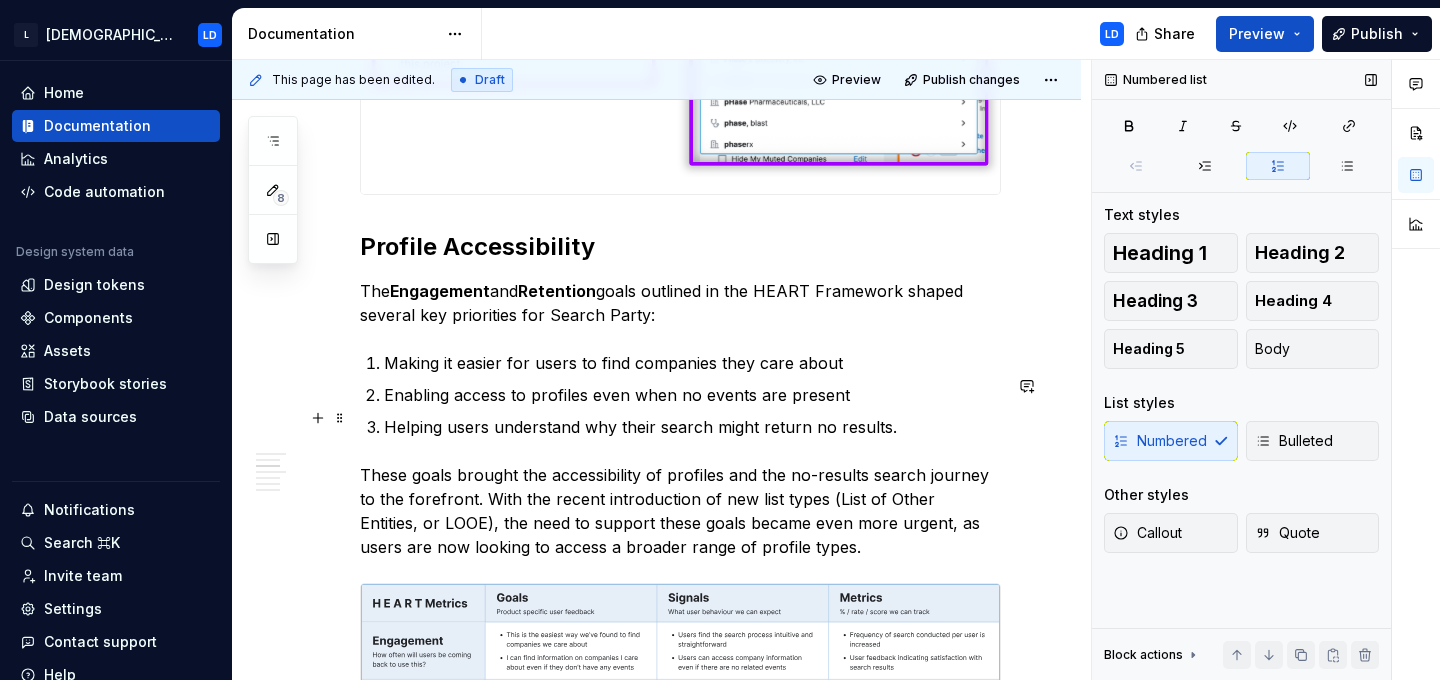 click on "Enabling access to profiles even when no events are present" at bounding box center [692, 395] 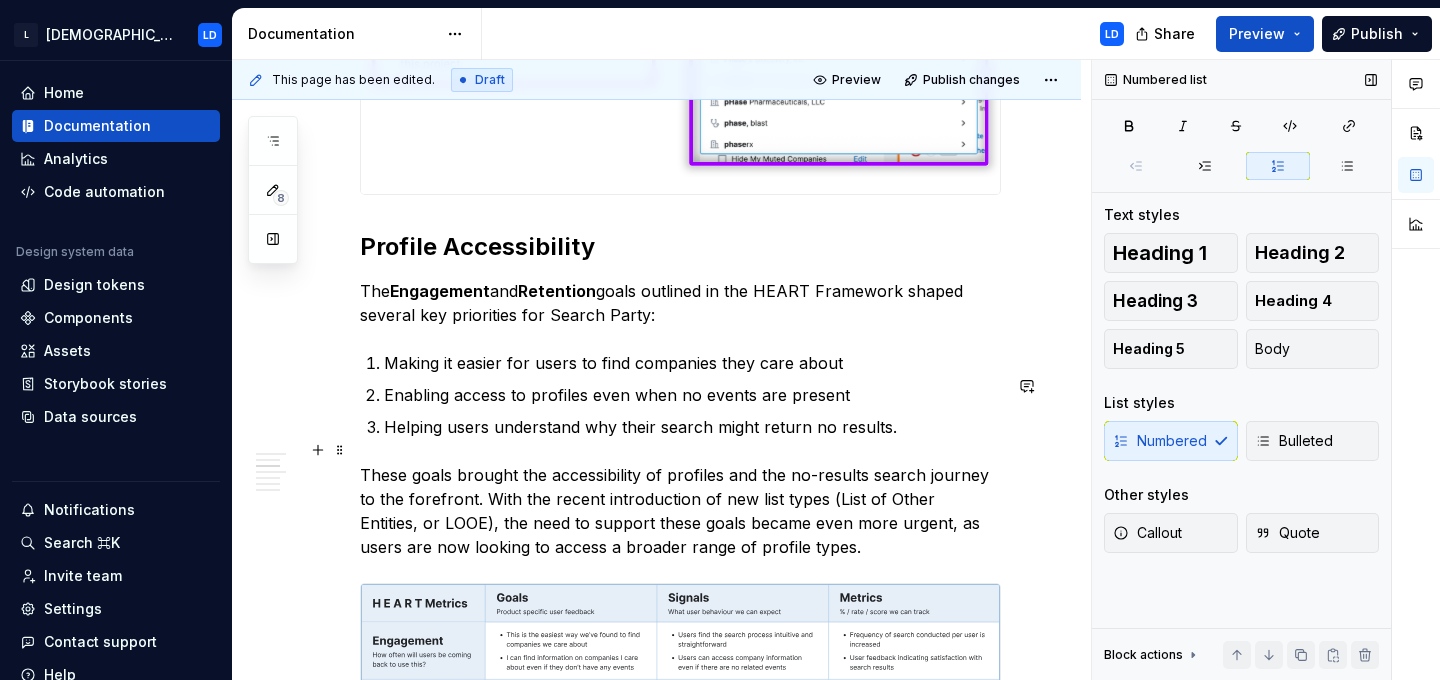 click on "Helping users understand why their search might return no results." at bounding box center [692, 427] 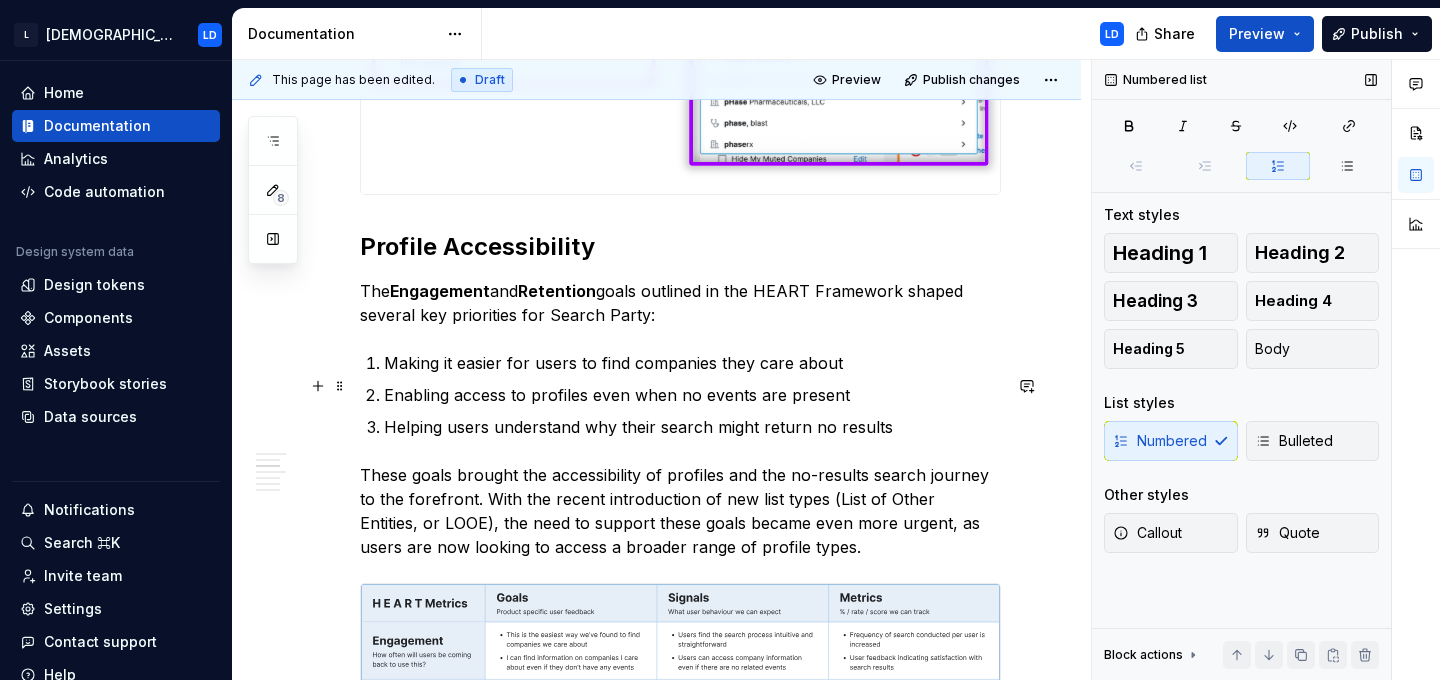 click on "Making it easier for users to find companies they care about" at bounding box center (692, 363) 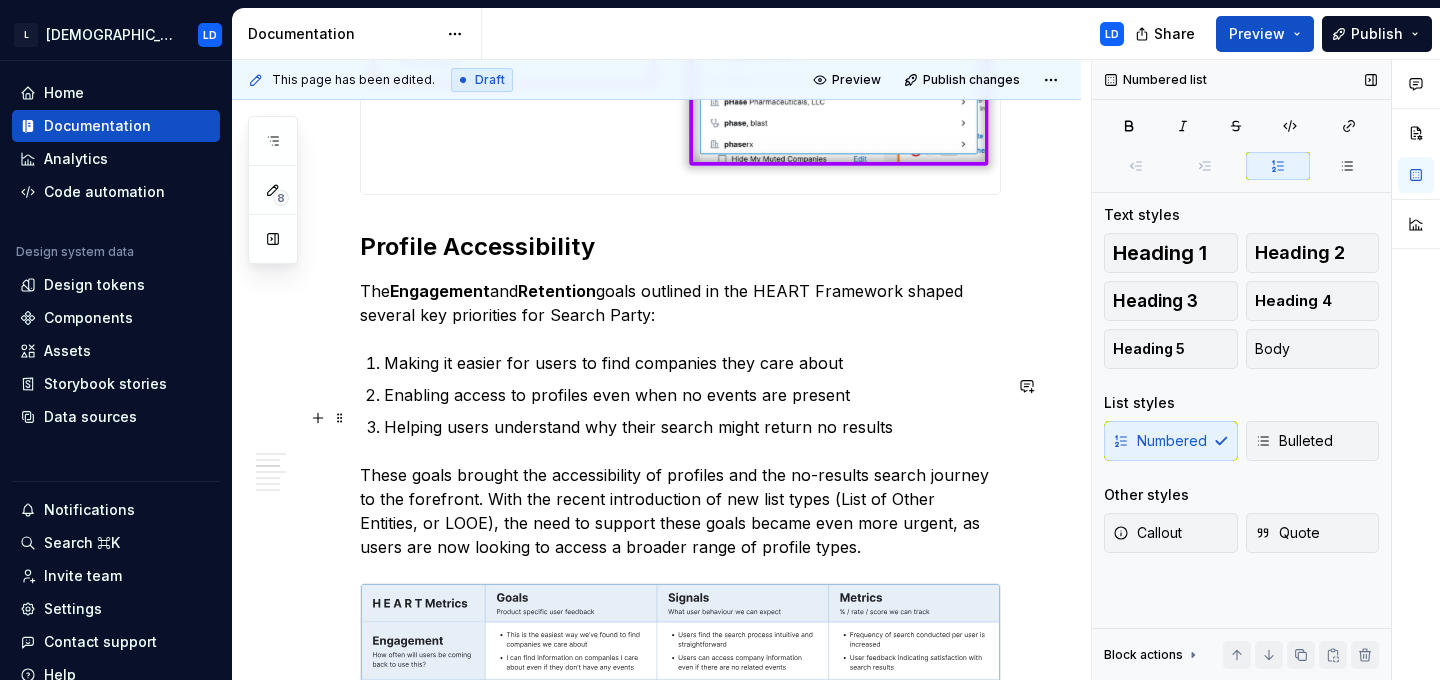 click on "Enabling access to profiles even when no events are present" at bounding box center [692, 395] 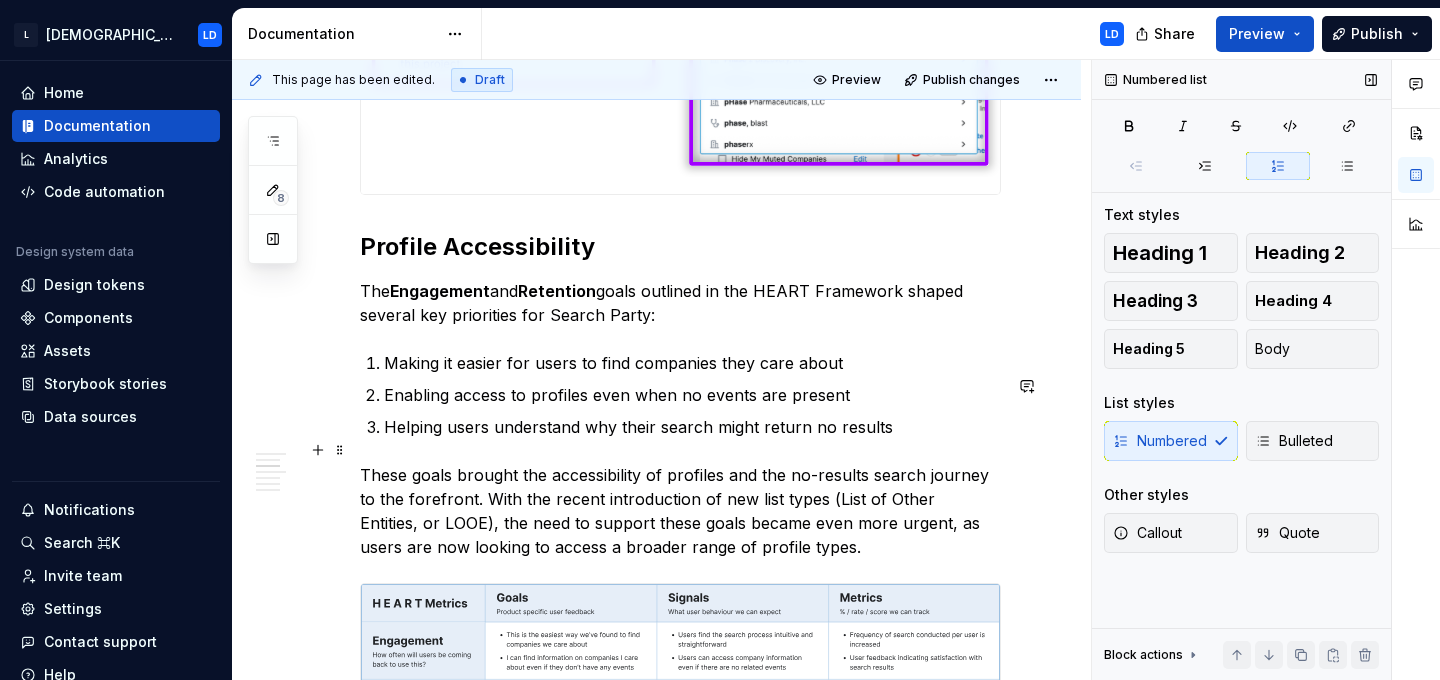 click on "Making it easier for users to find companies they care about Enabling access to profiles even when no events are present Helping users understand why their search might return no results" at bounding box center (692, 395) 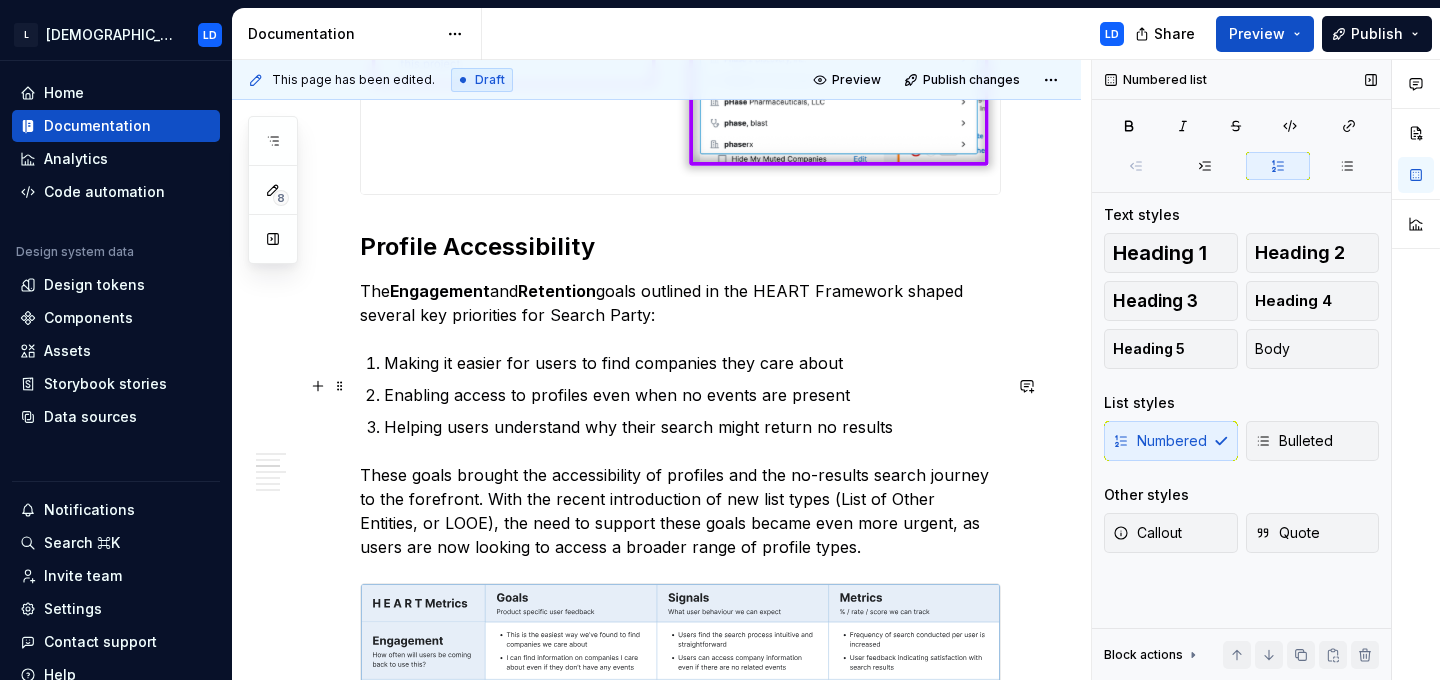 click on "Making it easier for users to find companies they care about" at bounding box center (692, 363) 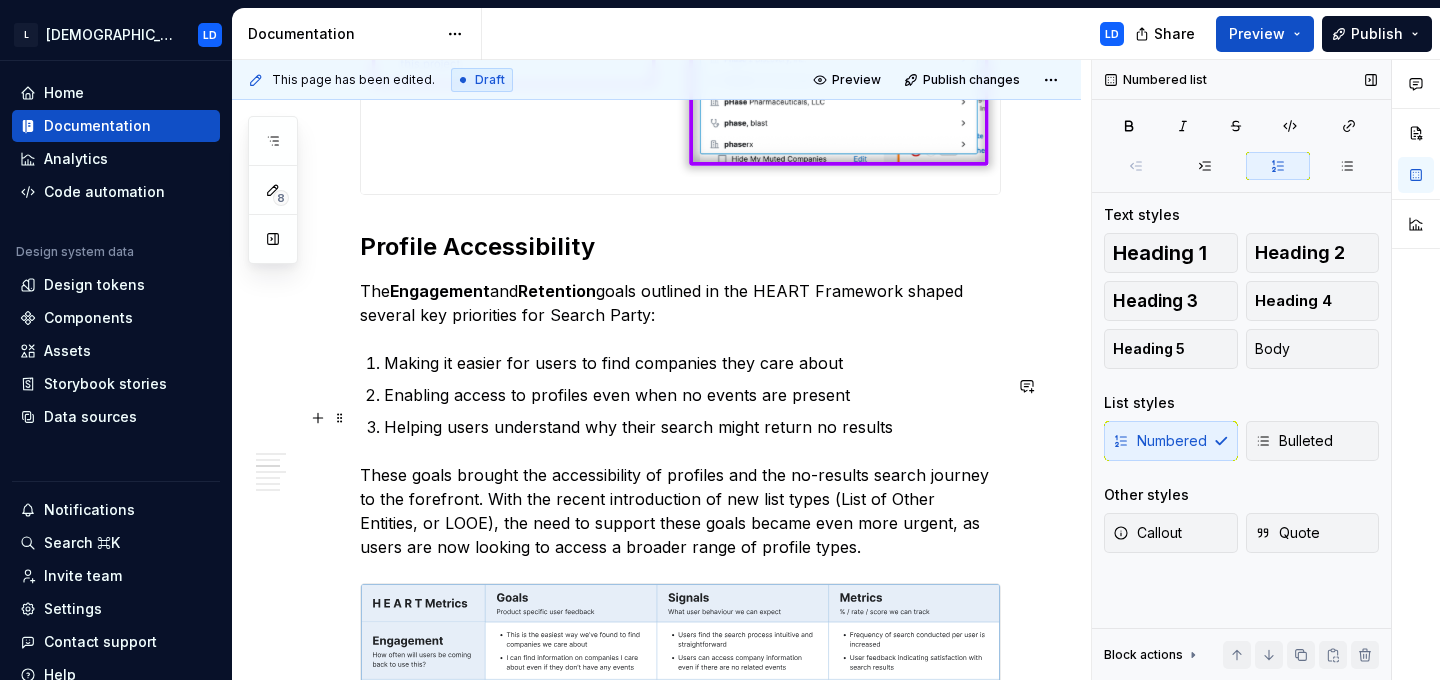 click on "Enabling access to profiles even when no events are present" at bounding box center [692, 395] 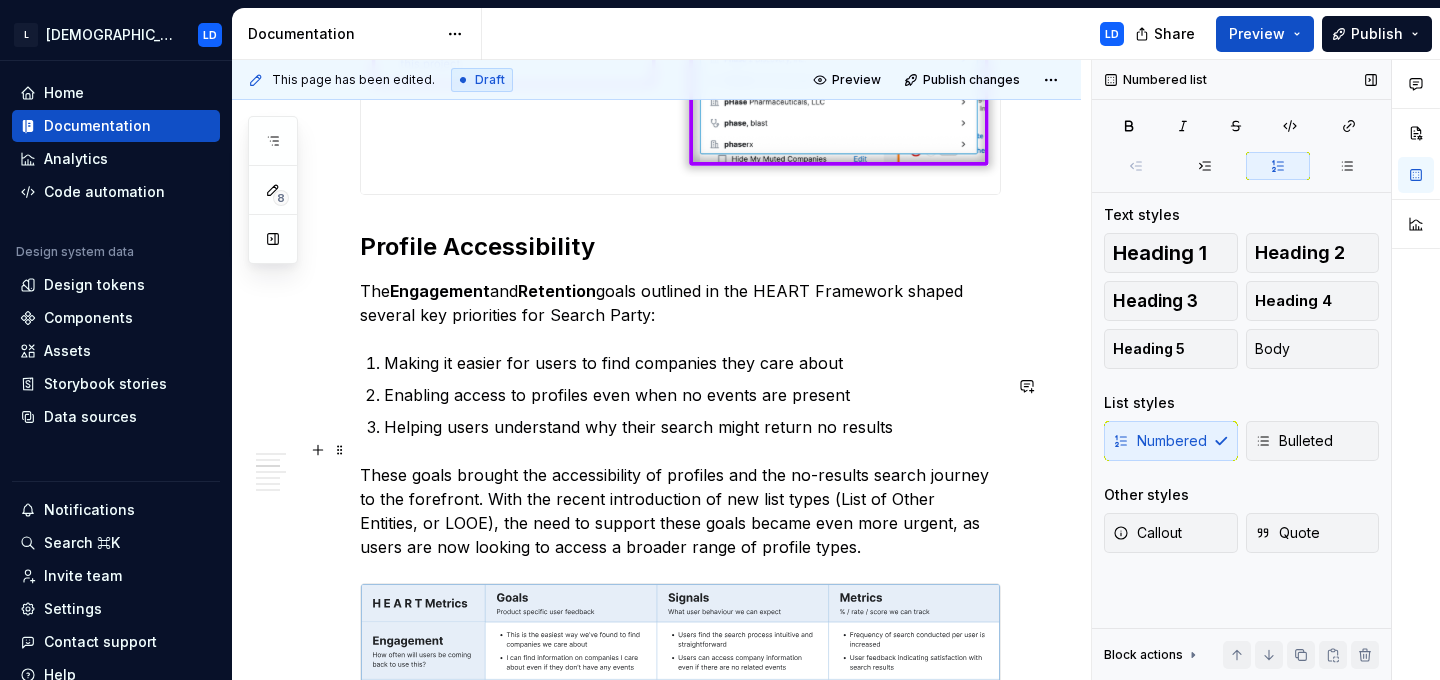 click on "Helping users understand why their search might return no results" at bounding box center (692, 427) 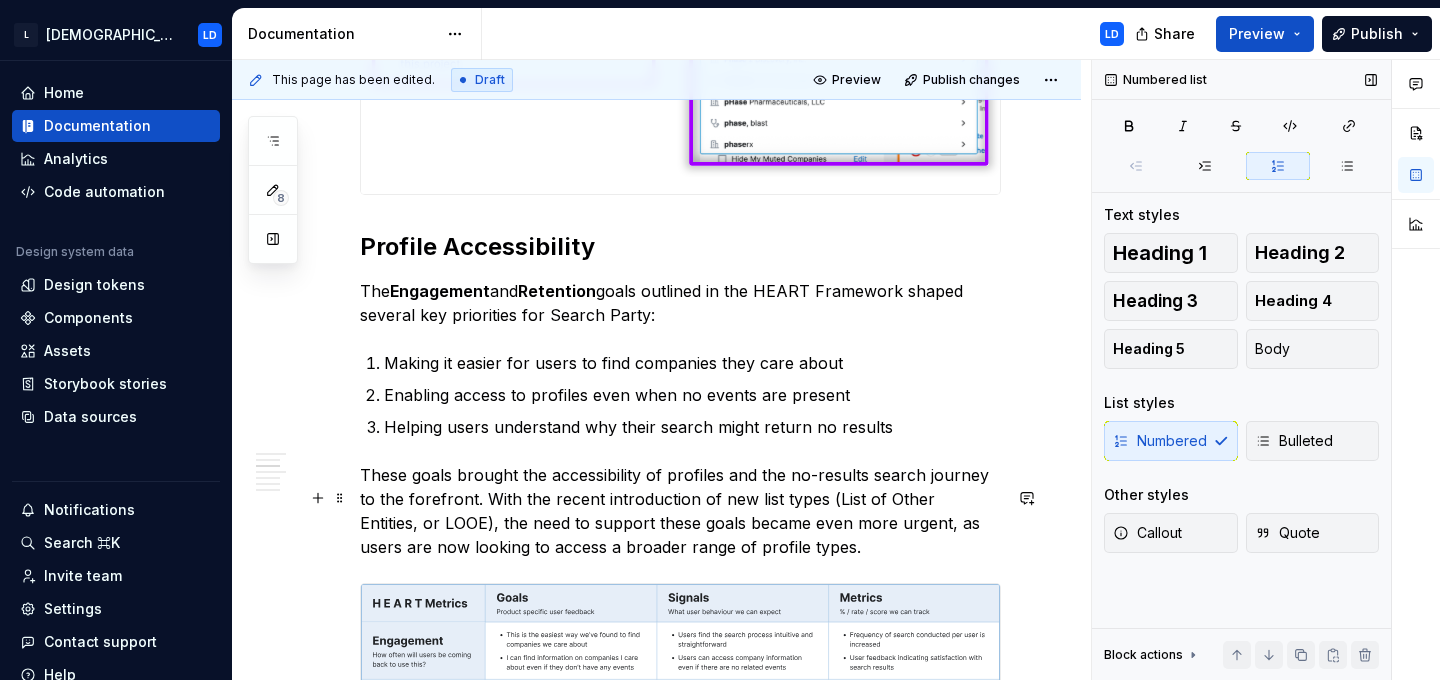 click on "These goals brought the accessibility of profiles and the no-results search journey to the forefront. With the recent introduction of new list types (List of Other Entities, or LOOE), the need to support these goals became even more urgent, as users are now looking to access a broader range of profile types." at bounding box center [680, 511] 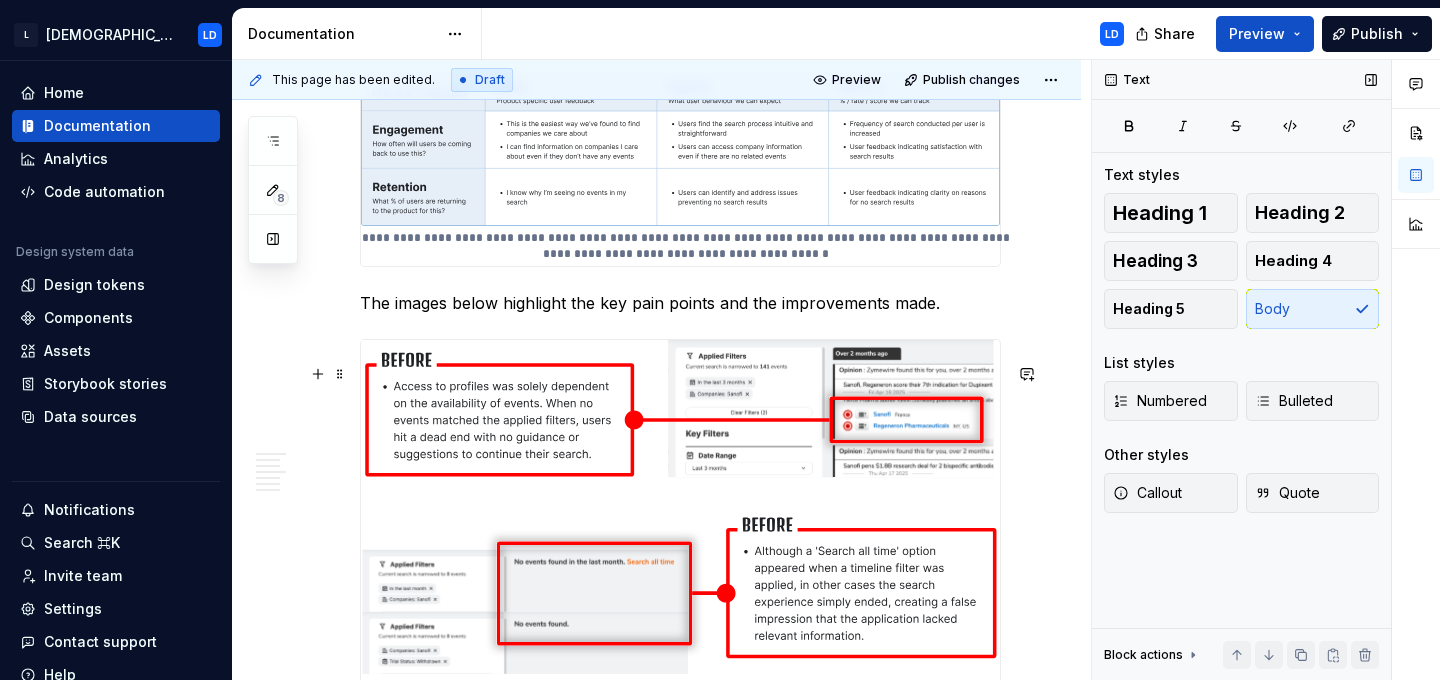 scroll, scrollTop: 2624, scrollLeft: 0, axis: vertical 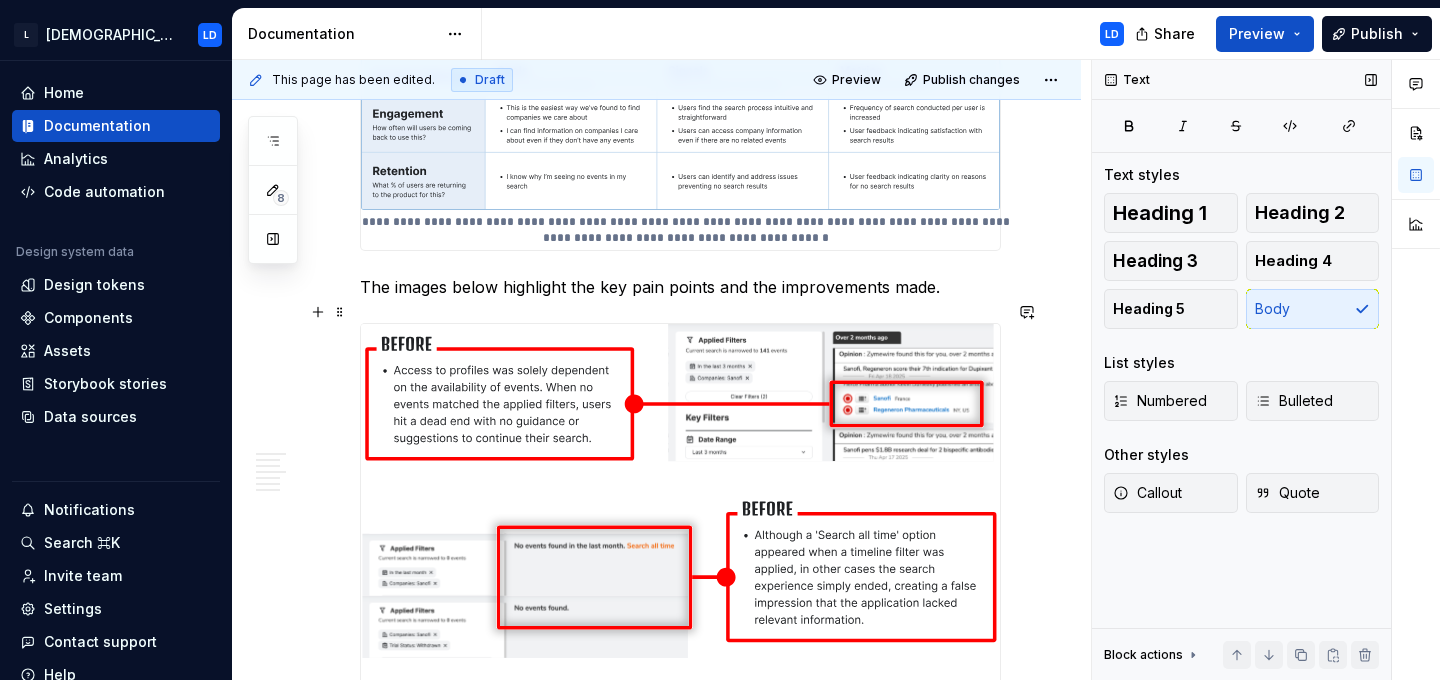 click on "The images below highlight the key pain points and the improvements made." at bounding box center [680, 287] 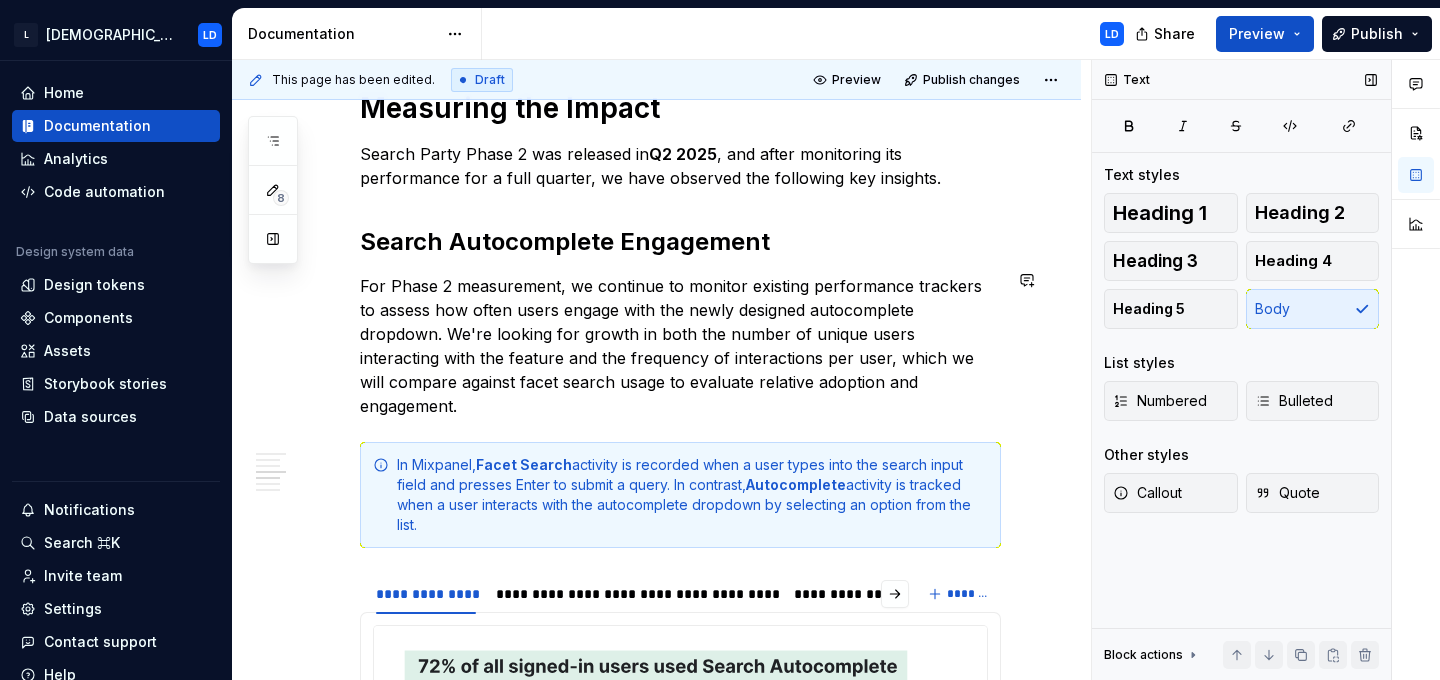 scroll, scrollTop: 3618, scrollLeft: 0, axis: vertical 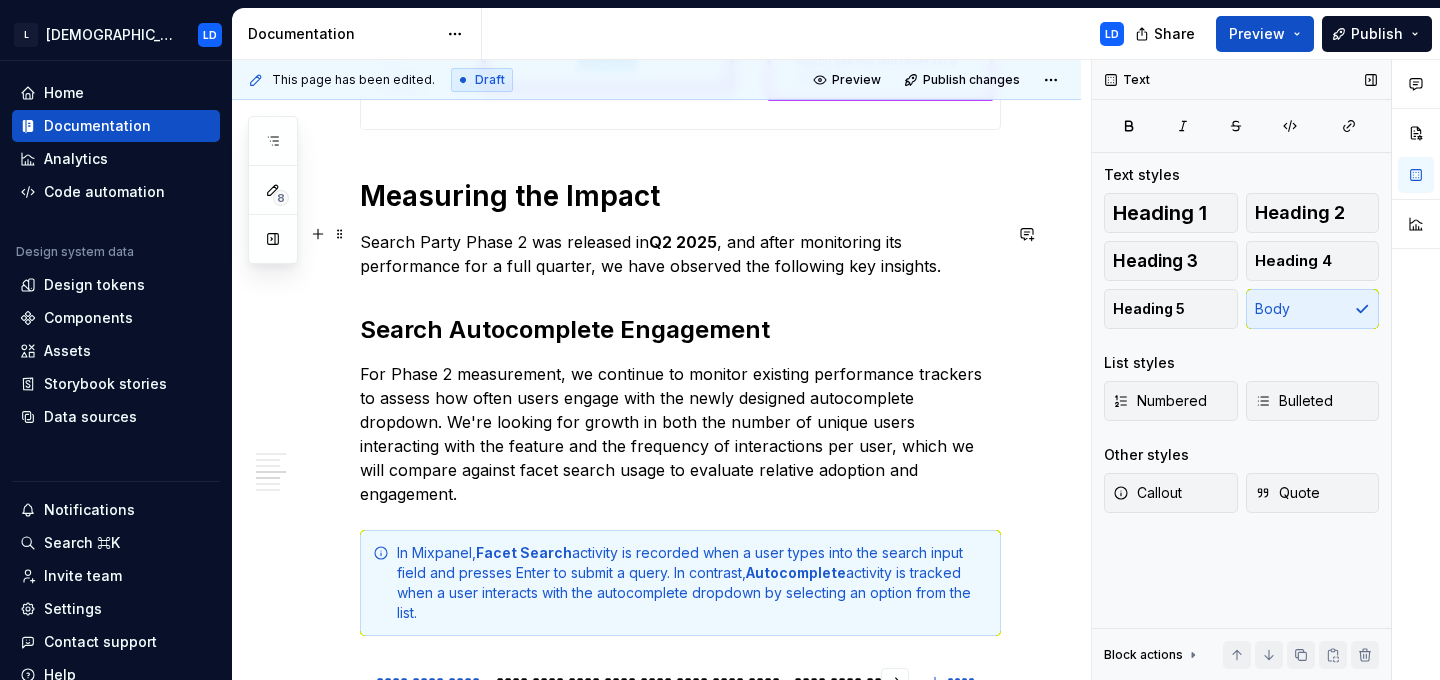 click on "Measuring the Impact" at bounding box center (680, 196) 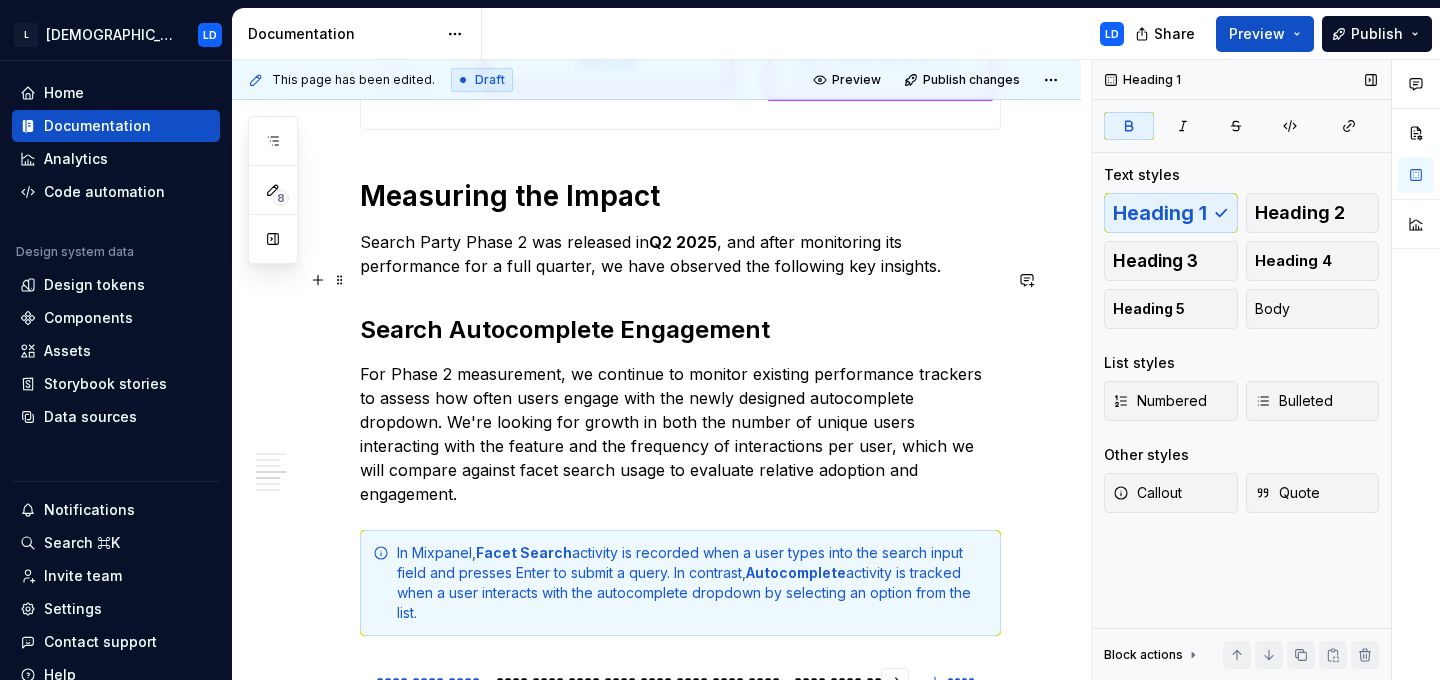 click on "Search Party Phase 2 was released in  Q2 2025 , and after monitoring its performance for a full quarter, we have observed the following key insights." at bounding box center [680, 254] 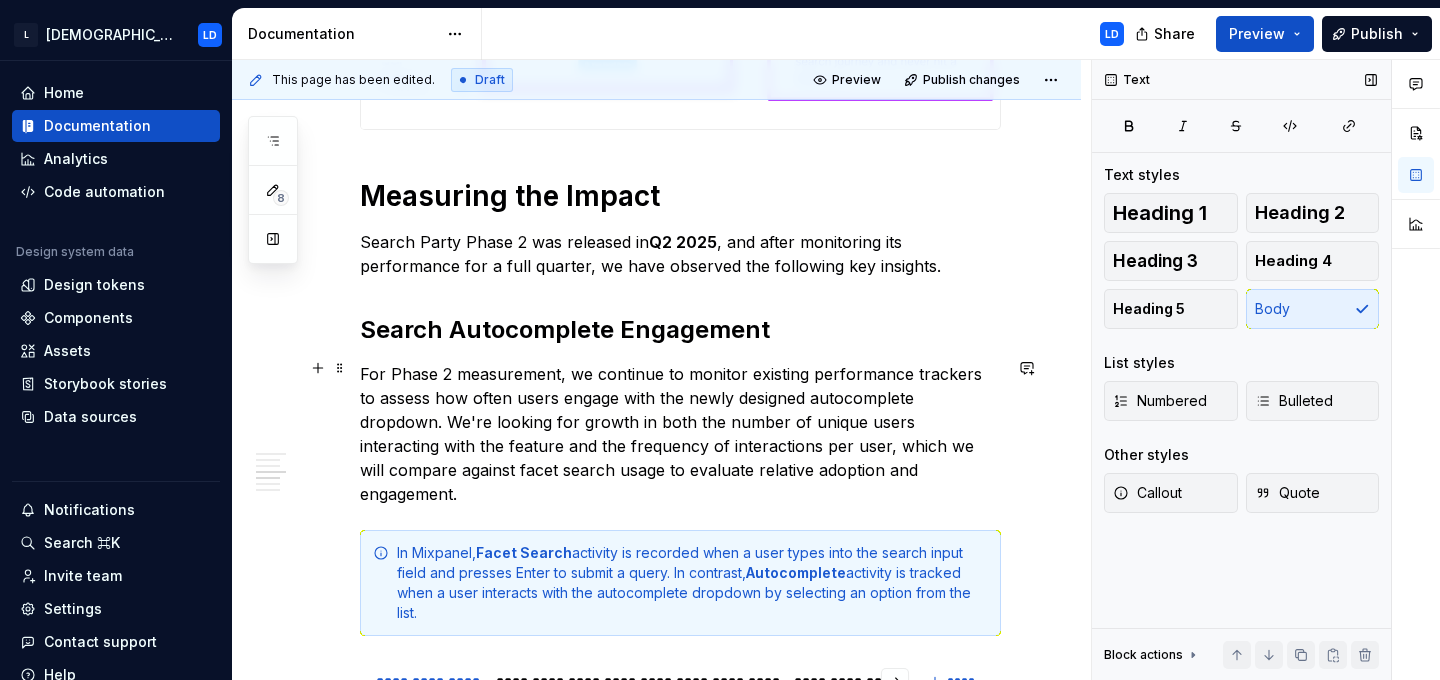 click on "Search Autocomplete Engagement" at bounding box center [680, 330] 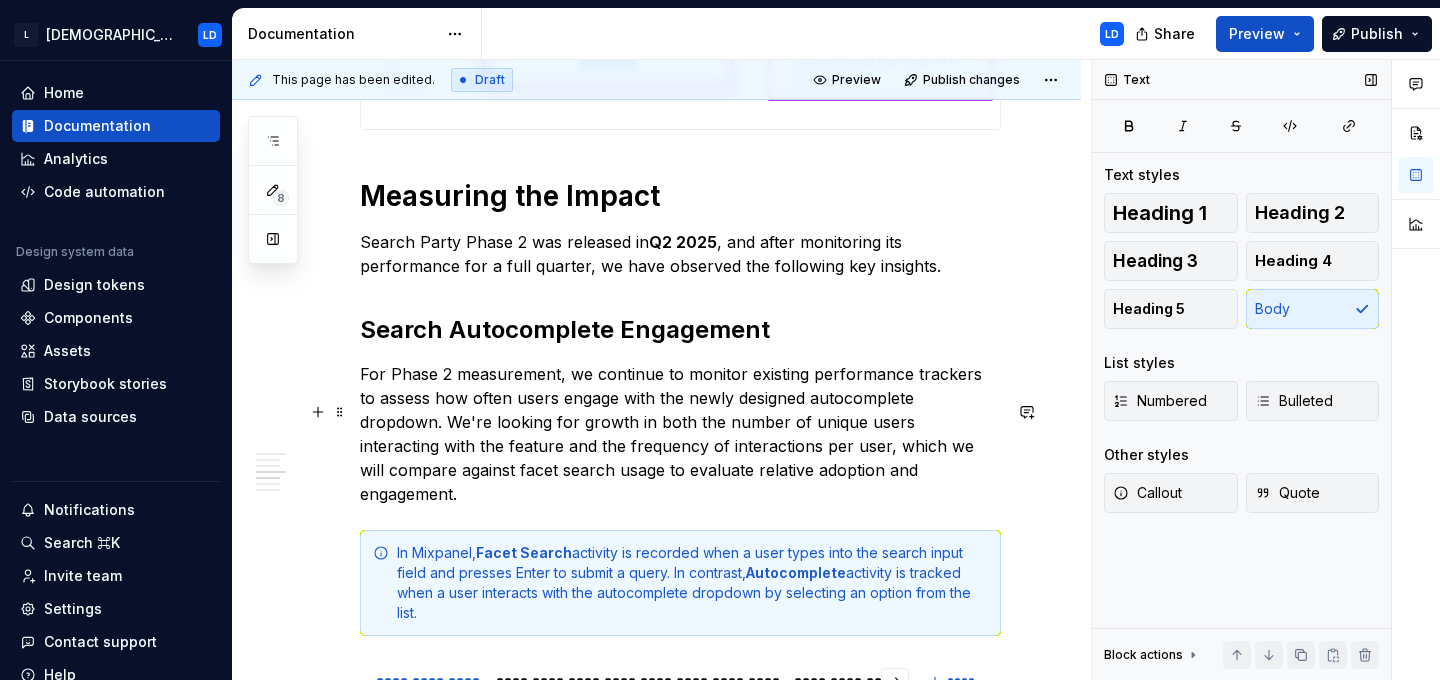 click on "For Phase 2 measurement, we continue to monitor existing performance trackers to assess how often users engage with the newly designed autocomplete dropdown. We're looking for growth in both the number of unique users interacting with the feature and the frequency of interactions per user, which we will compare against facet search usage to evaluate relative adoption and engagement." at bounding box center [680, 434] 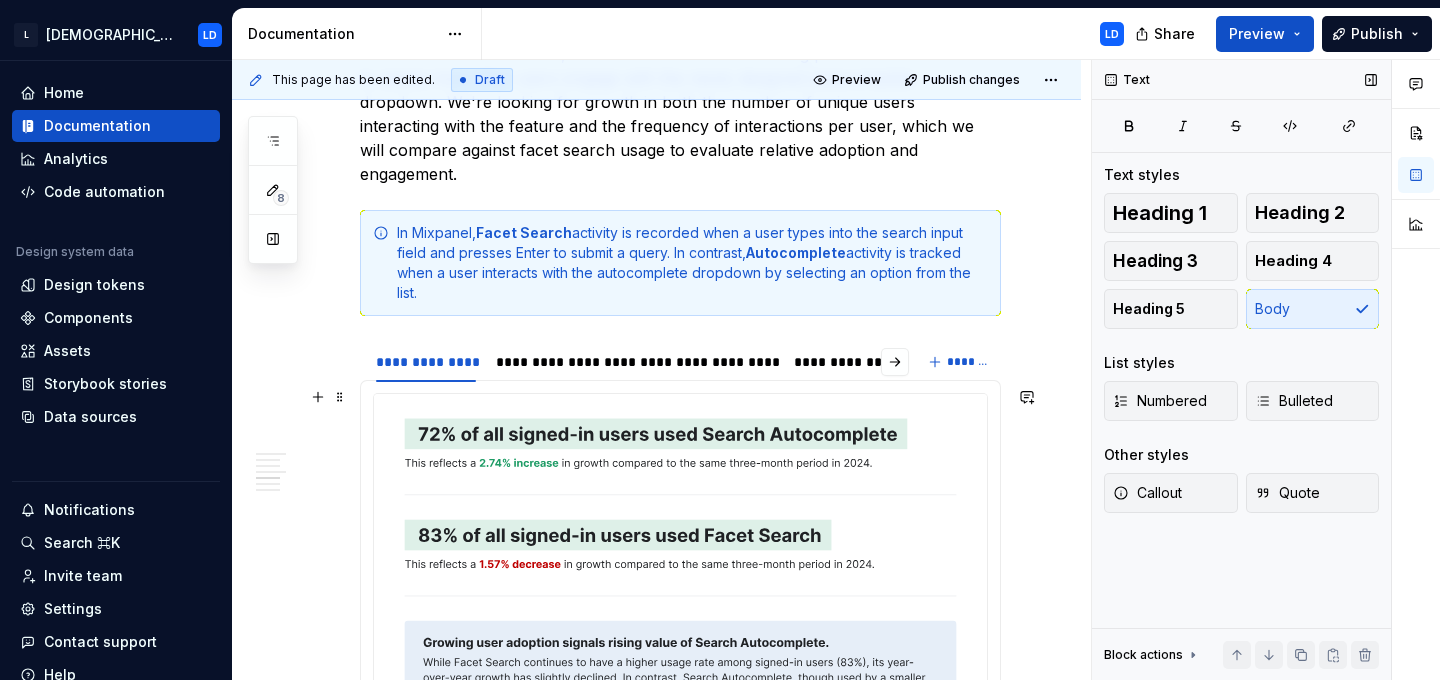 scroll, scrollTop: 3940, scrollLeft: 0, axis: vertical 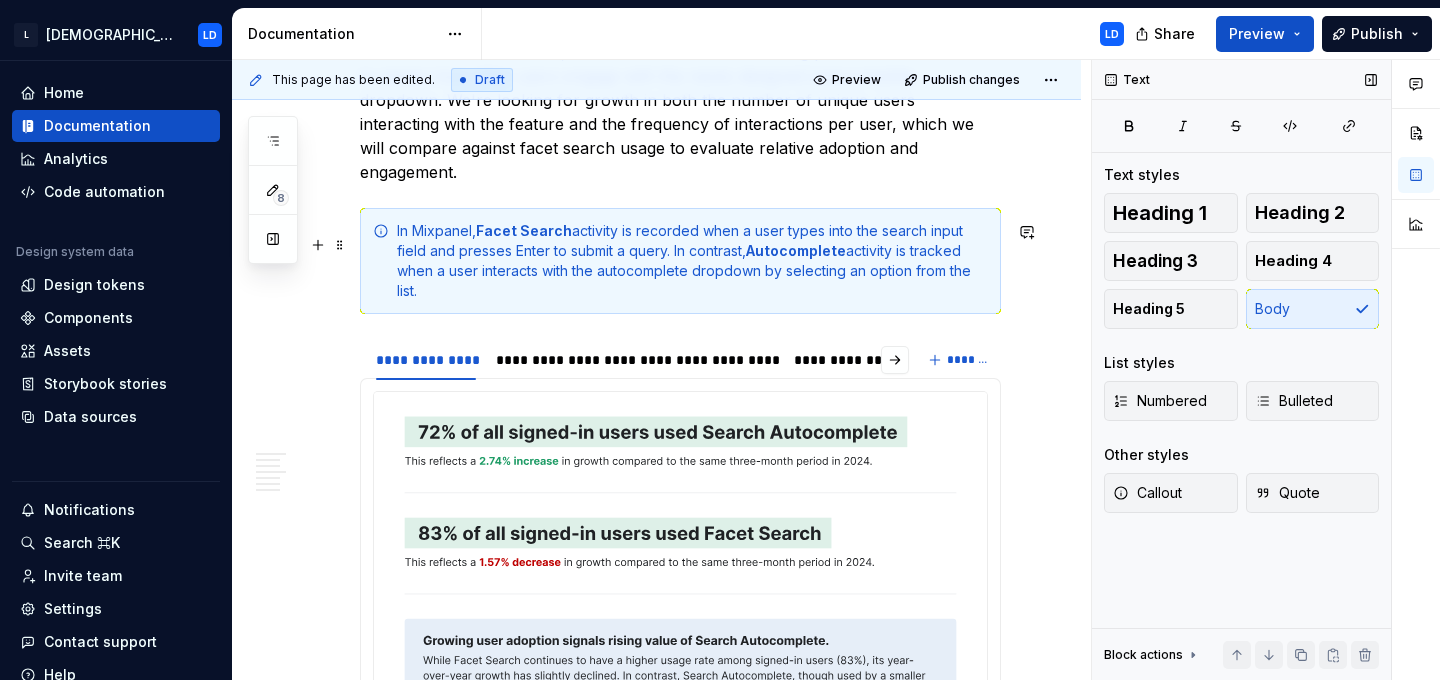 click on "In Mixpanel,  Facet Search  activity is recorded when a user types into the search input field and presses Enter to submit a query. In contrast,  Autocomplete  activity is tracked when a user interacts with the autocomplete dropdown by selecting an option from the list." at bounding box center (692, 261) 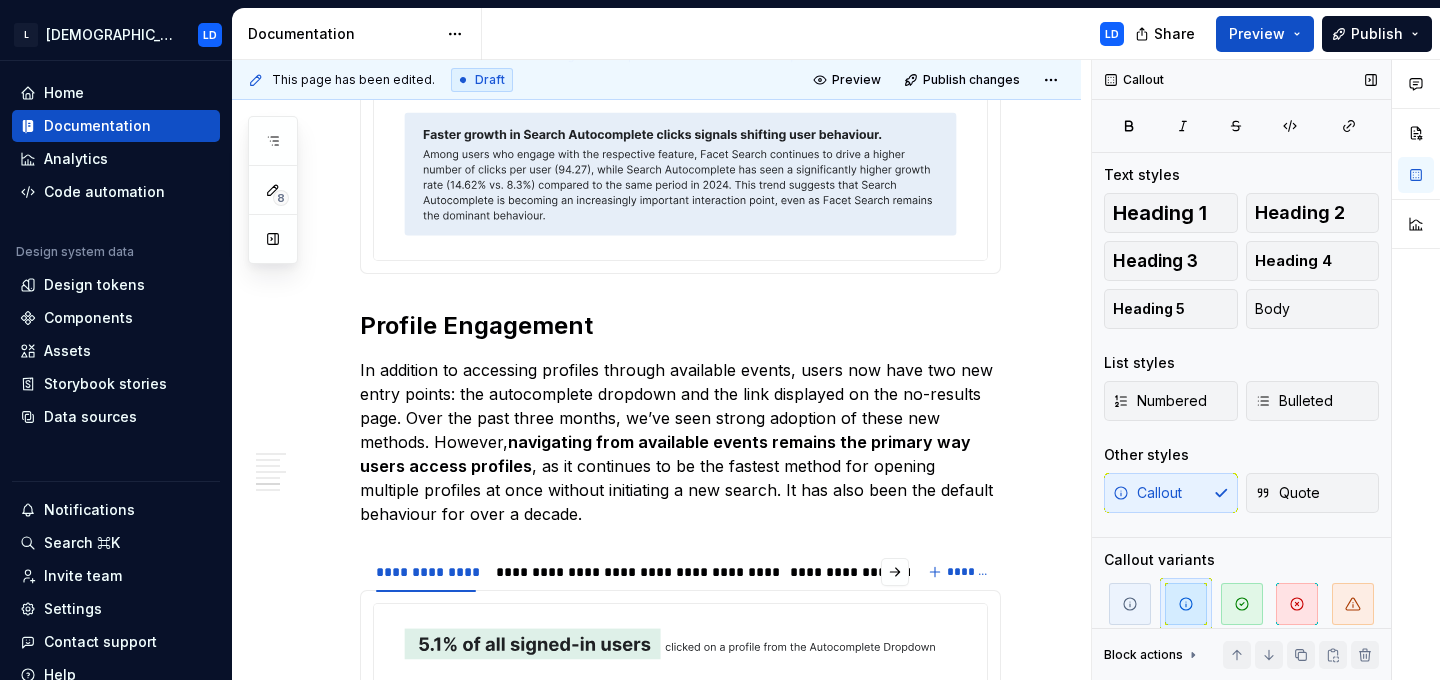 scroll, scrollTop: 4929, scrollLeft: 0, axis: vertical 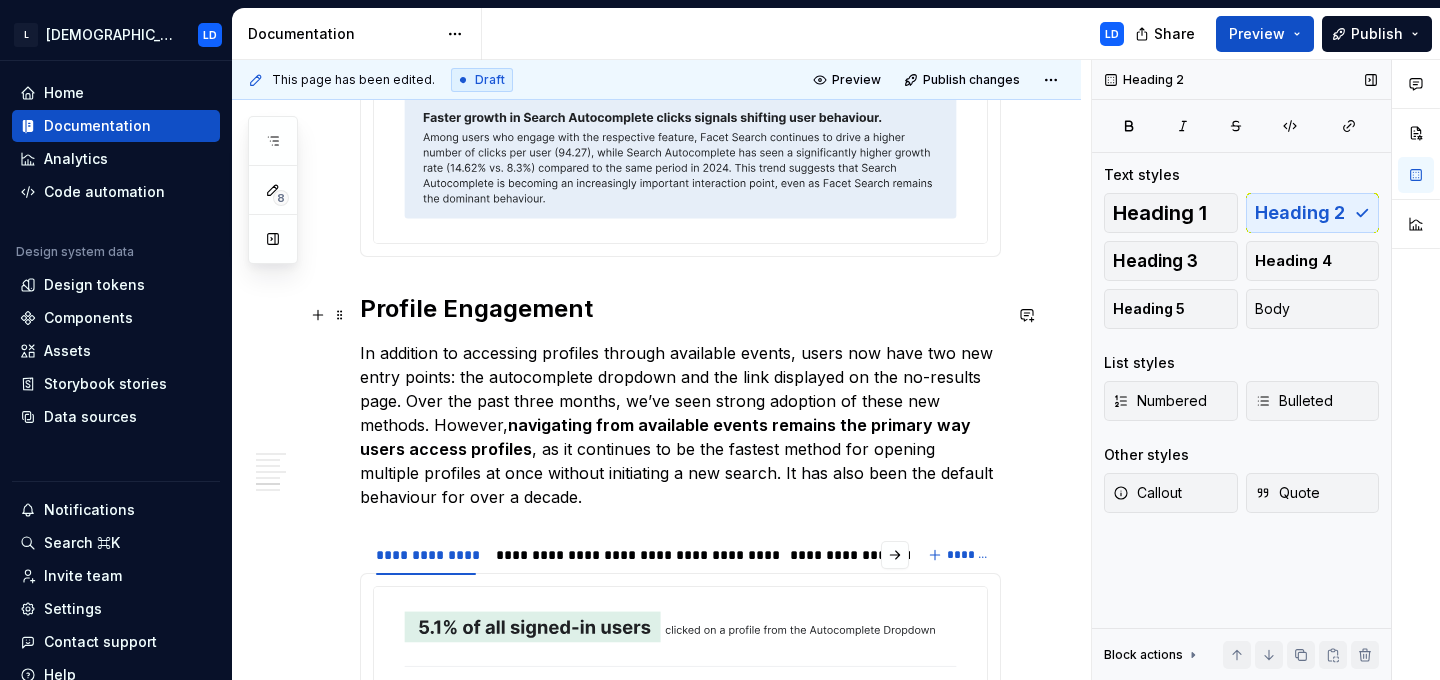 click on "Profile Engagement" at bounding box center [680, 309] 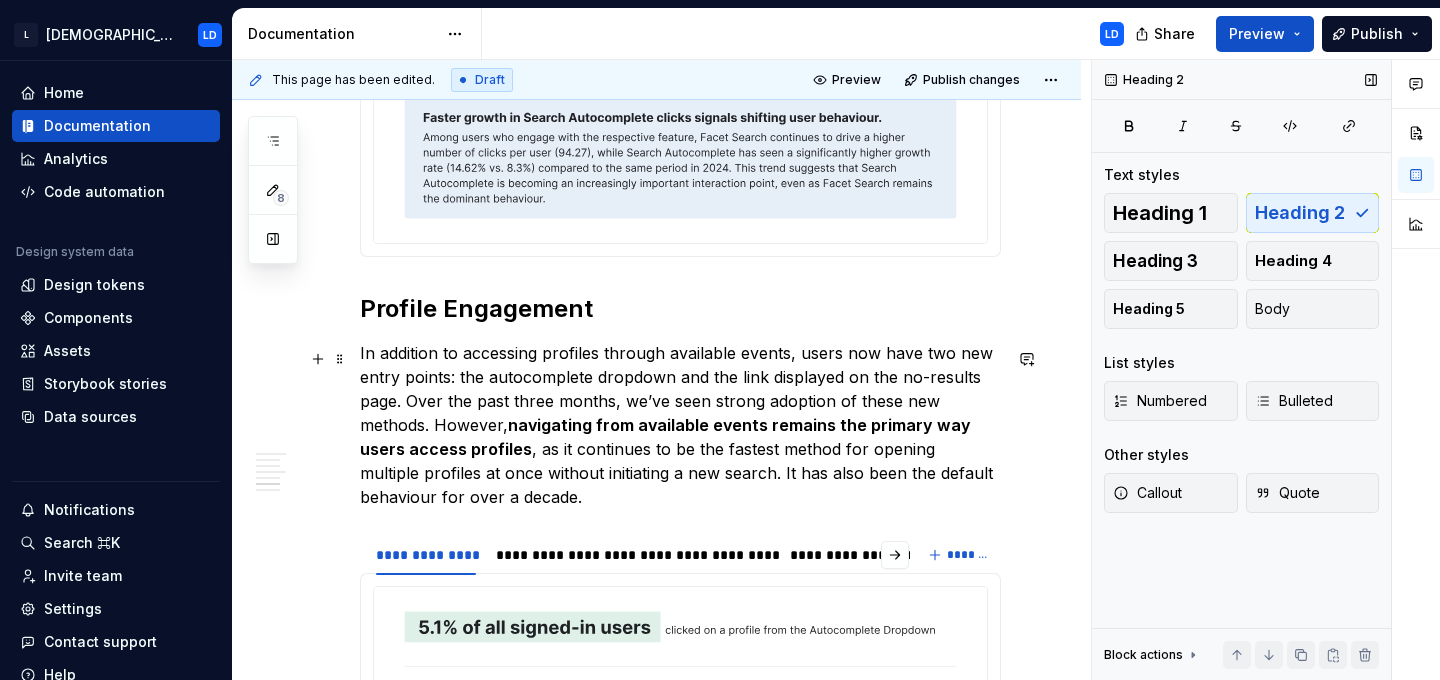 click on "In addition to accessing profiles through available events, users now have two new entry points: the autocomplete dropdown and the link displayed on the no-results page. Over the past three months, we’ve seen strong adoption of these new methods. However,  navigating from available events remains the primary way users access profiles , as it continues to be the fastest method for opening multiple profiles at once without initiating a new search. It has also been the default behaviour for over a decade." at bounding box center (680, 425) 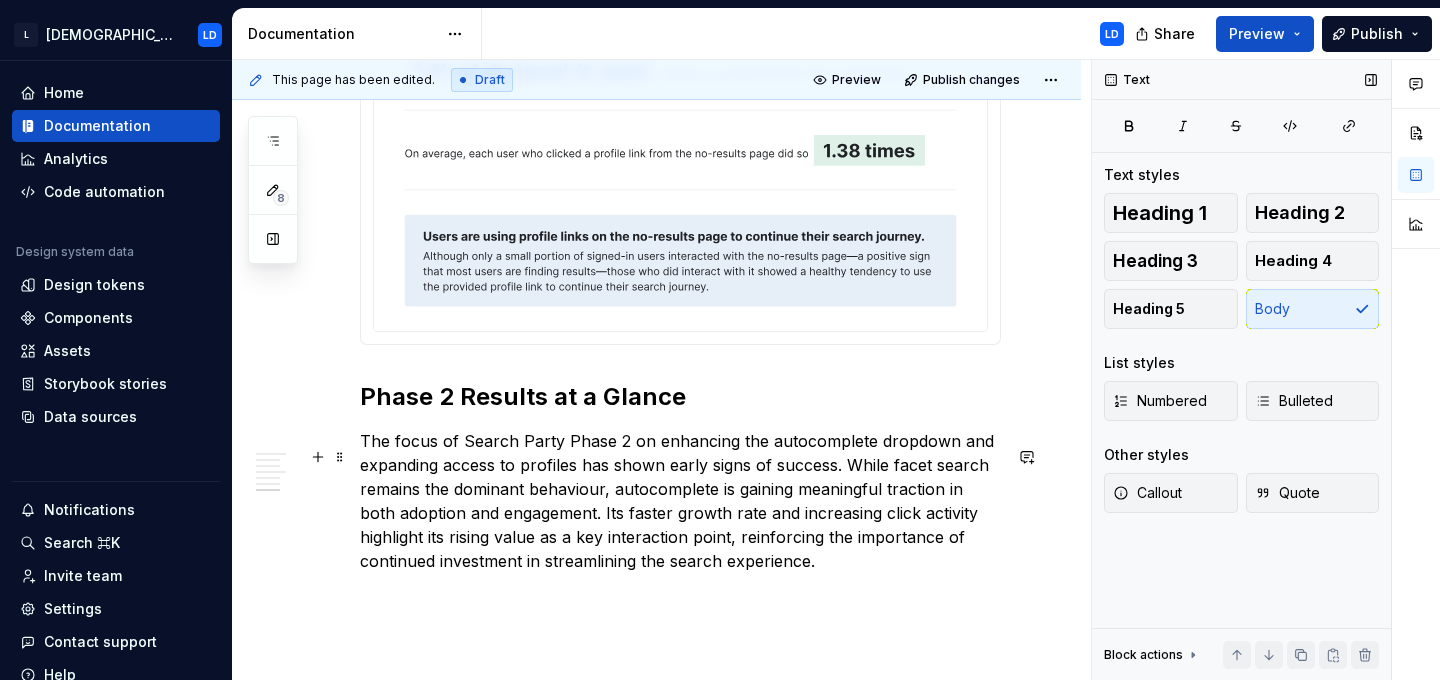 scroll, scrollTop: 5883, scrollLeft: 0, axis: vertical 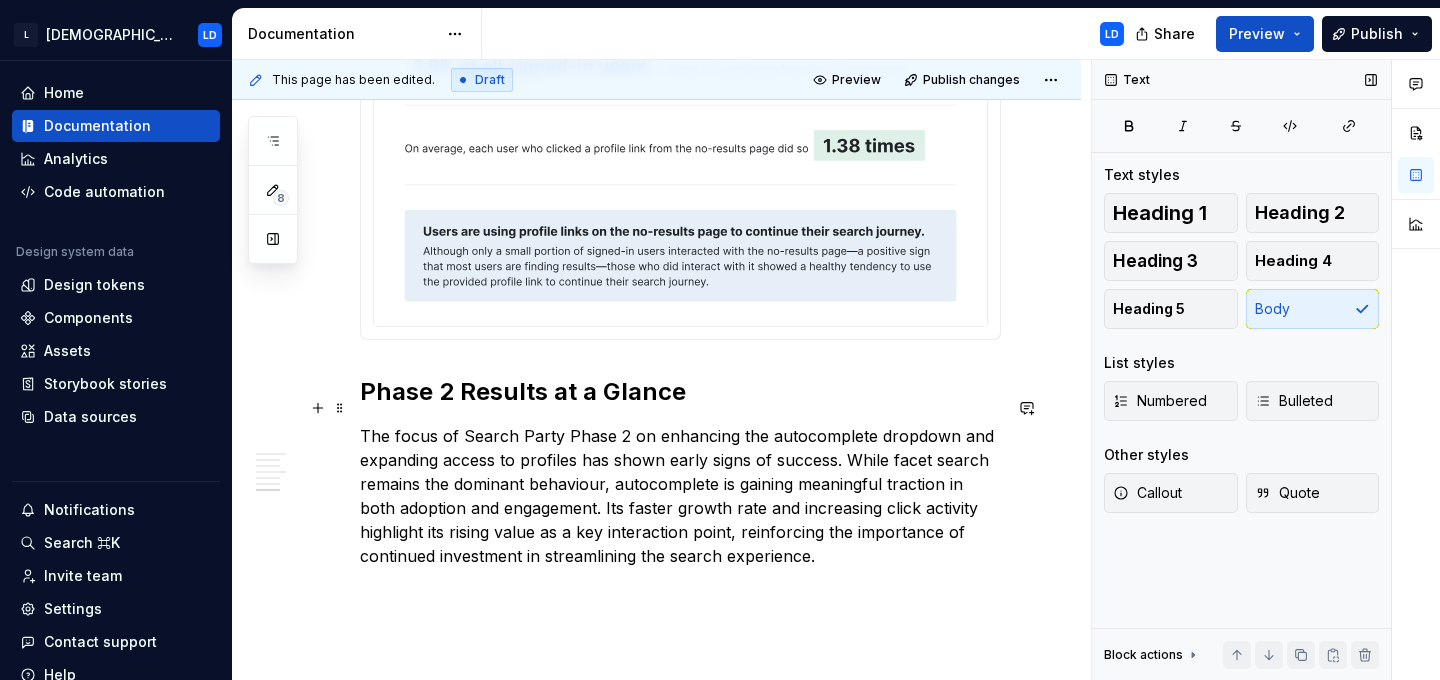 click on "Phase 2 Results at a Glance" at bounding box center (680, 392) 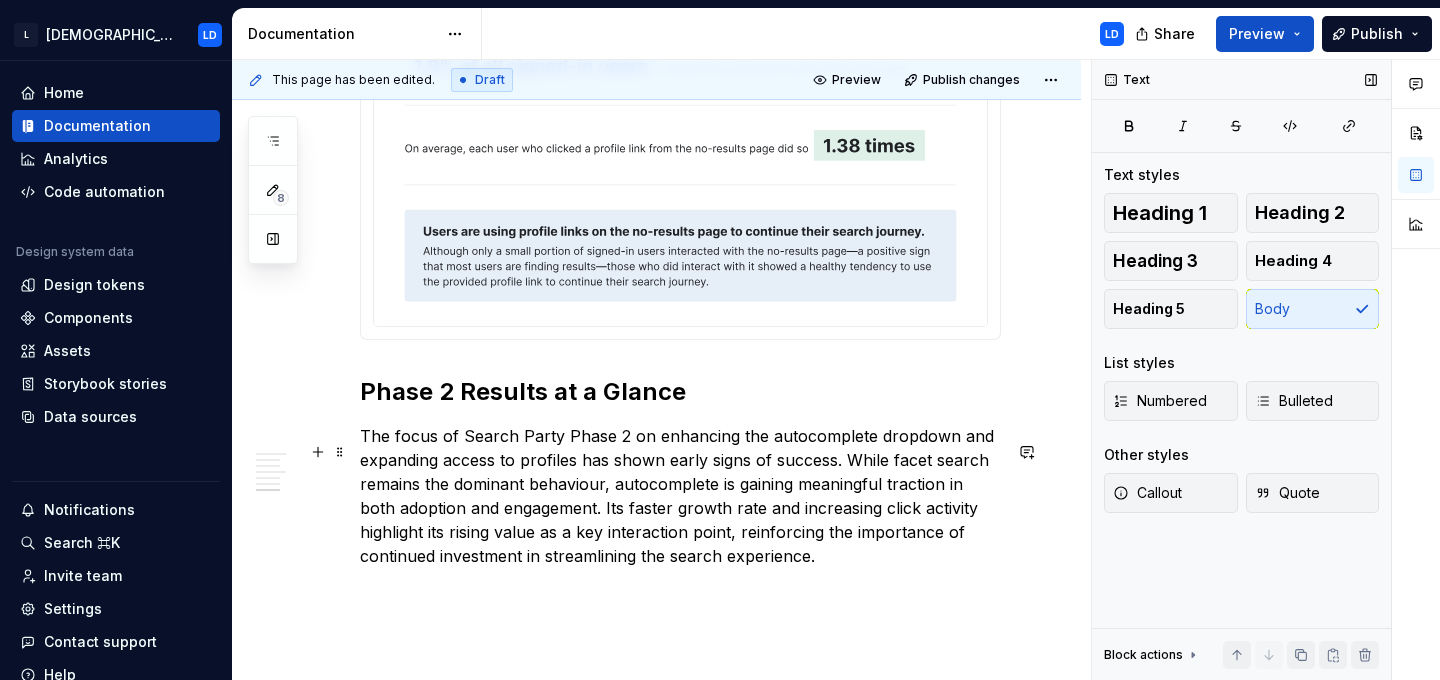 click on "The focus of Search Party Phase 2 on enhancing the autocomplete dropdown and expanding access to profiles has shown early signs of success. While facet search remains the dominant behaviour, autocomplete is gaining meaningful traction in both adoption and engagement. Its faster growth rate and increasing click activity highlight its rising value as a key interaction point, reinforcing the importance of continued investment in streamlining the search experience." at bounding box center [680, 496] 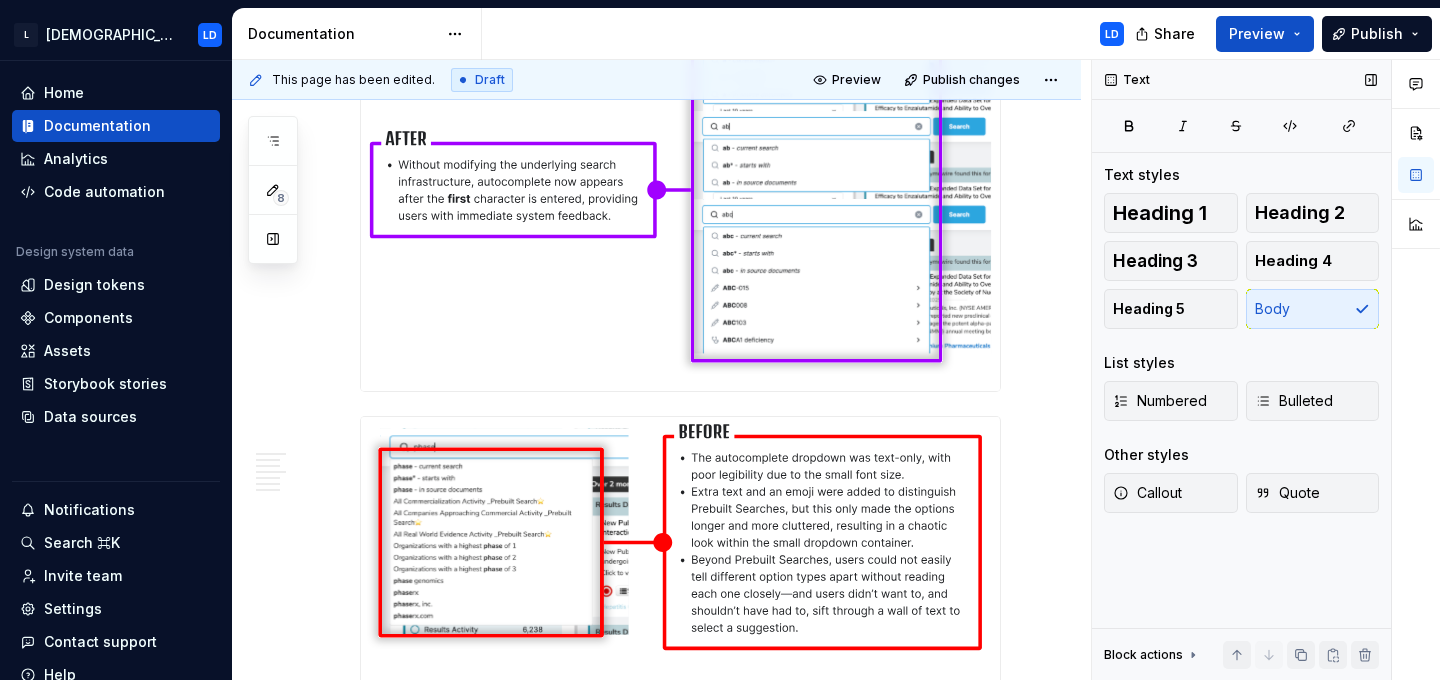scroll, scrollTop: 0, scrollLeft: 0, axis: both 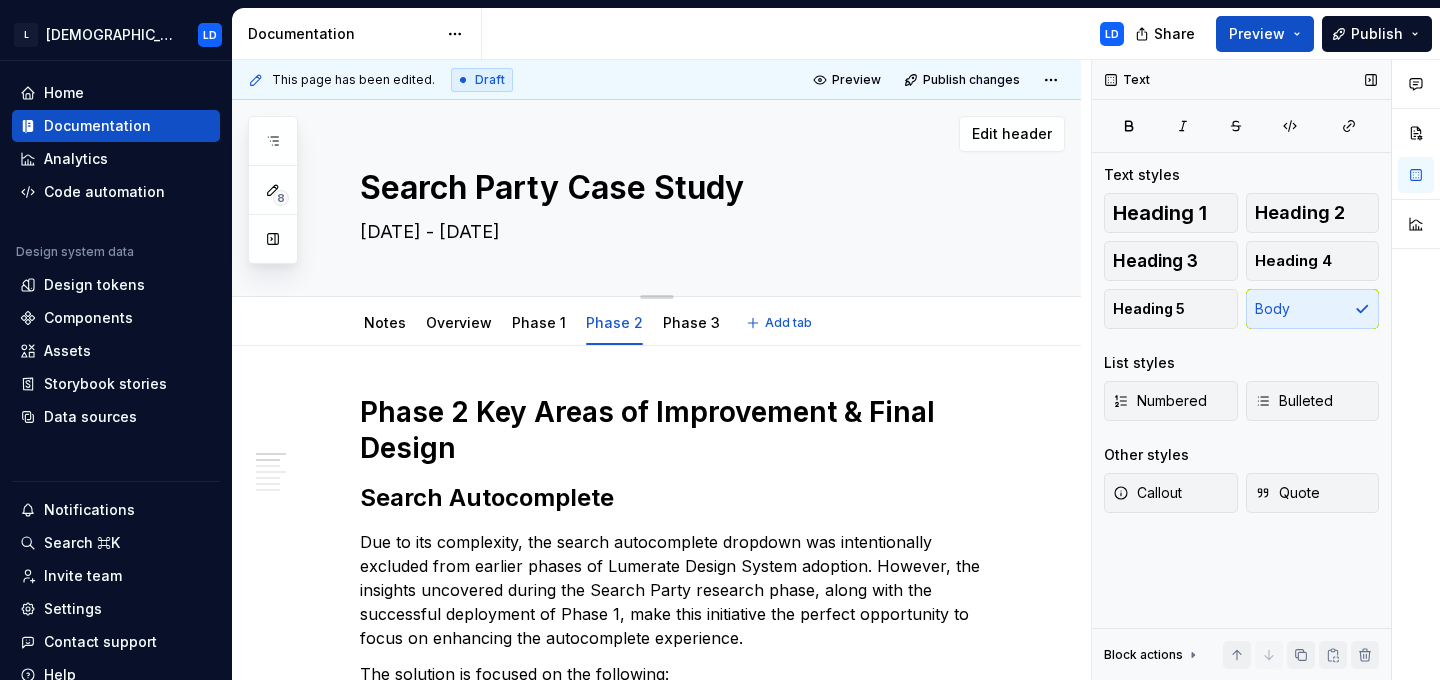 click on "Search Party Case Study" at bounding box center [676, 188] 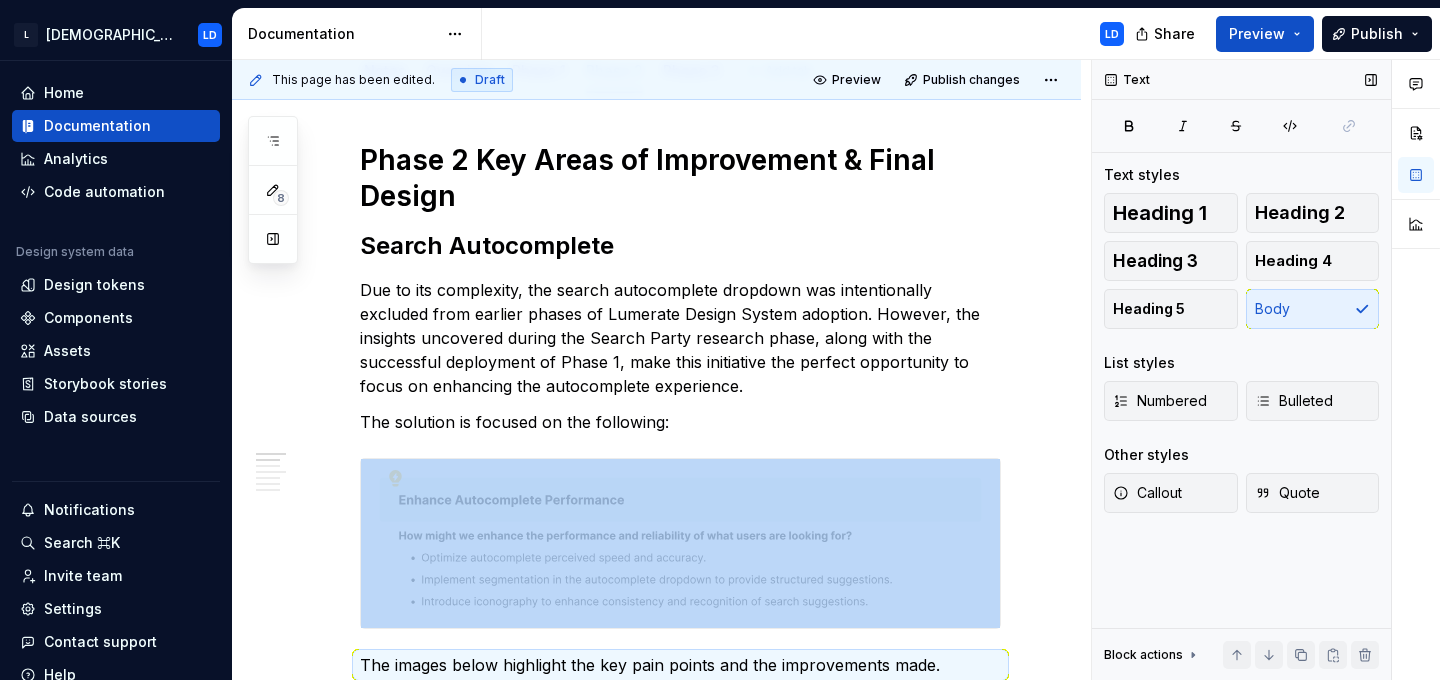 scroll, scrollTop: 0, scrollLeft: 0, axis: both 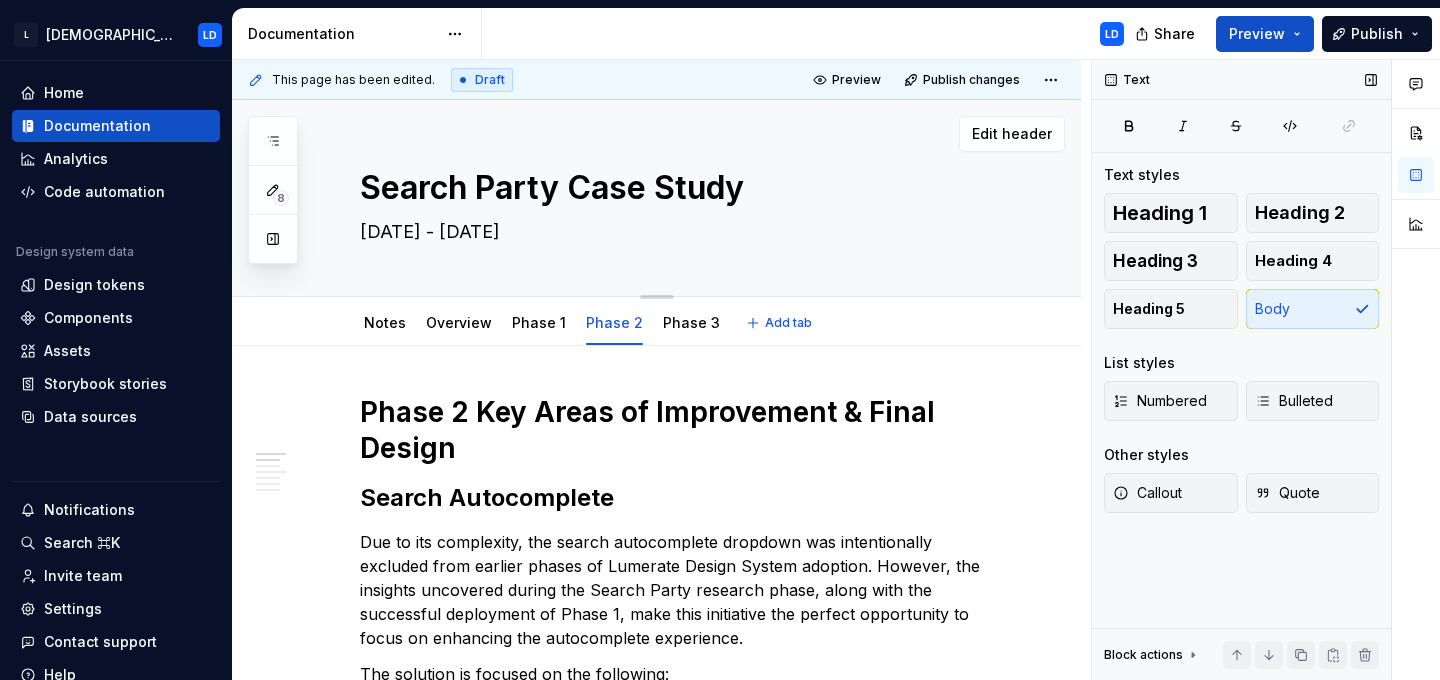click on "Search Party Case Study" at bounding box center (676, 188) 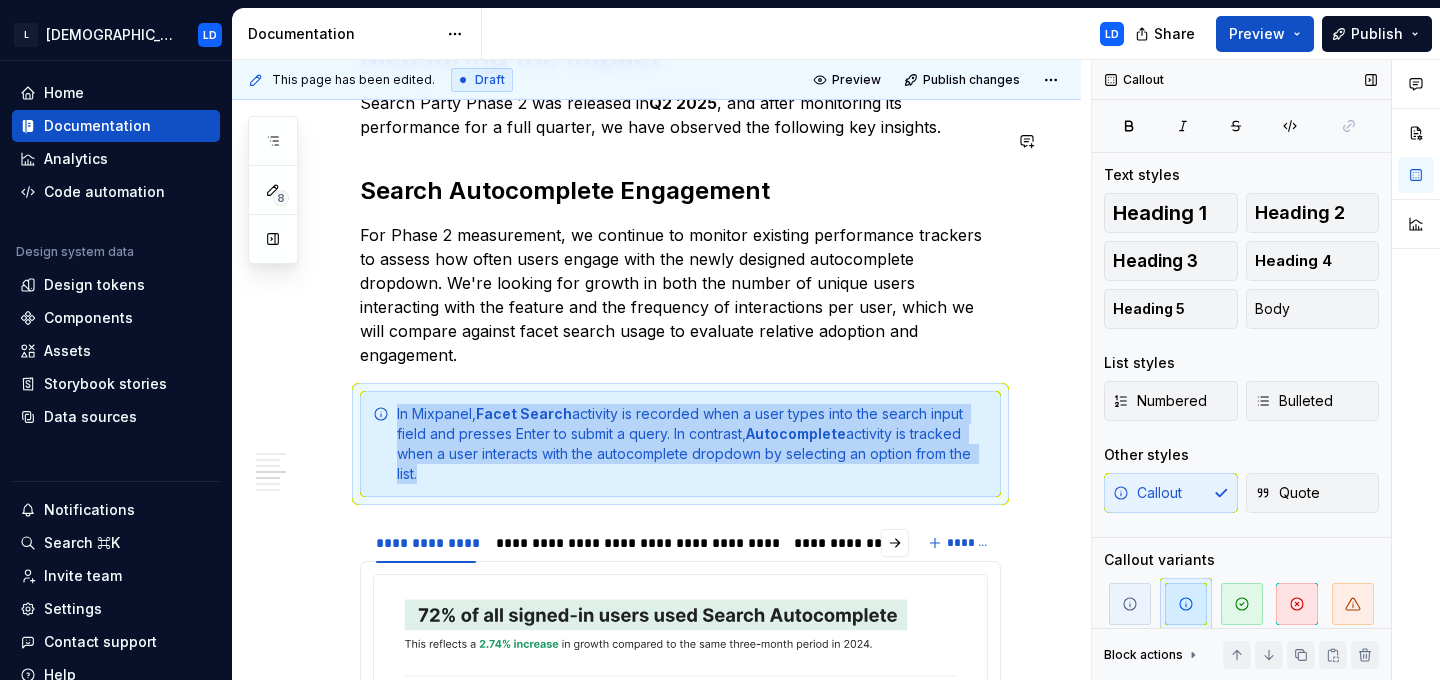 scroll, scrollTop: 4040, scrollLeft: 0, axis: vertical 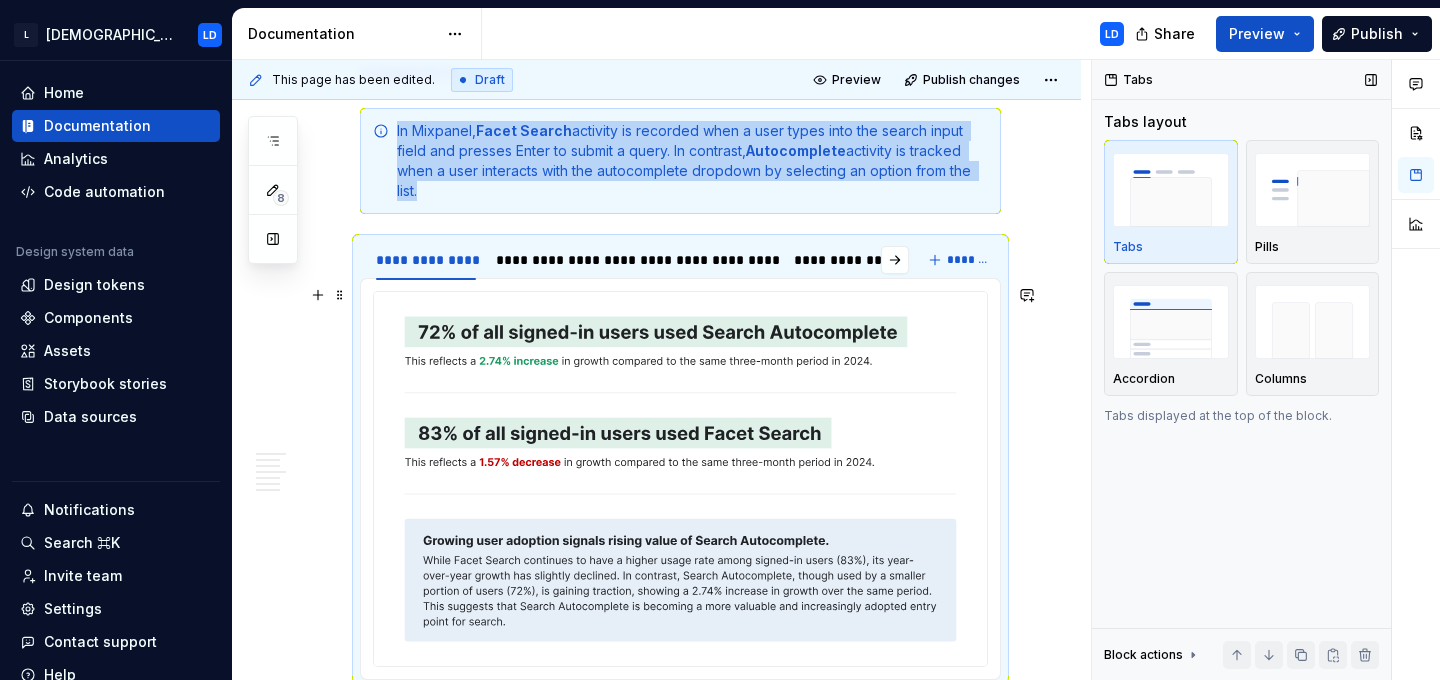 click at bounding box center (680, 479) 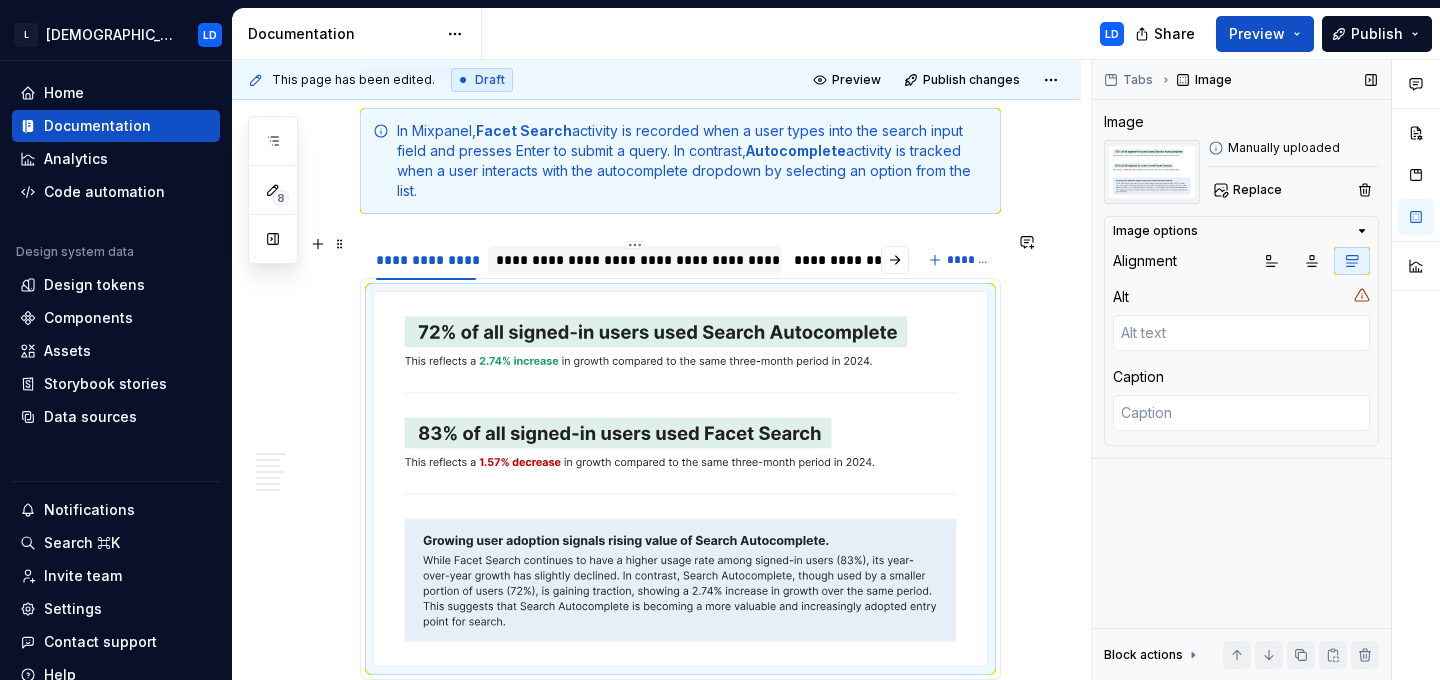 click on "**********" at bounding box center (634, 260) 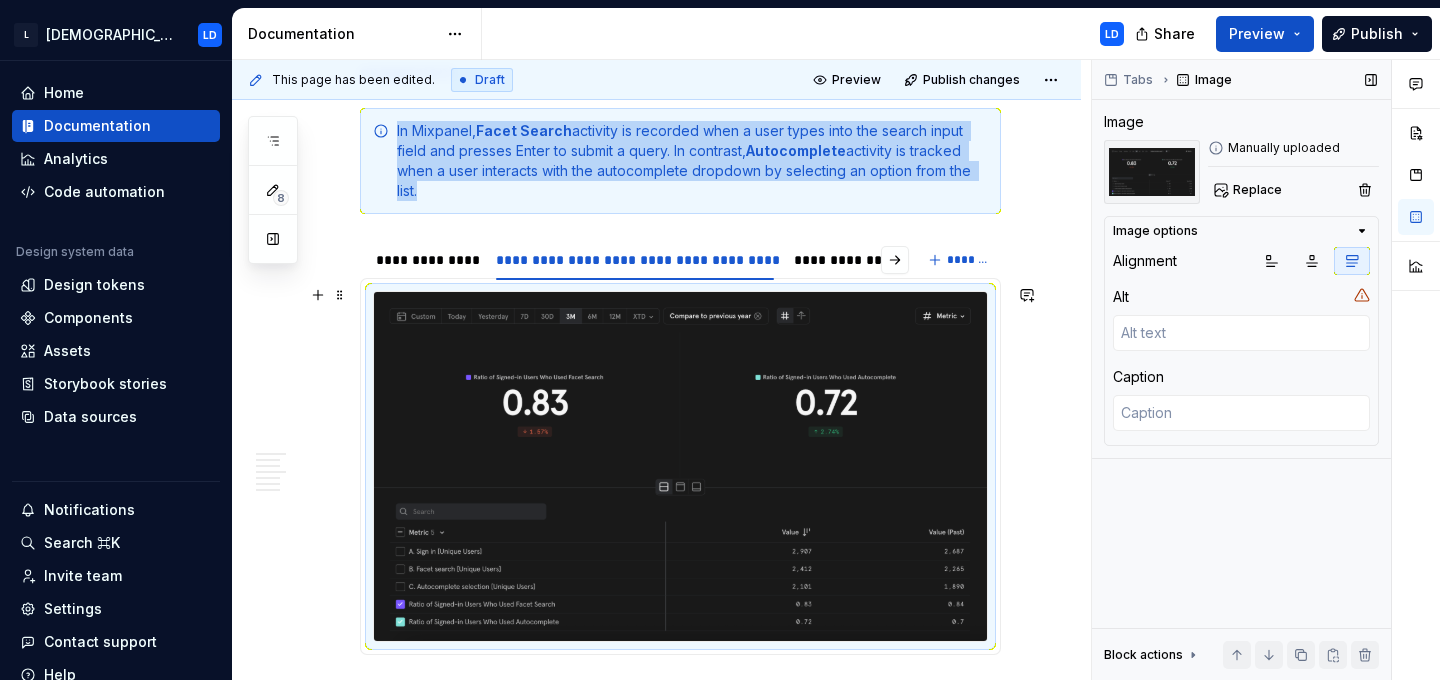 click at bounding box center [680, 466] 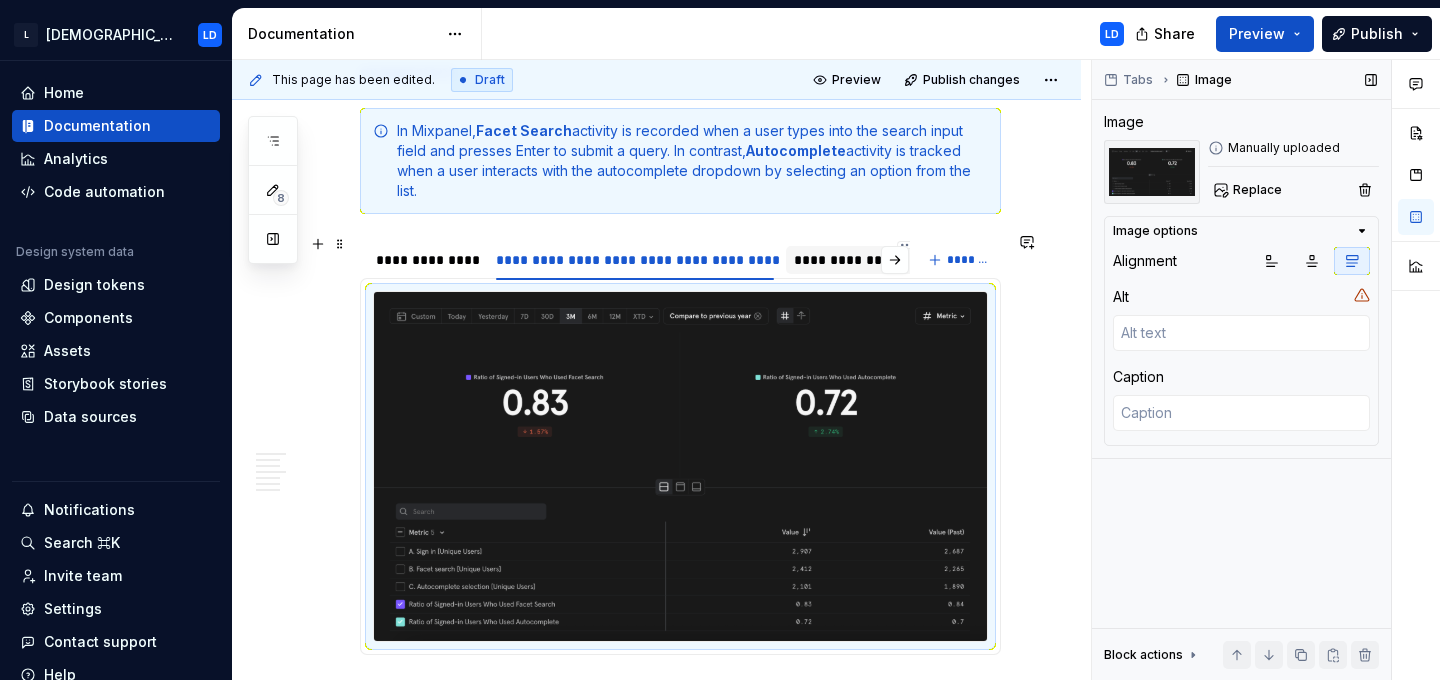 click on "**********" at bounding box center (907, 260) 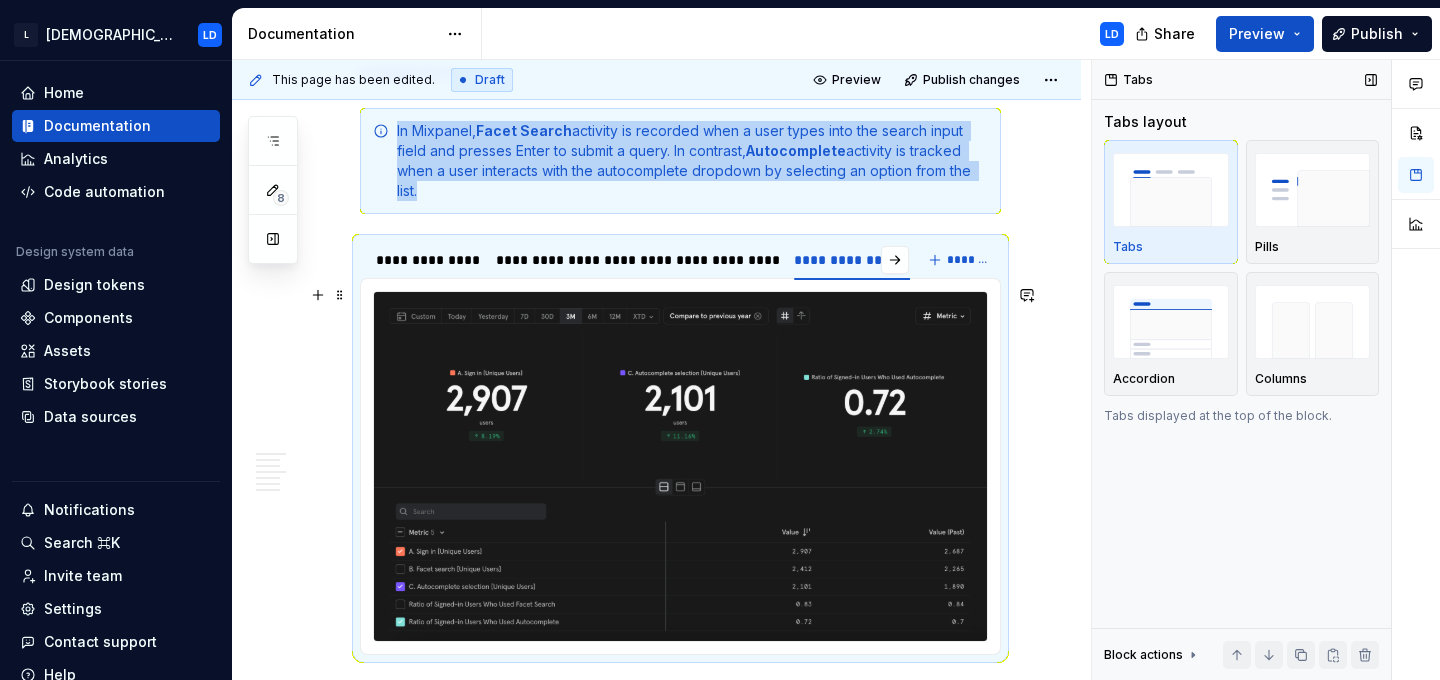 click at bounding box center [680, 466] 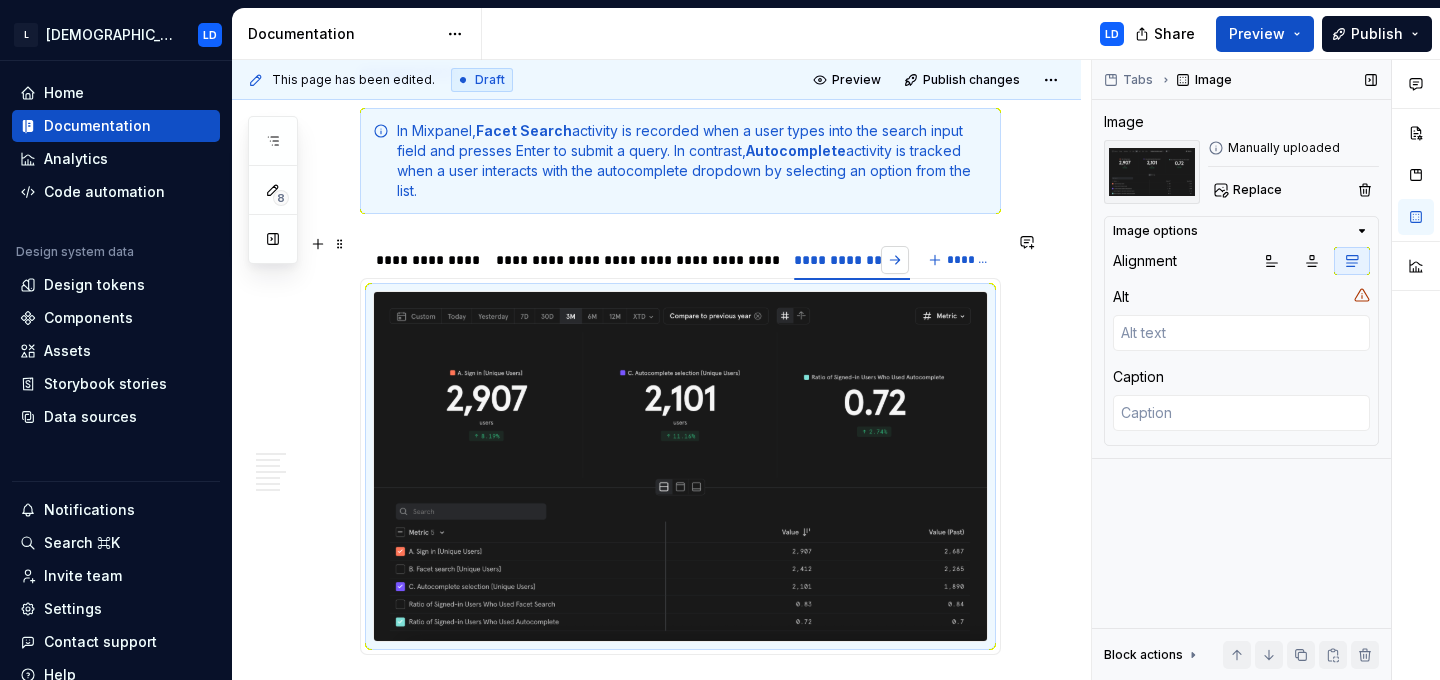 click at bounding box center (895, 260) 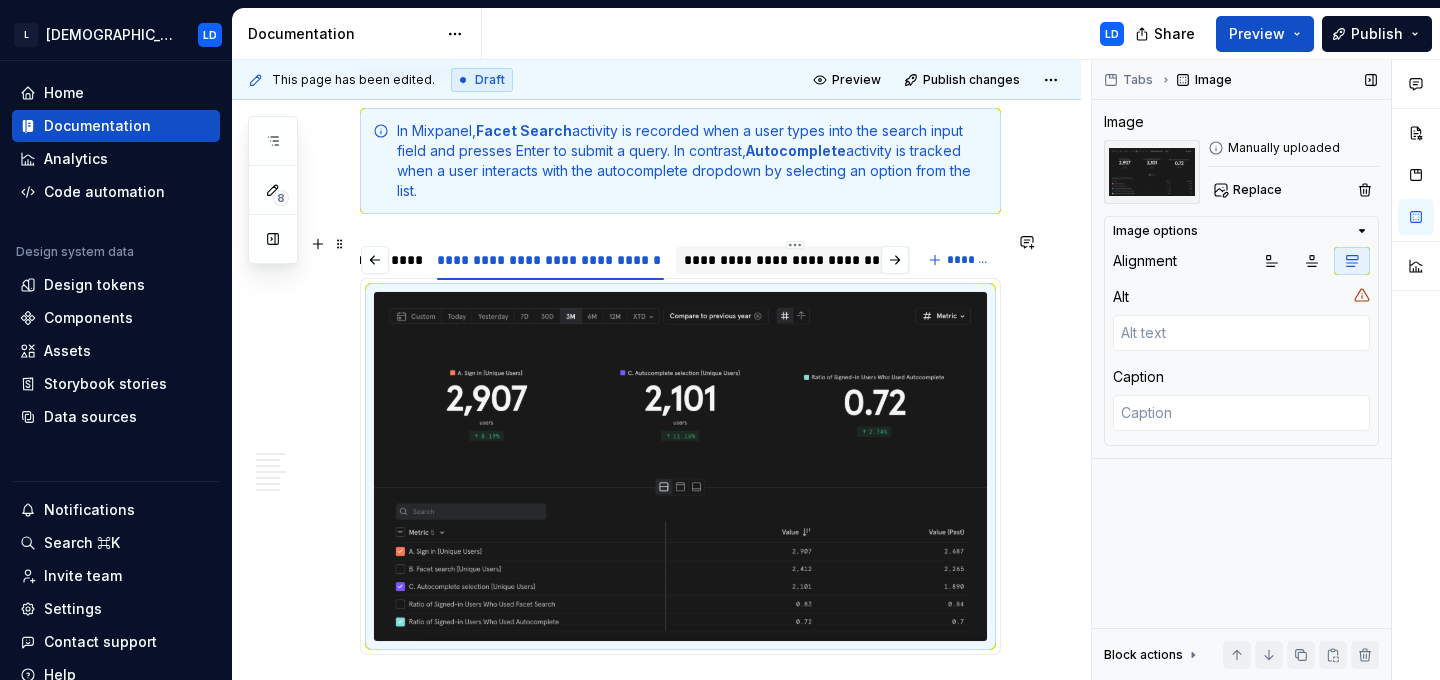 scroll, scrollTop: 0, scrollLeft: 358, axis: horizontal 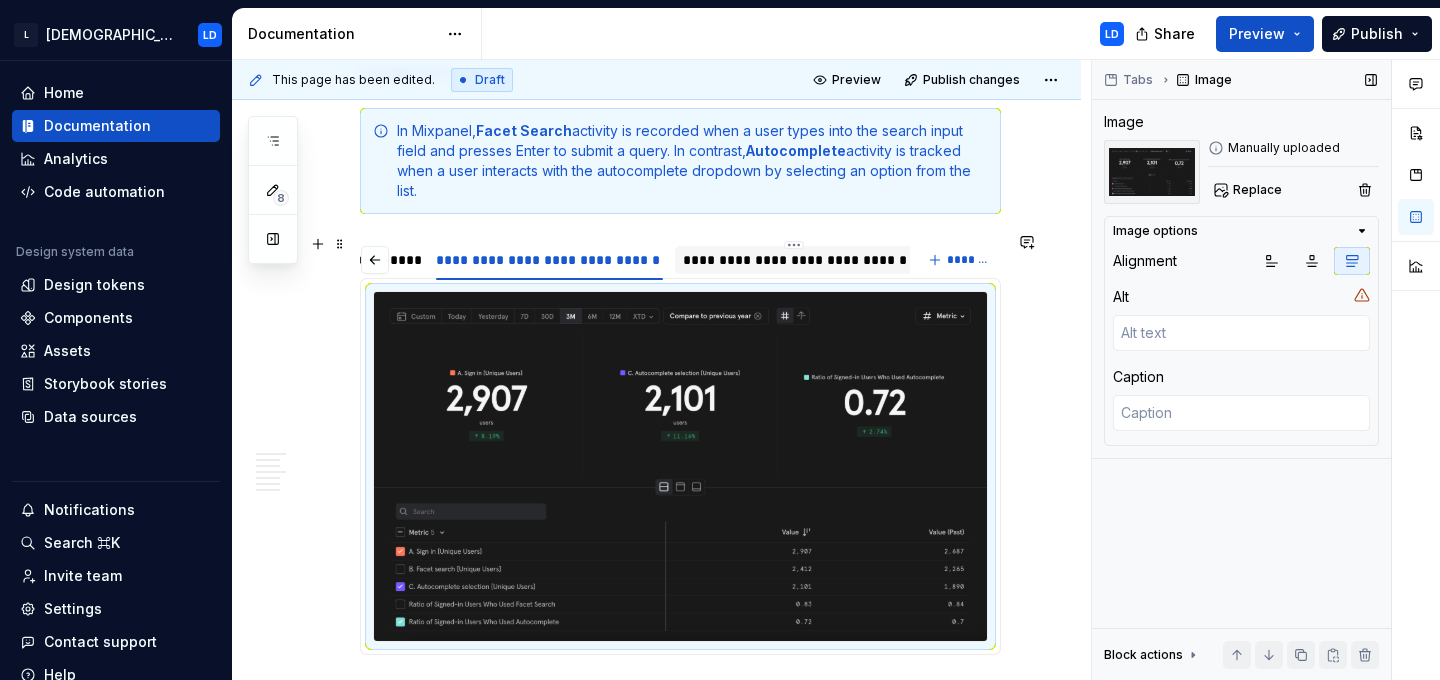 click on "**********" at bounding box center (793, 260) 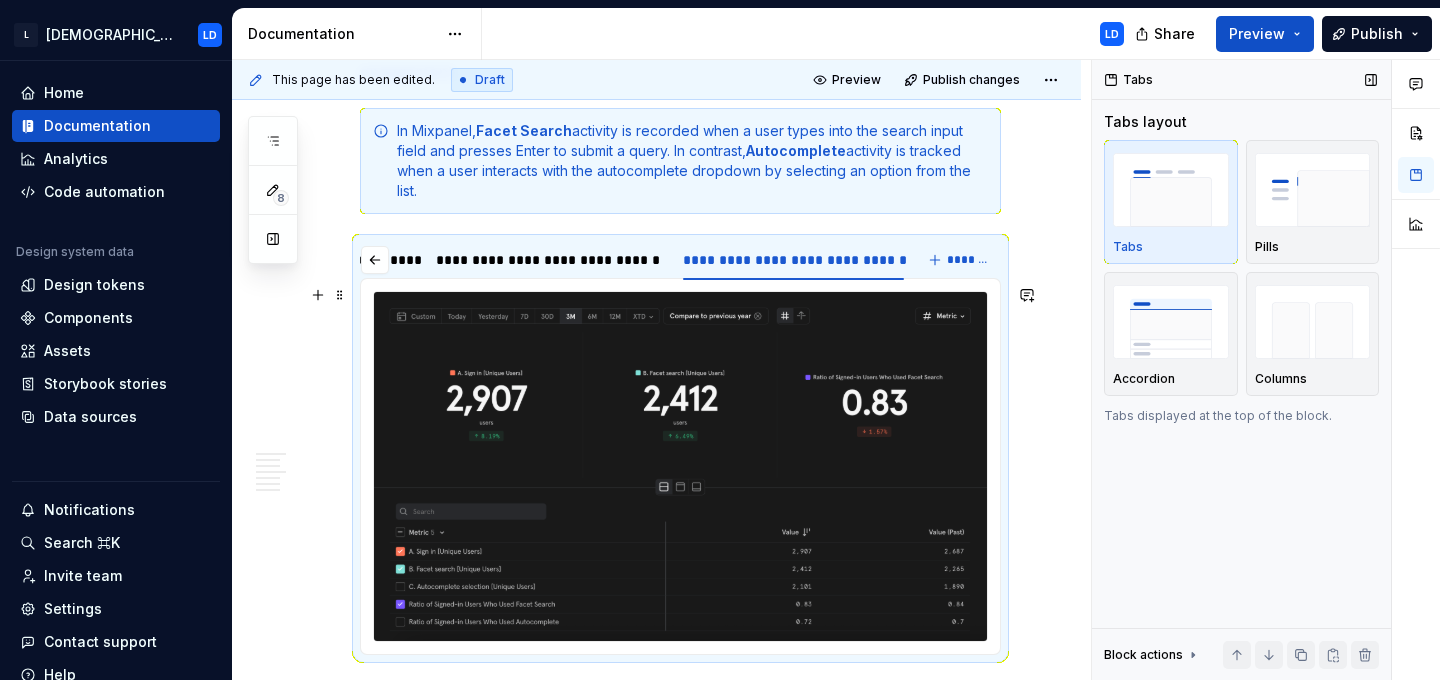 click at bounding box center [680, 466] 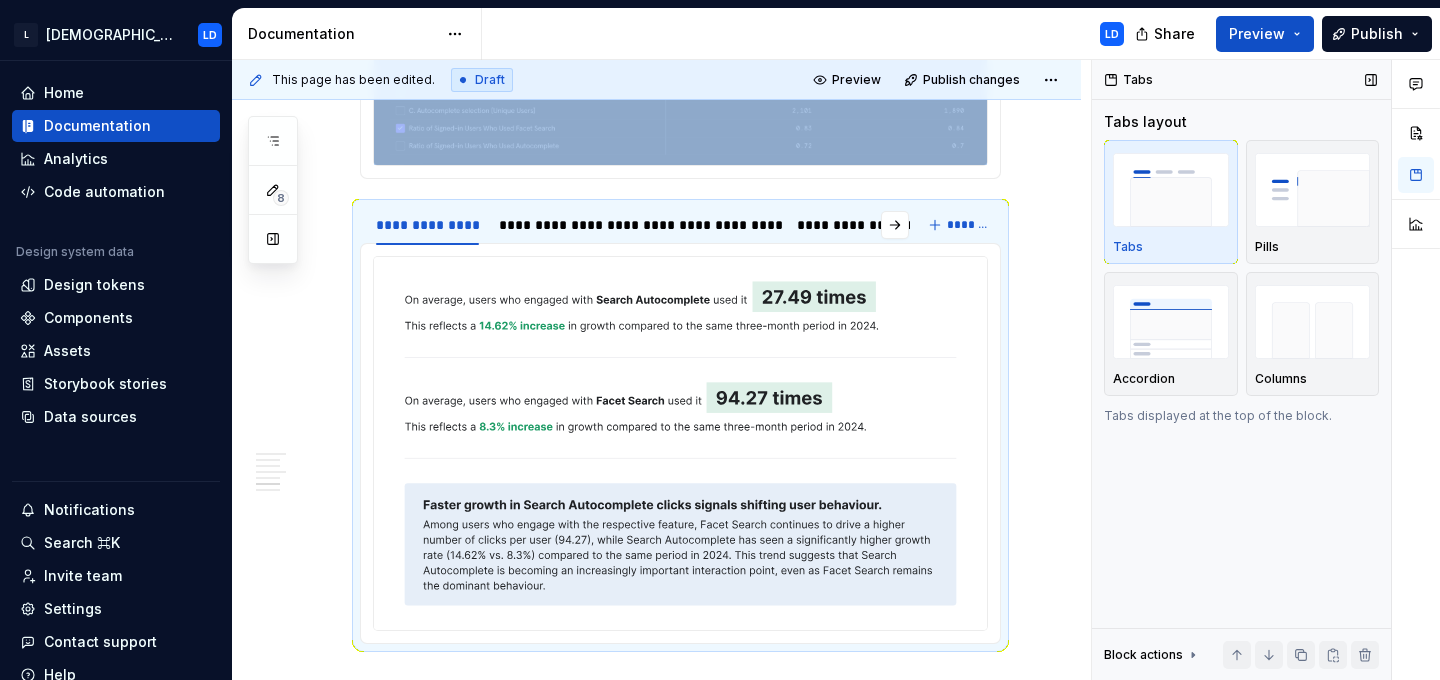 scroll, scrollTop: 4526, scrollLeft: 0, axis: vertical 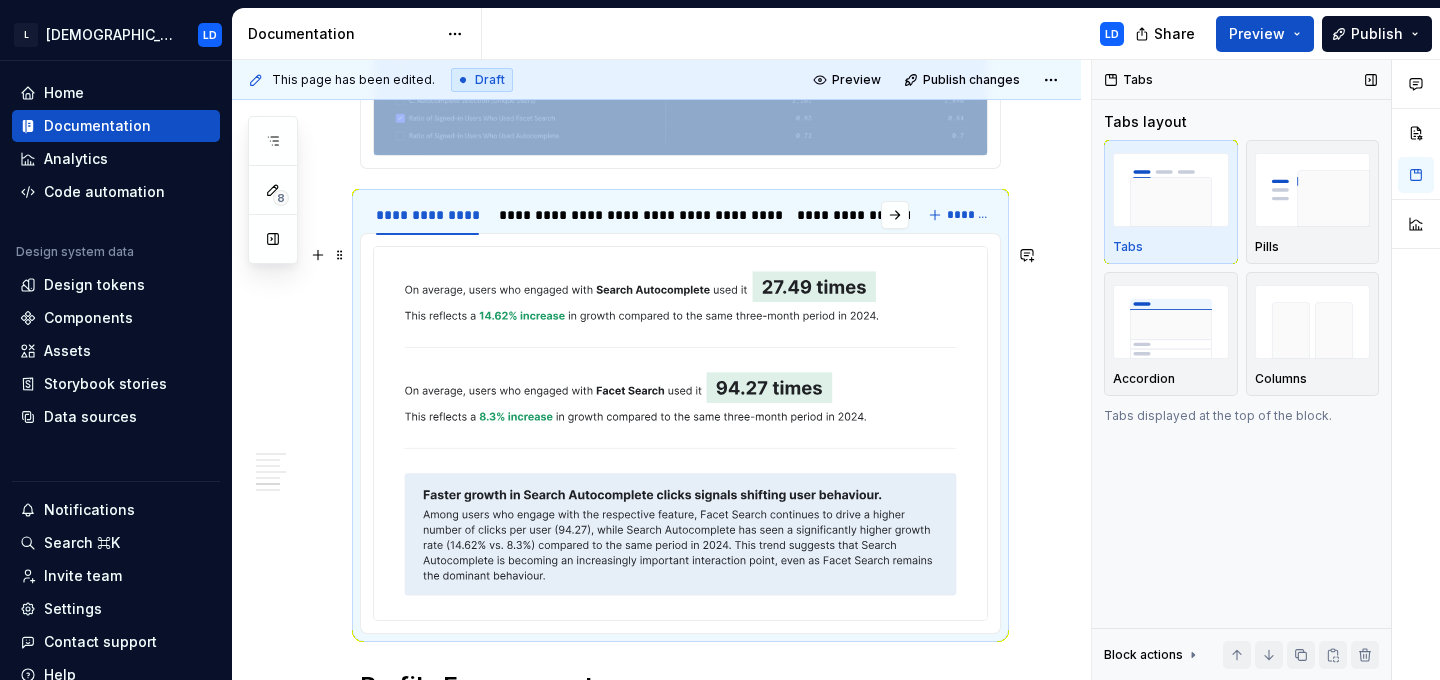 click at bounding box center [680, 434] 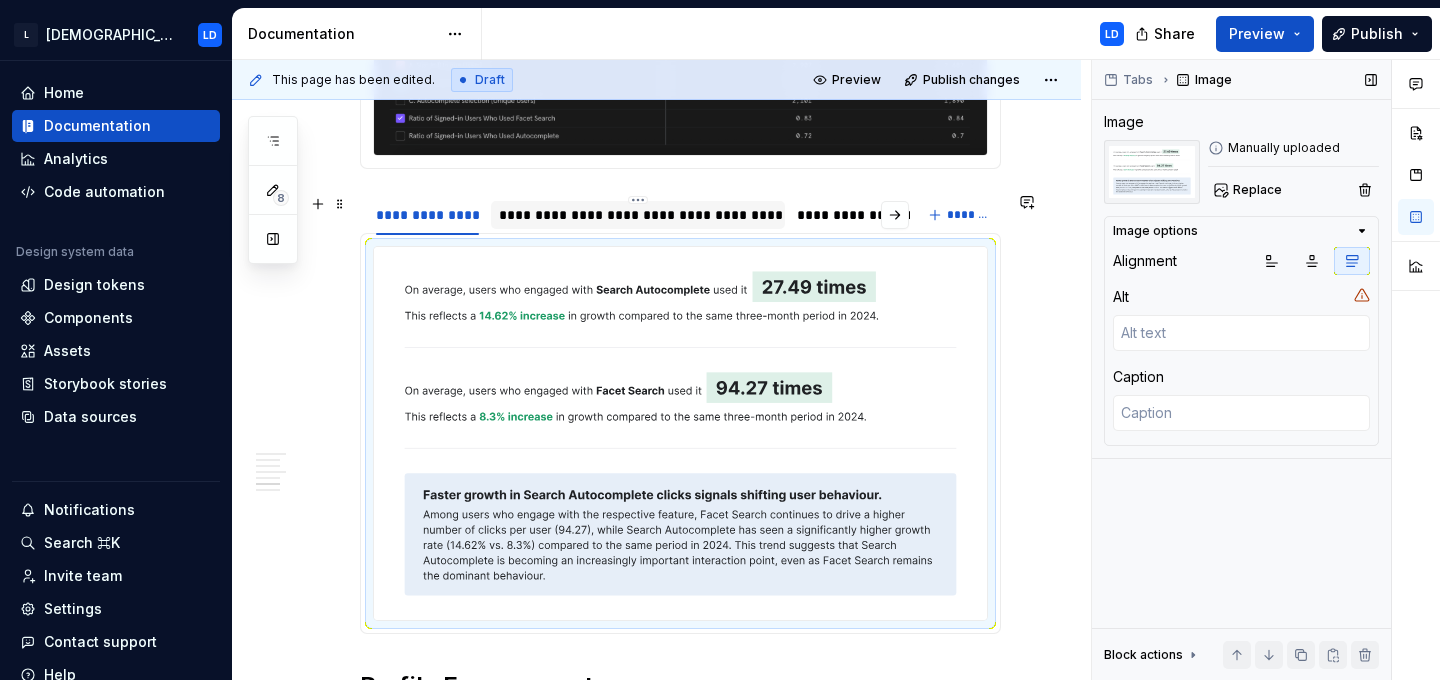 click on "**********" at bounding box center [637, 215] 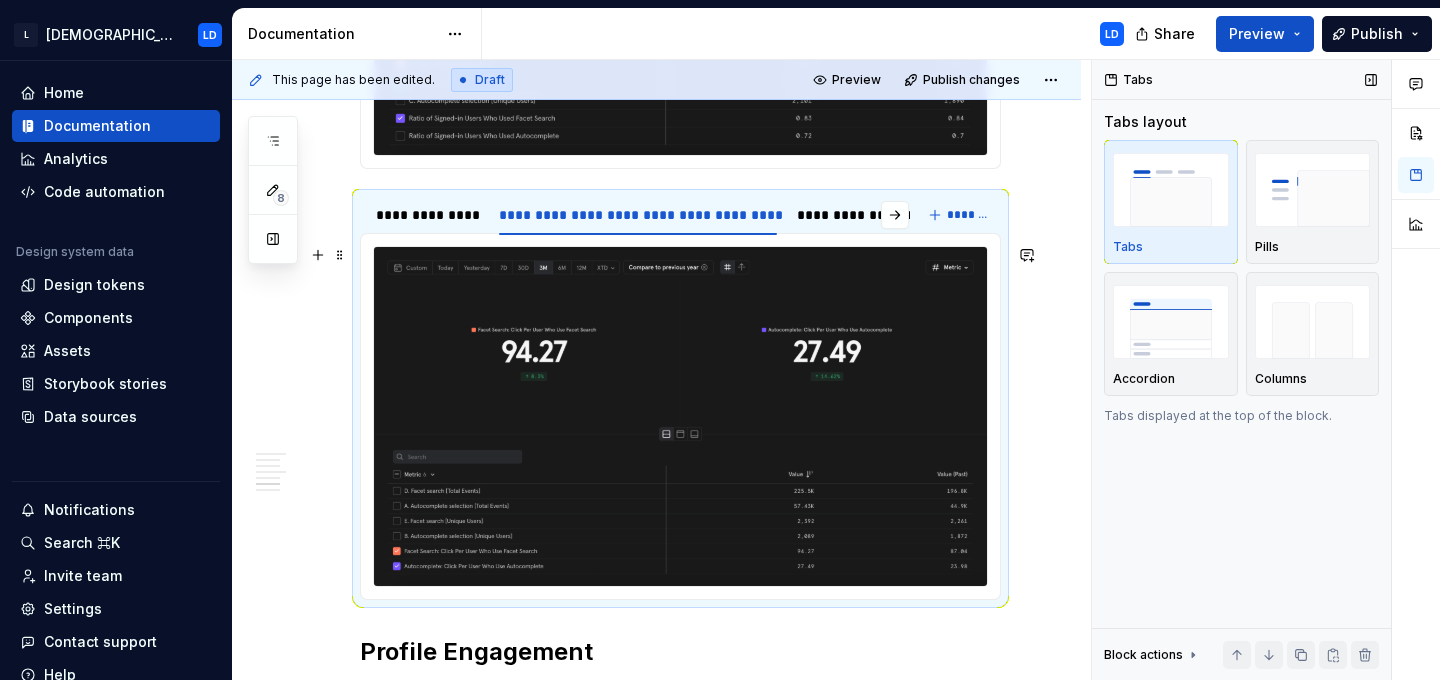 click at bounding box center [680, 416] 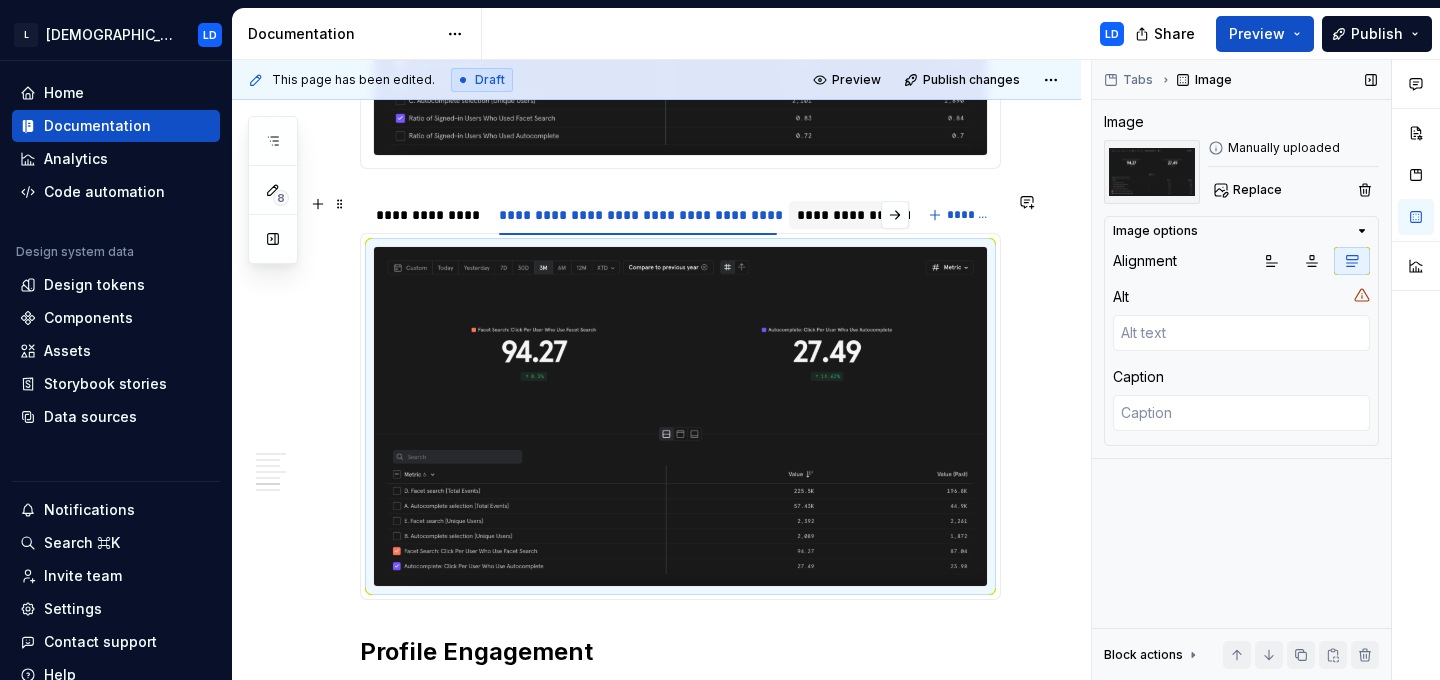 click on "**********" at bounding box center [926, 215] 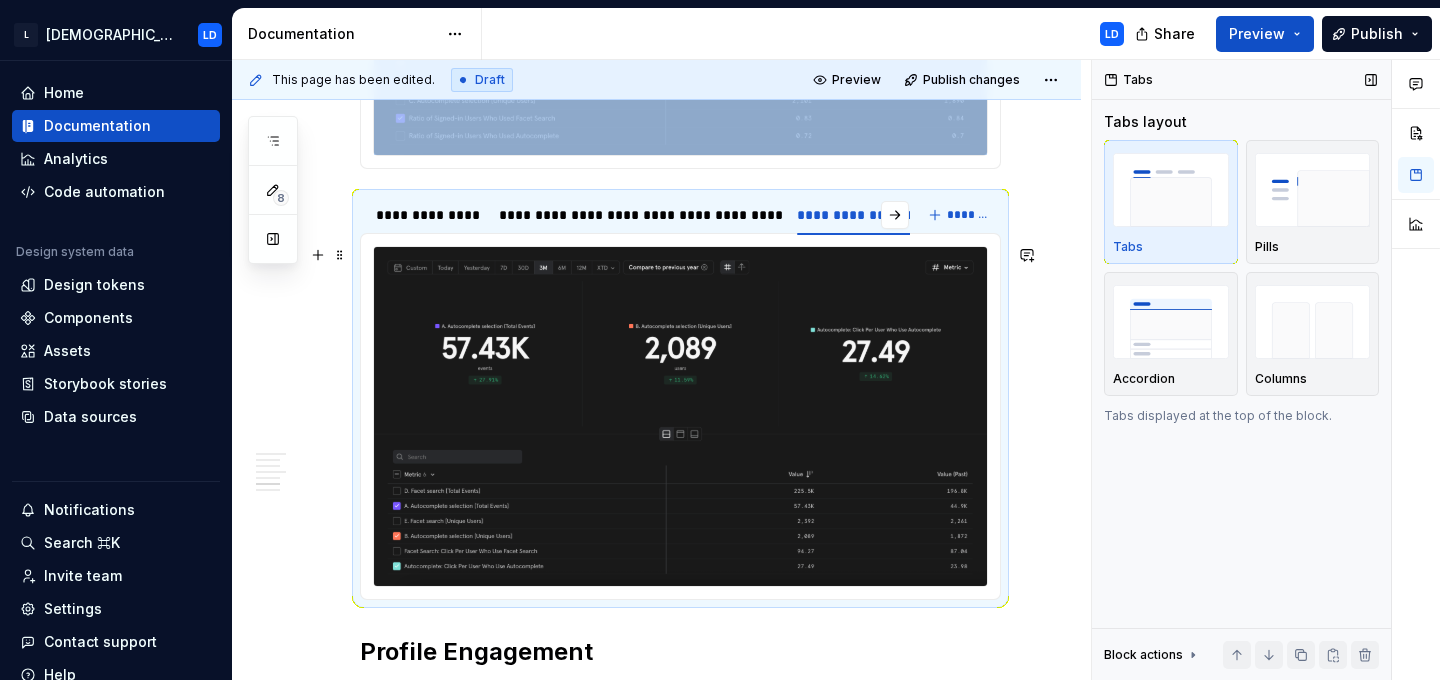 click at bounding box center (680, 416) 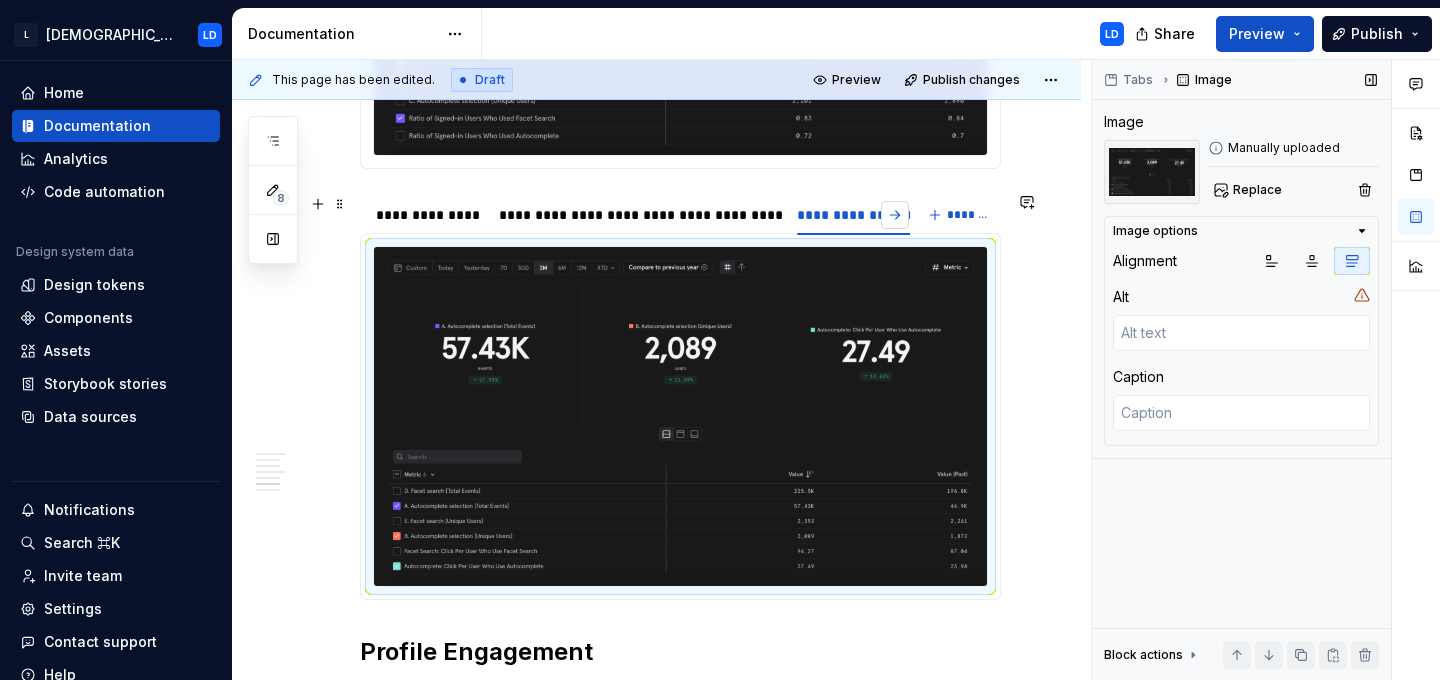 click at bounding box center (895, 215) 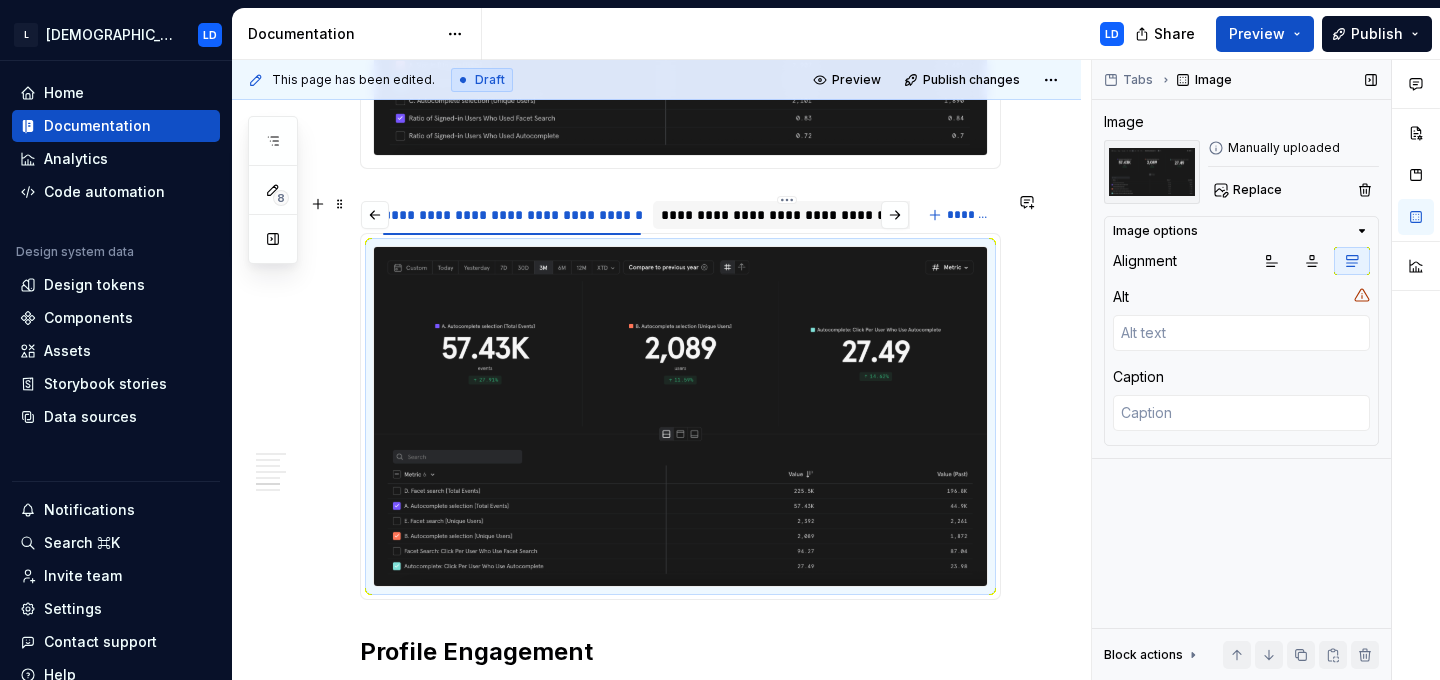 scroll, scrollTop: 0, scrollLeft: 423, axis: horizontal 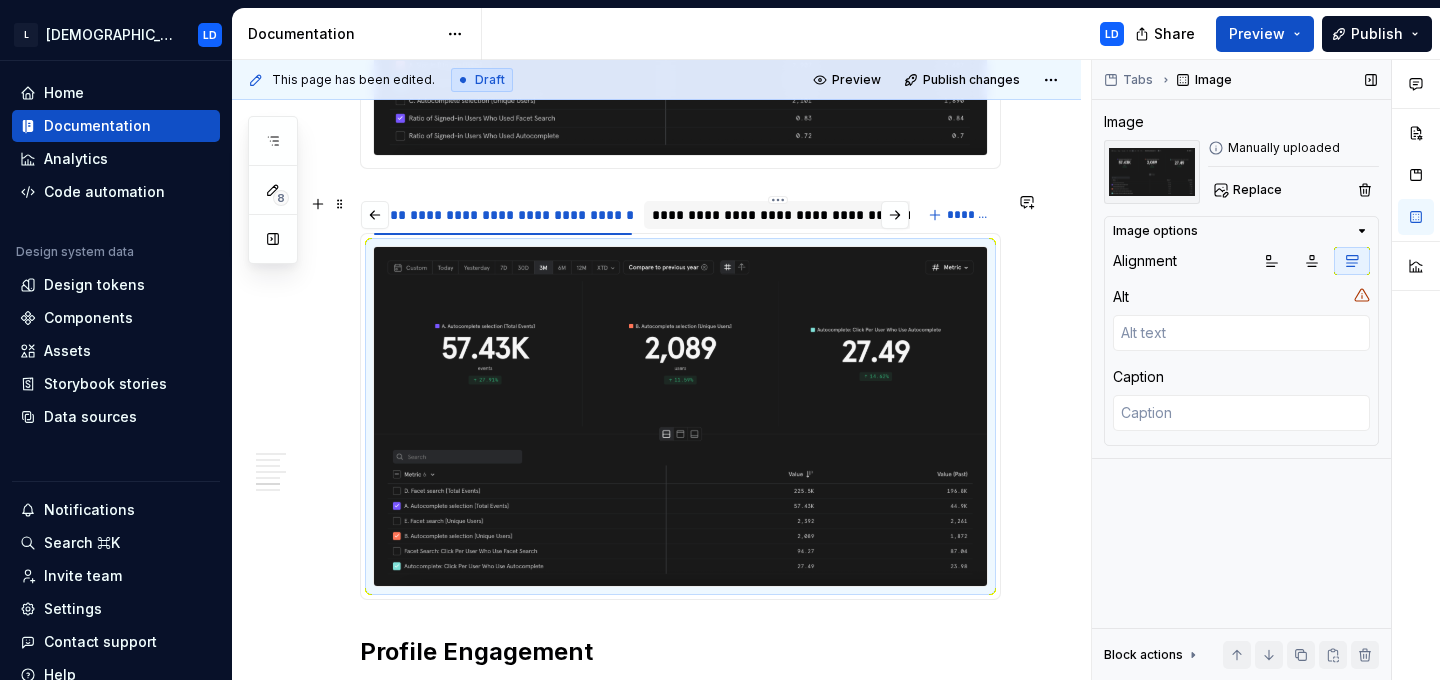 click on "**********" at bounding box center (778, 215) 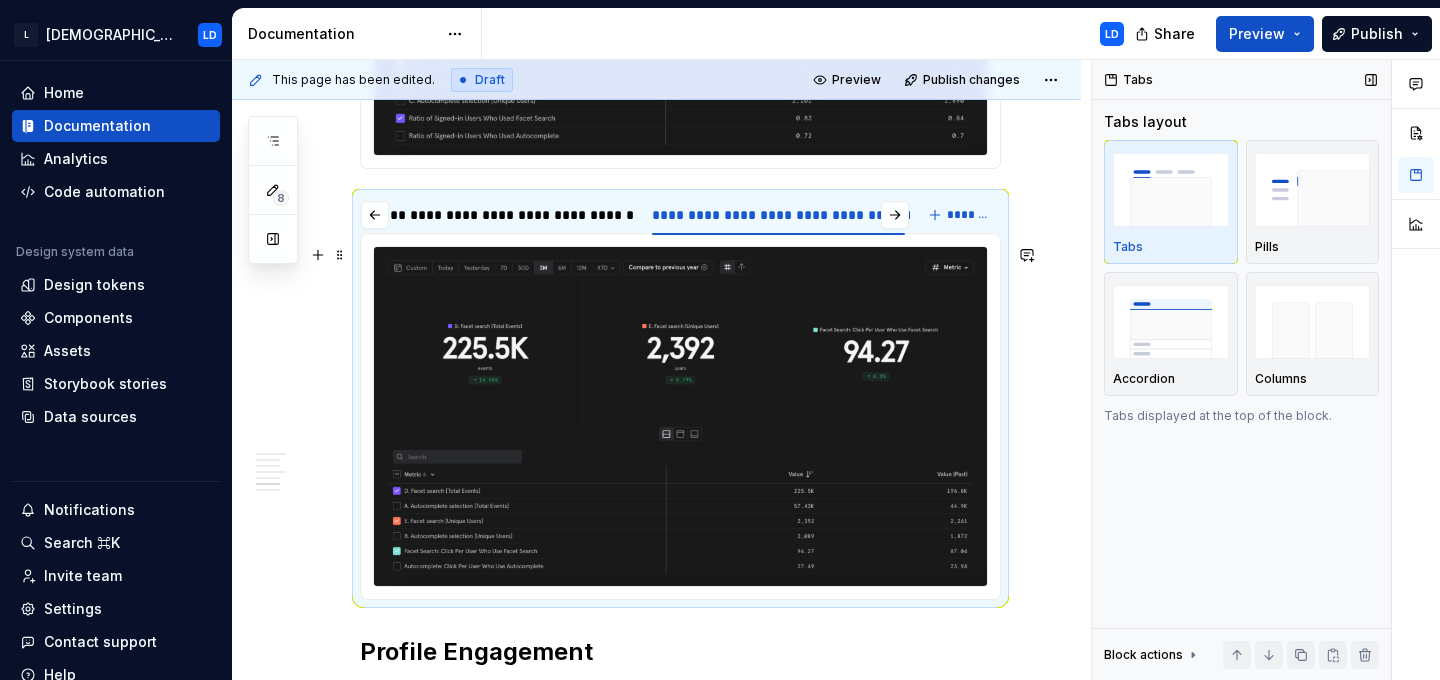 click at bounding box center (680, 416) 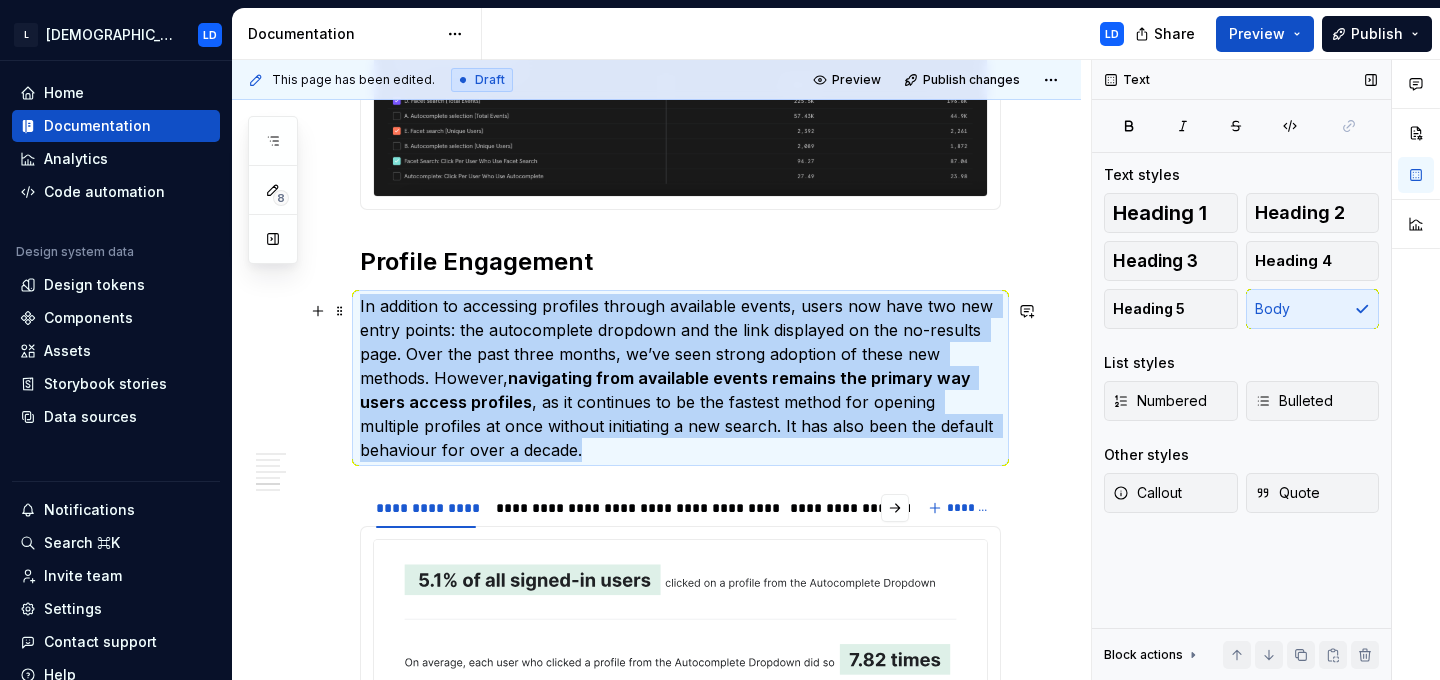 scroll, scrollTop: 5100, scrollLeft: 0, axis: vertical 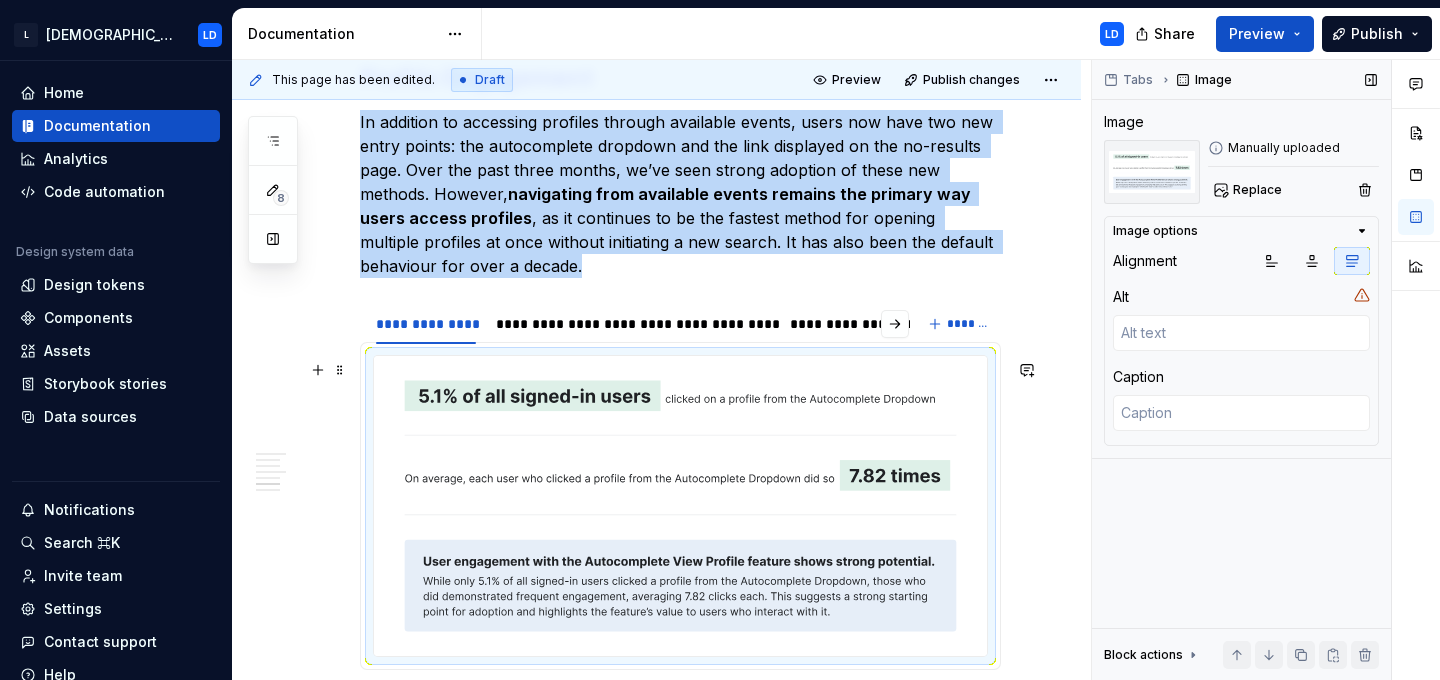 click at bounding box center [680, 506] 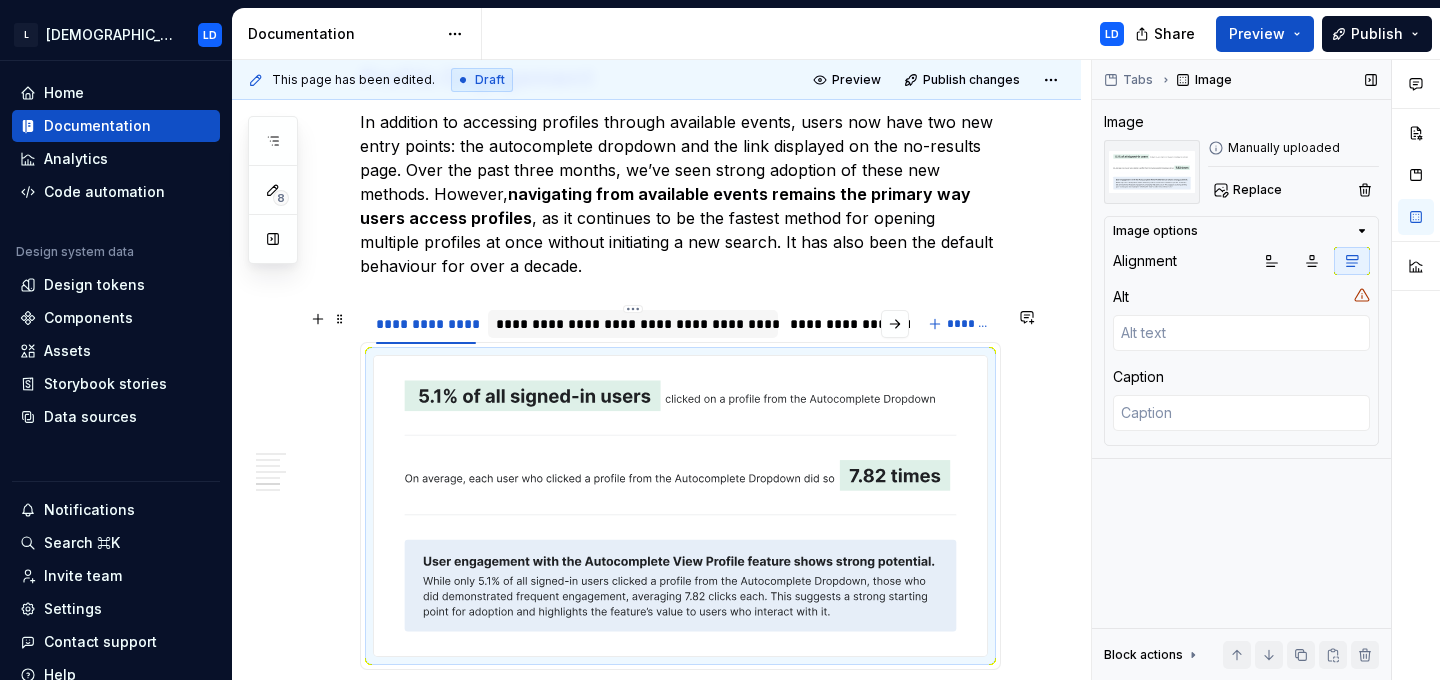click on "**********" at bounding box center (633, 324) 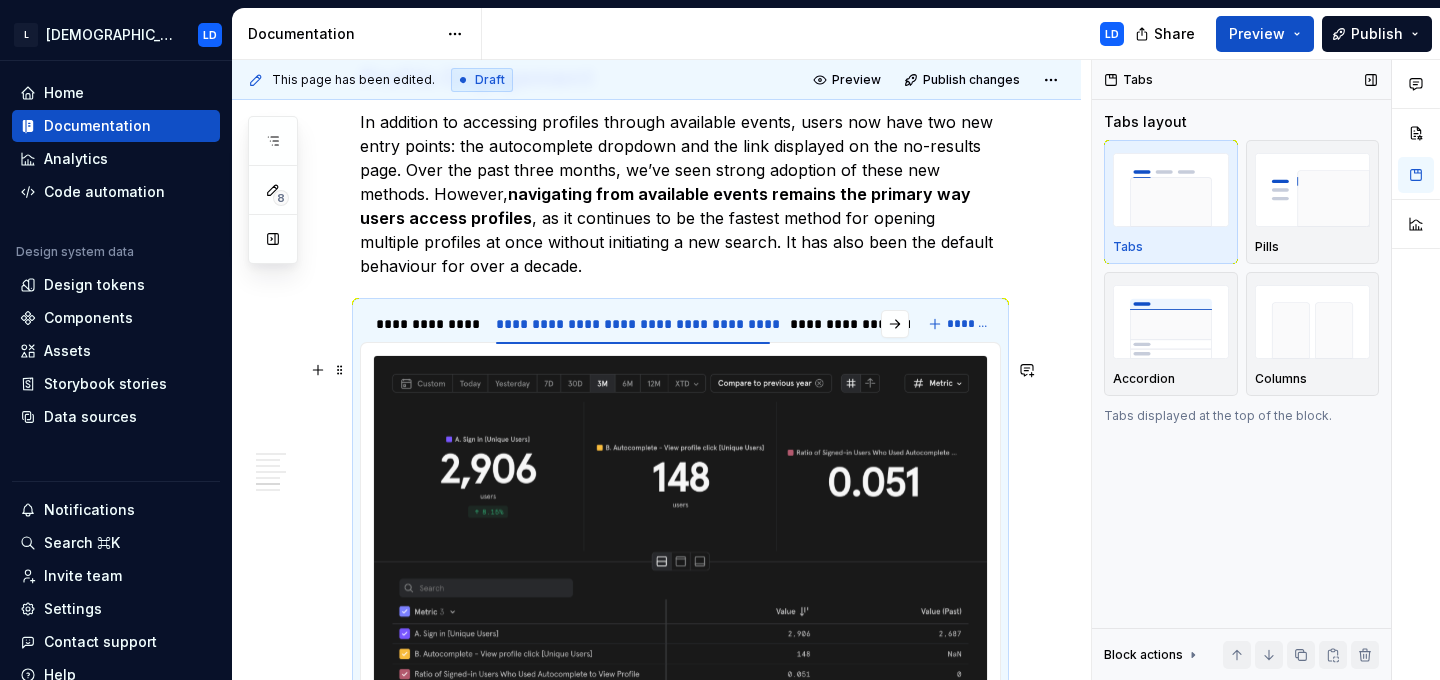 click at bounding box center (680, 534) 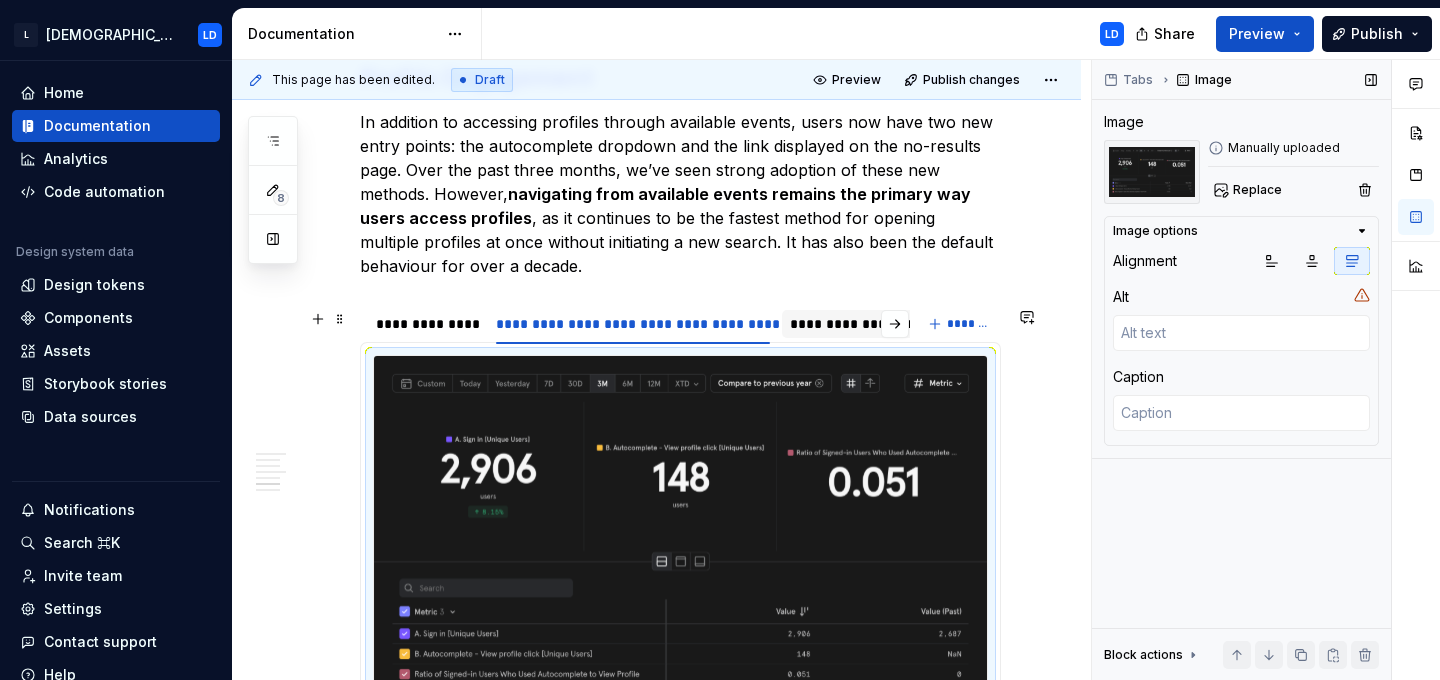 click on "**********" at bounding box center [942, 324] 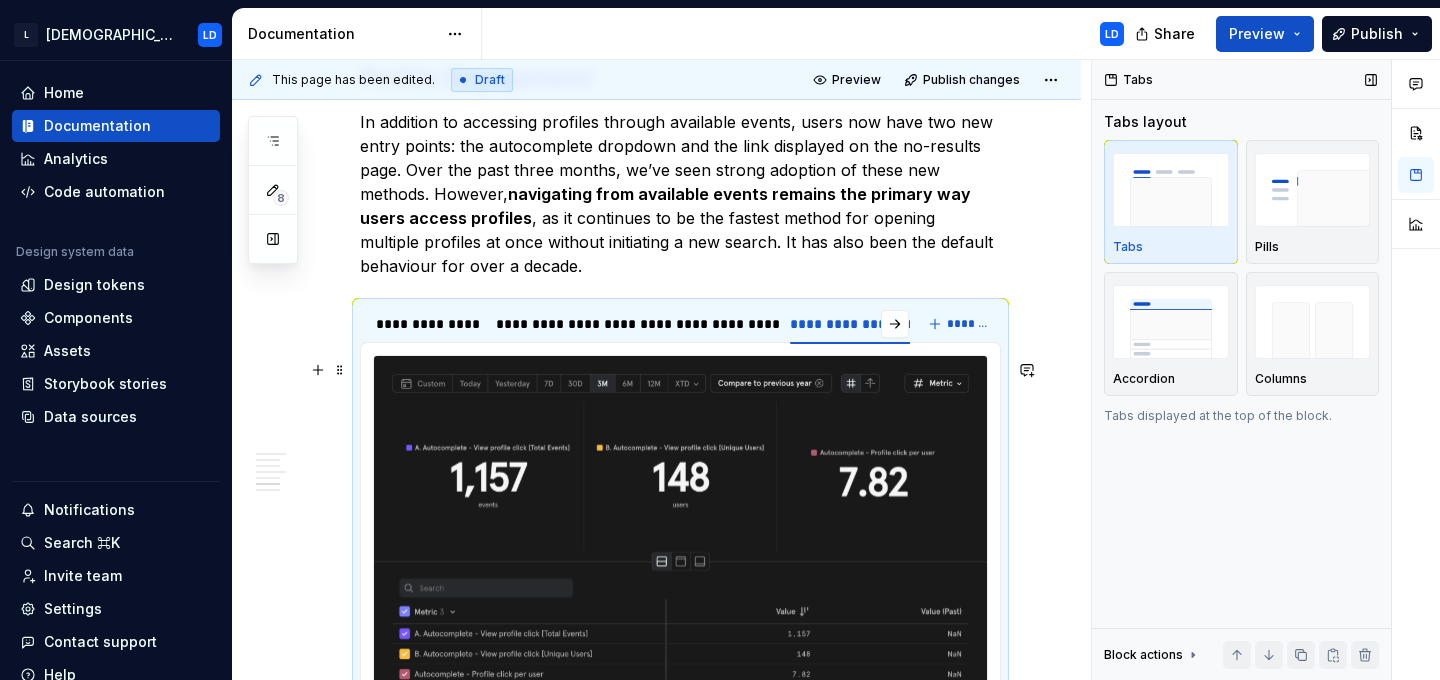 click at bounding box center (680, 534) 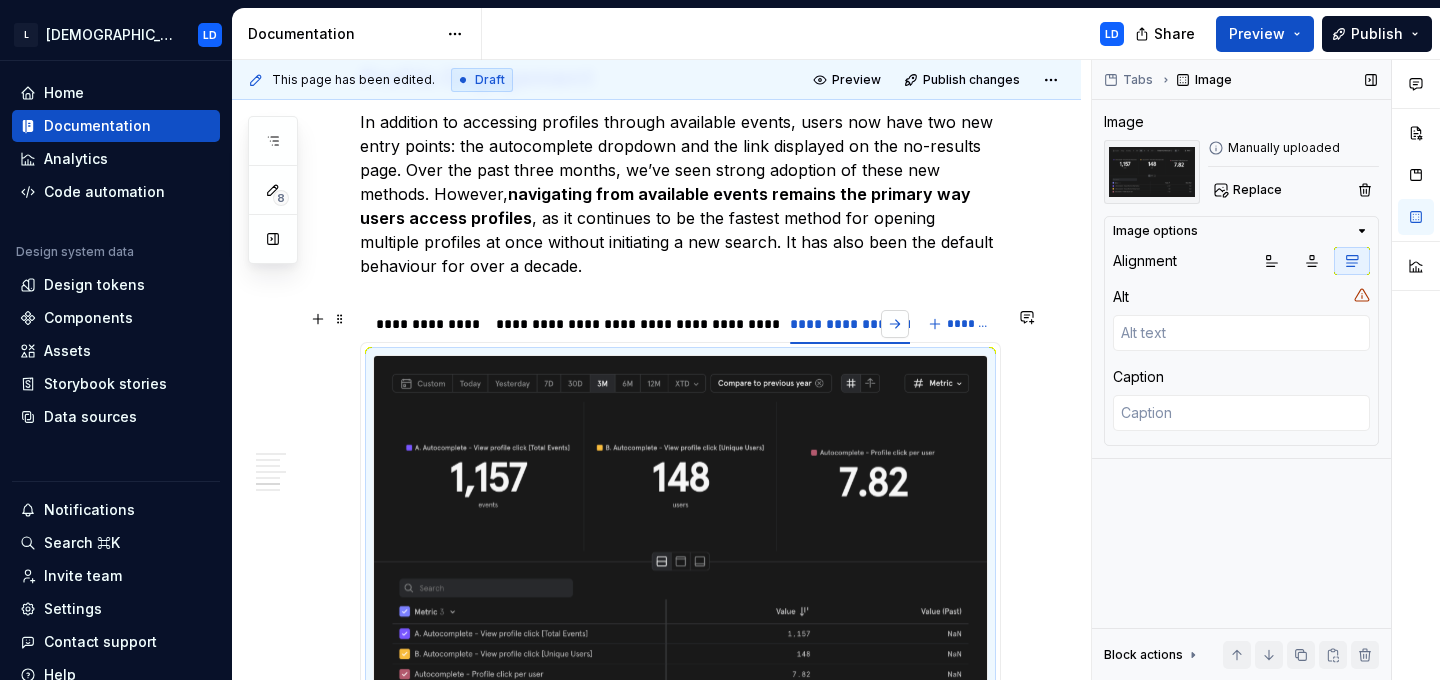 click at bounding box center (895, 324) 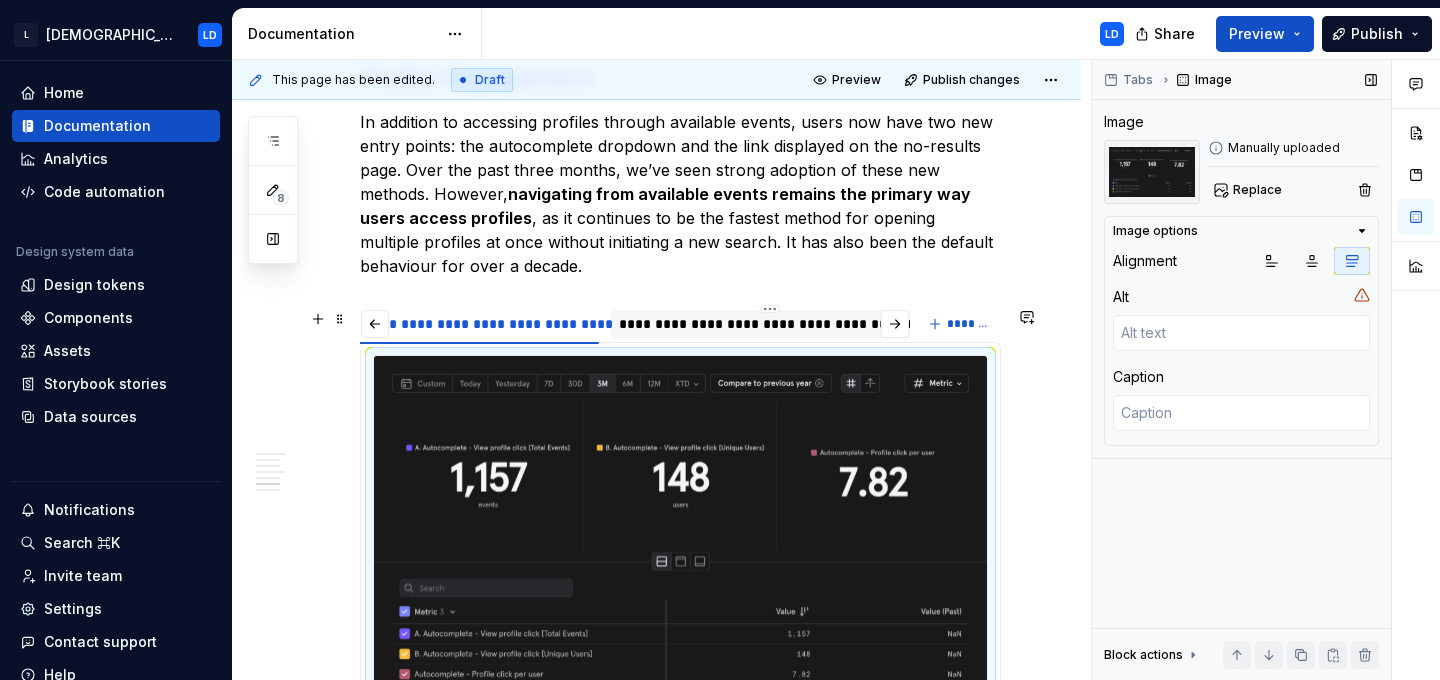 scroll, scrollTop: 0, scrollLeft: 513, axis: horizontal 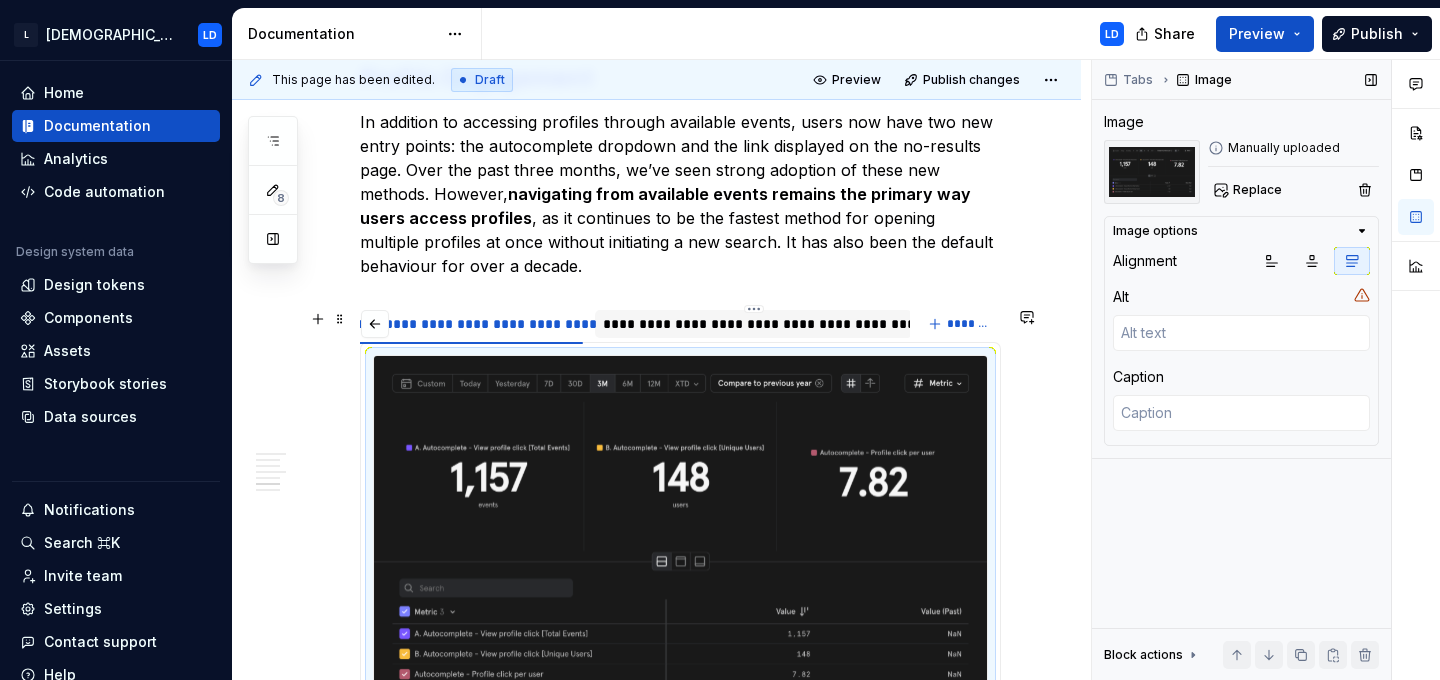 click on "**********" at bounding box center (753, 324) 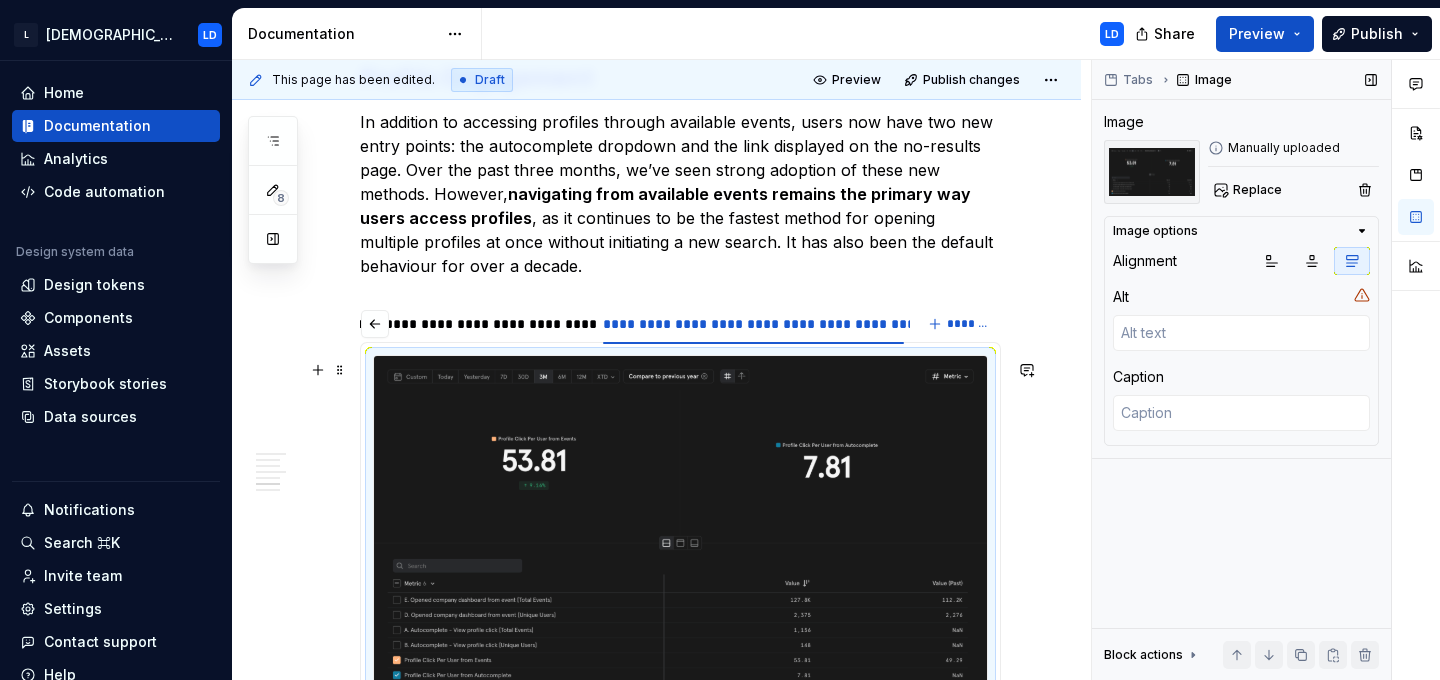 click at bounding box center [680, 525] 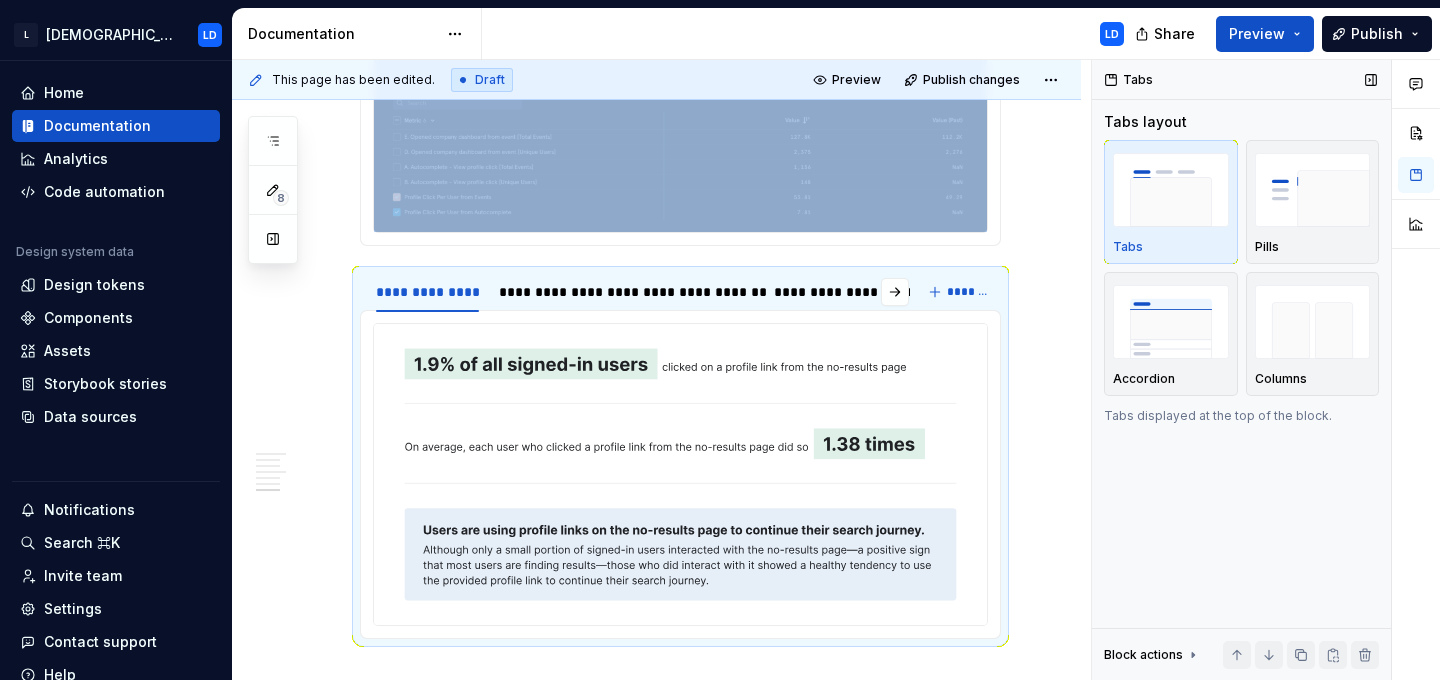 scroll, scrollTop: 5577, scrollLeft: 0, axis: vertical 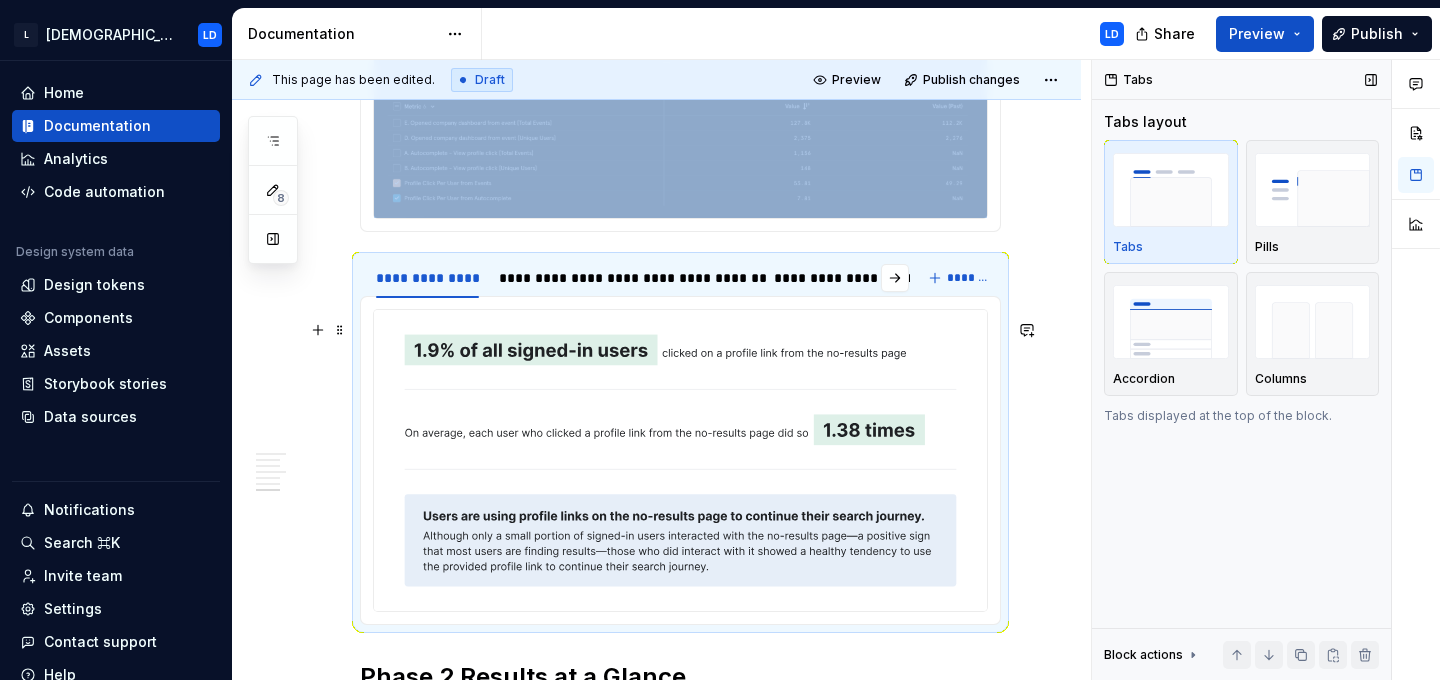 click at bounding box center (680, 460) 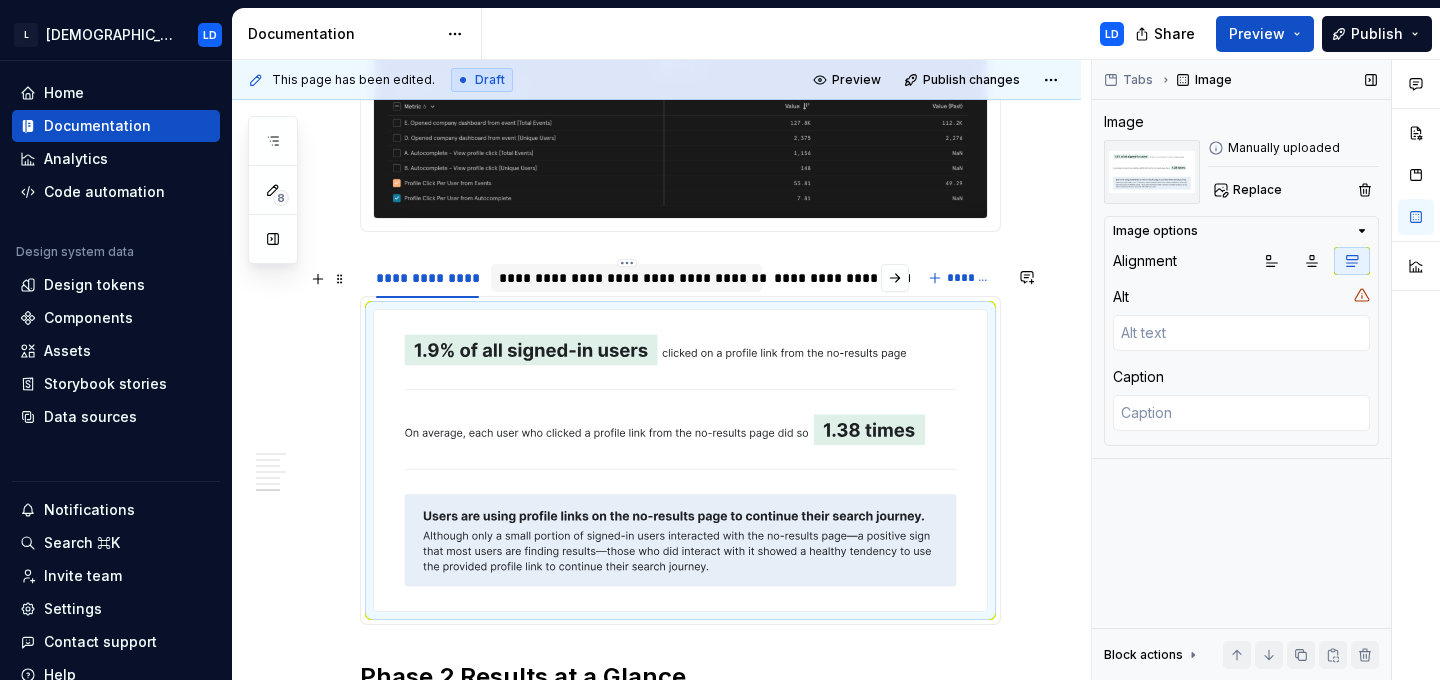click on "**********" at bounding box center [626, 278] 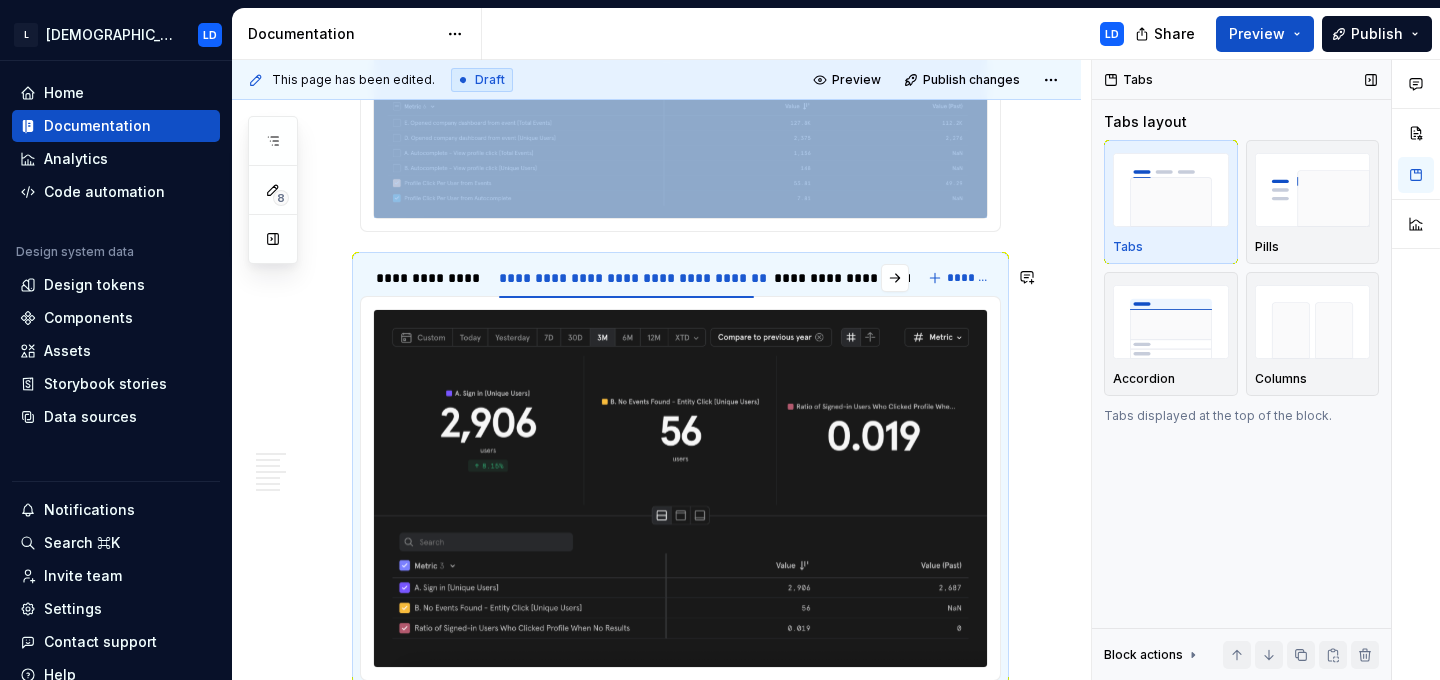 click at bounding box center (680, 488) 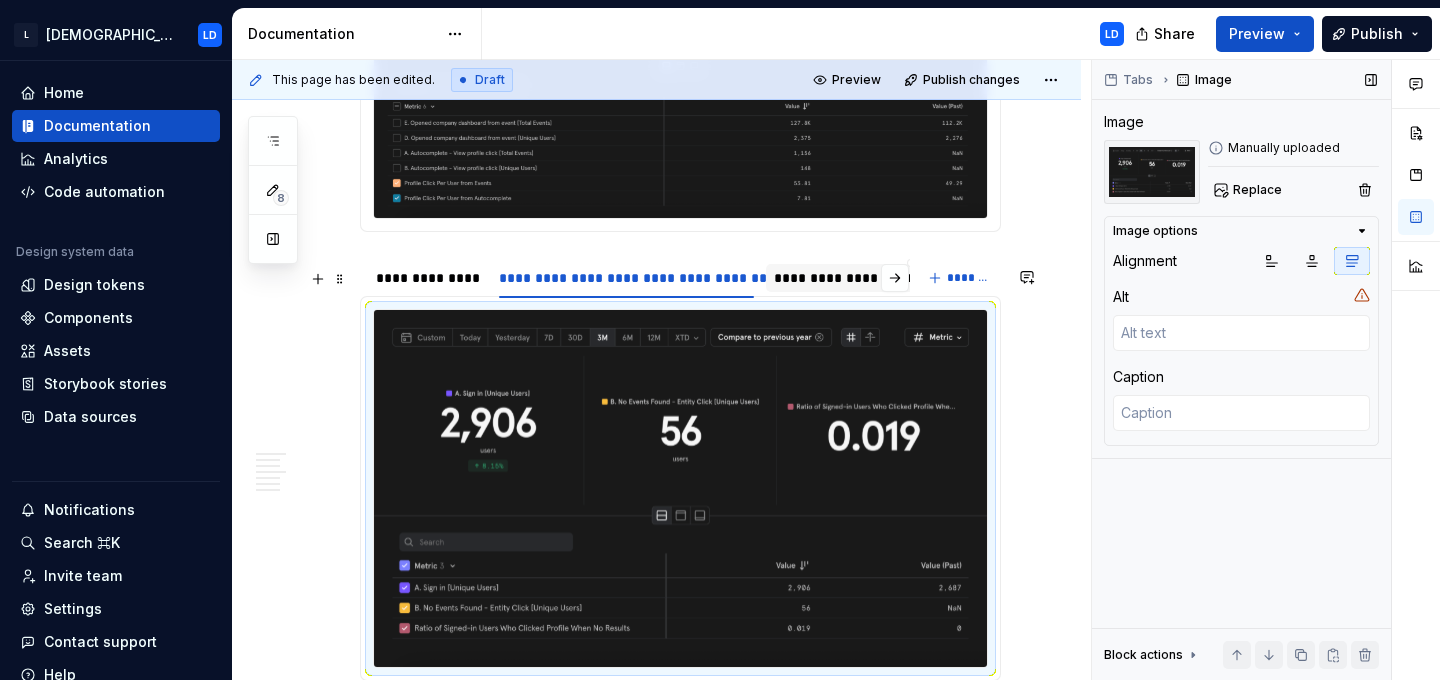 click on "**********" at bounding box center (917, 278) 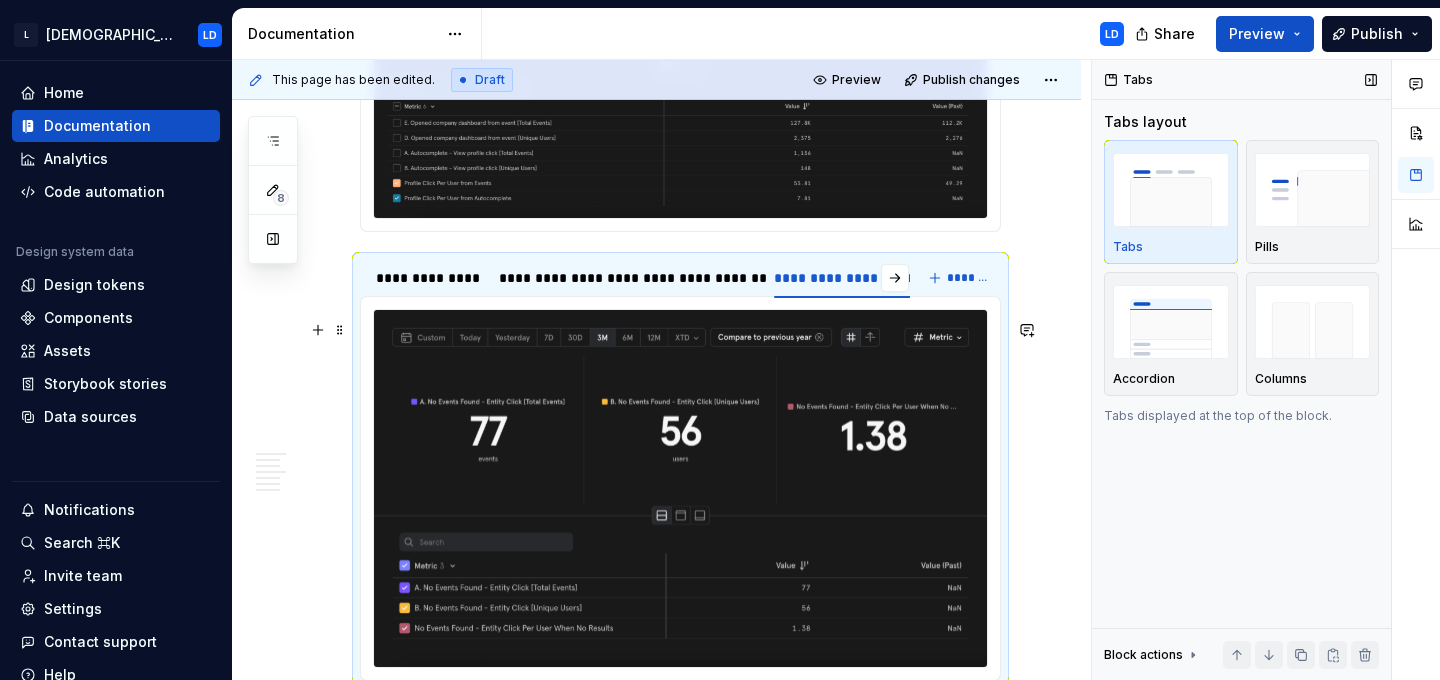 click at bounding box center (680, 488) 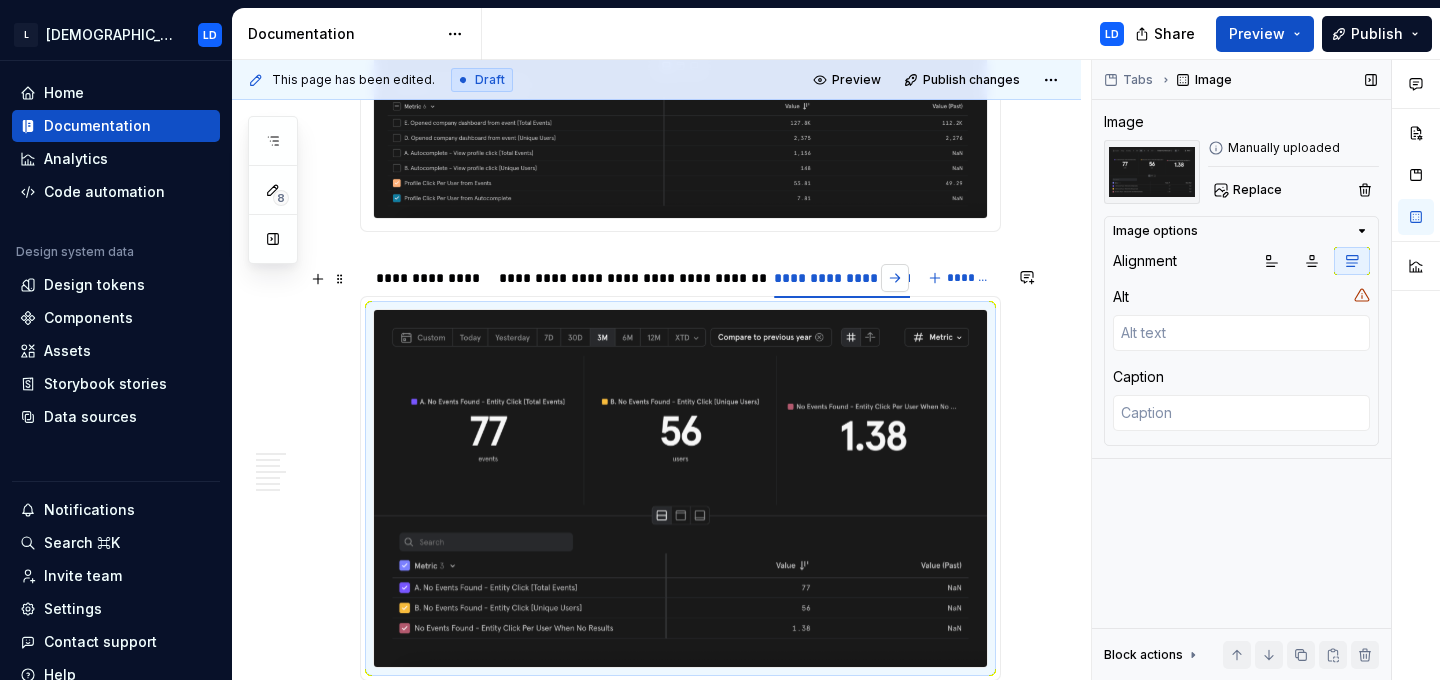click at bounding box center (895, 278) 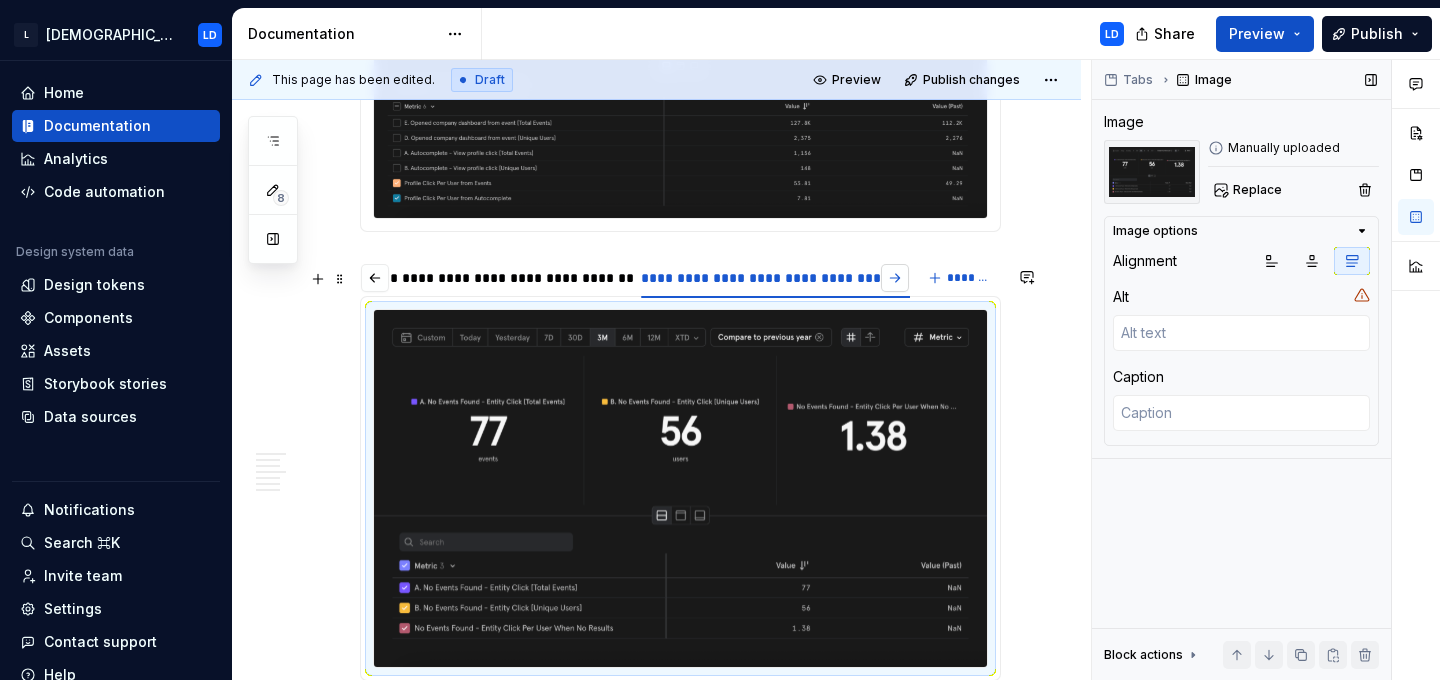 scroll, scrollTop: 0, scrollLeft: 156, axis: horizontal 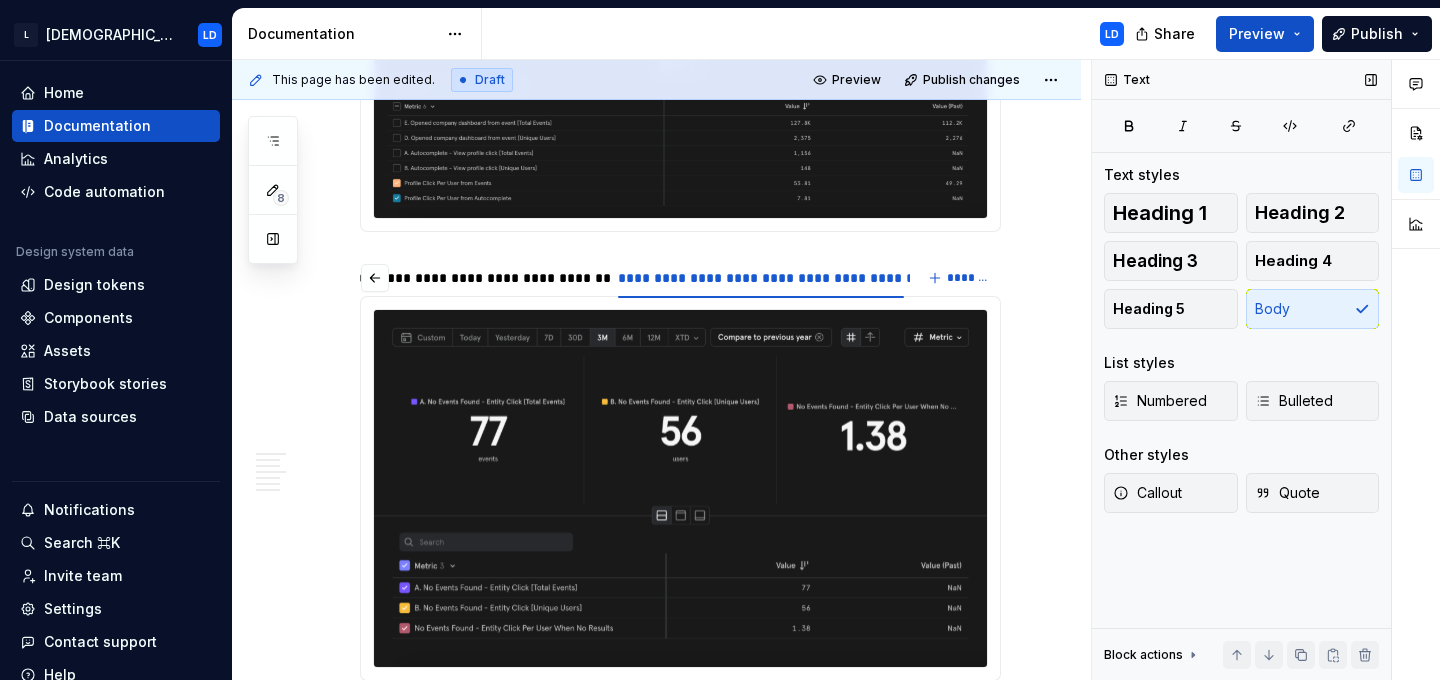 click at bounding box center (680, 48) 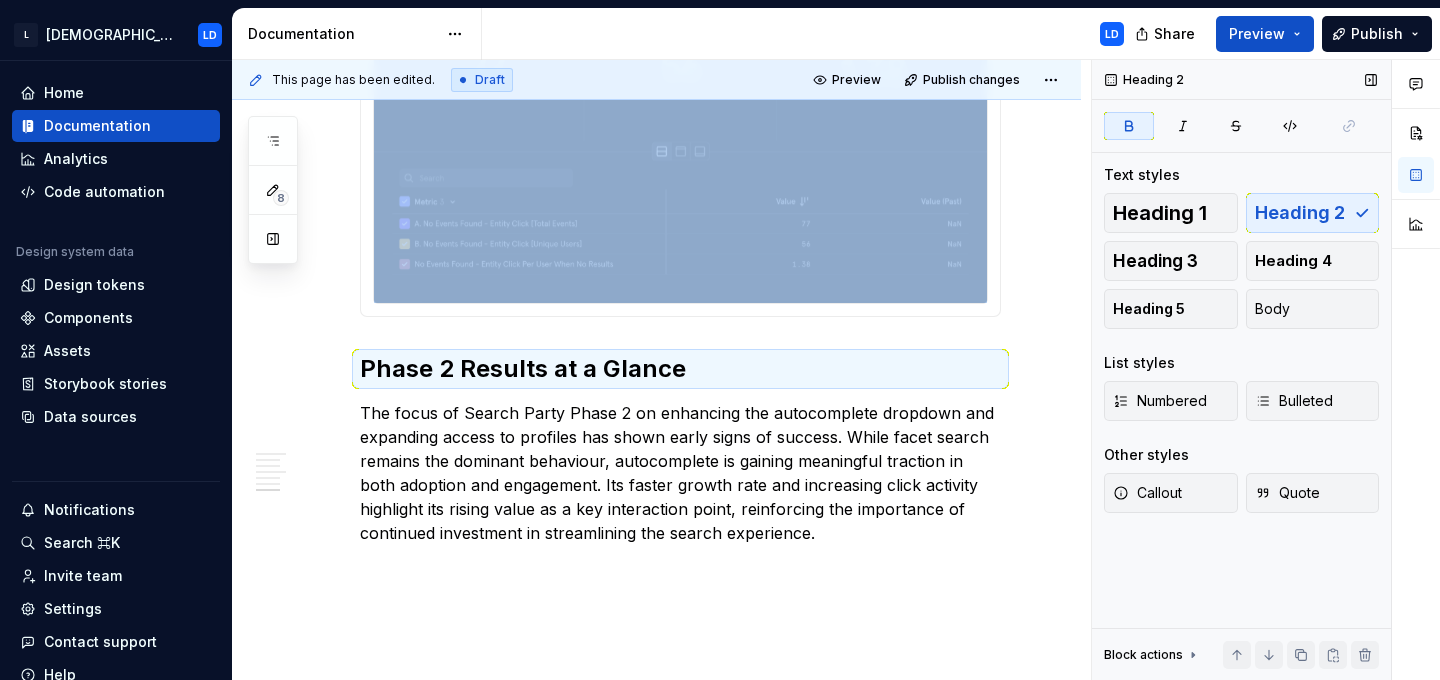 scroll, scrollTop: 5943, scrollLeft: 0, axis: vertical 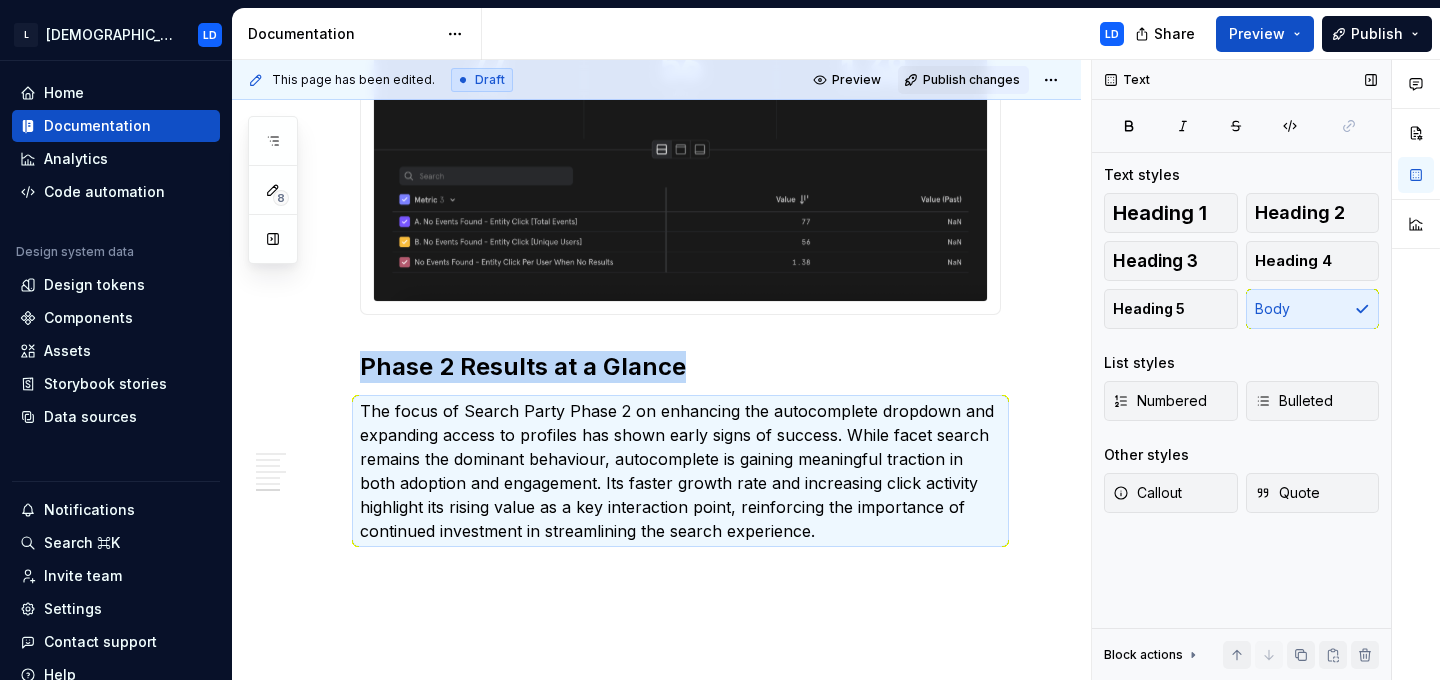 click on "Publish changes" at bounding box center (963, 80) 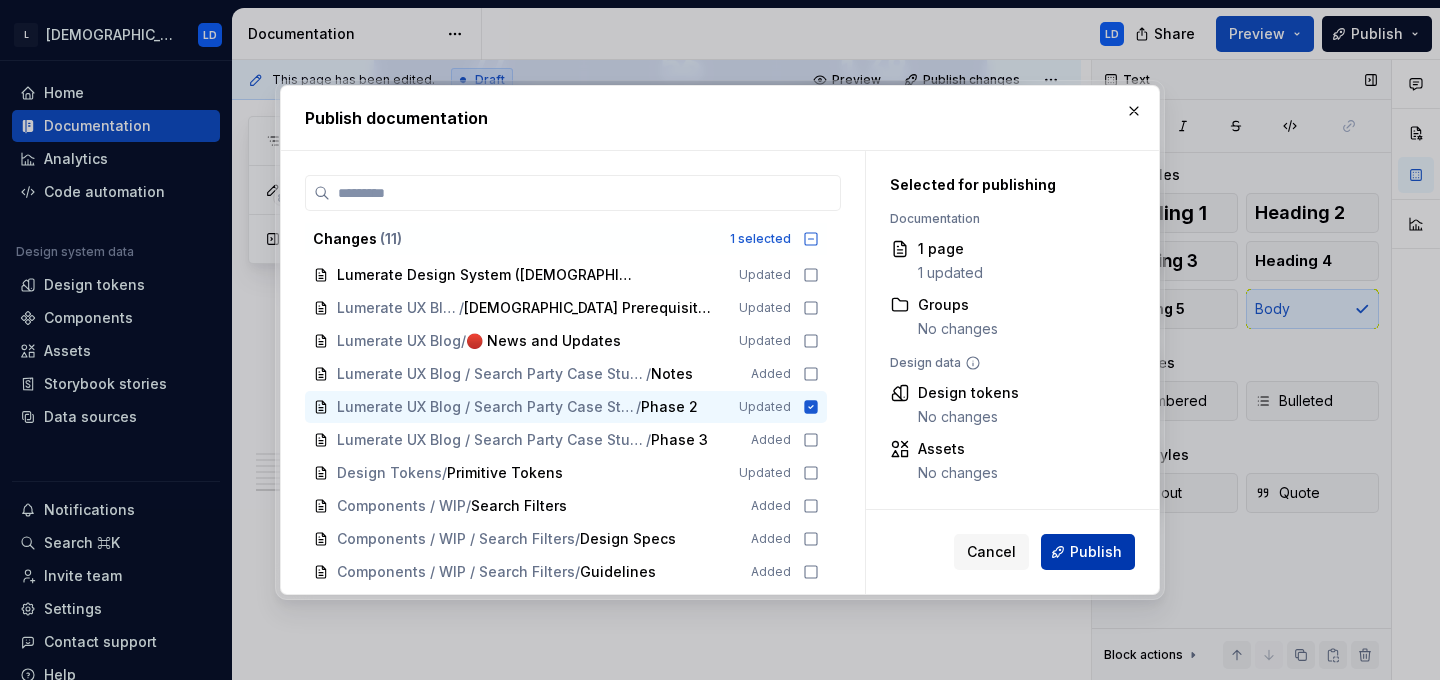 click on "Publish" at bounding box center [1088, 552] 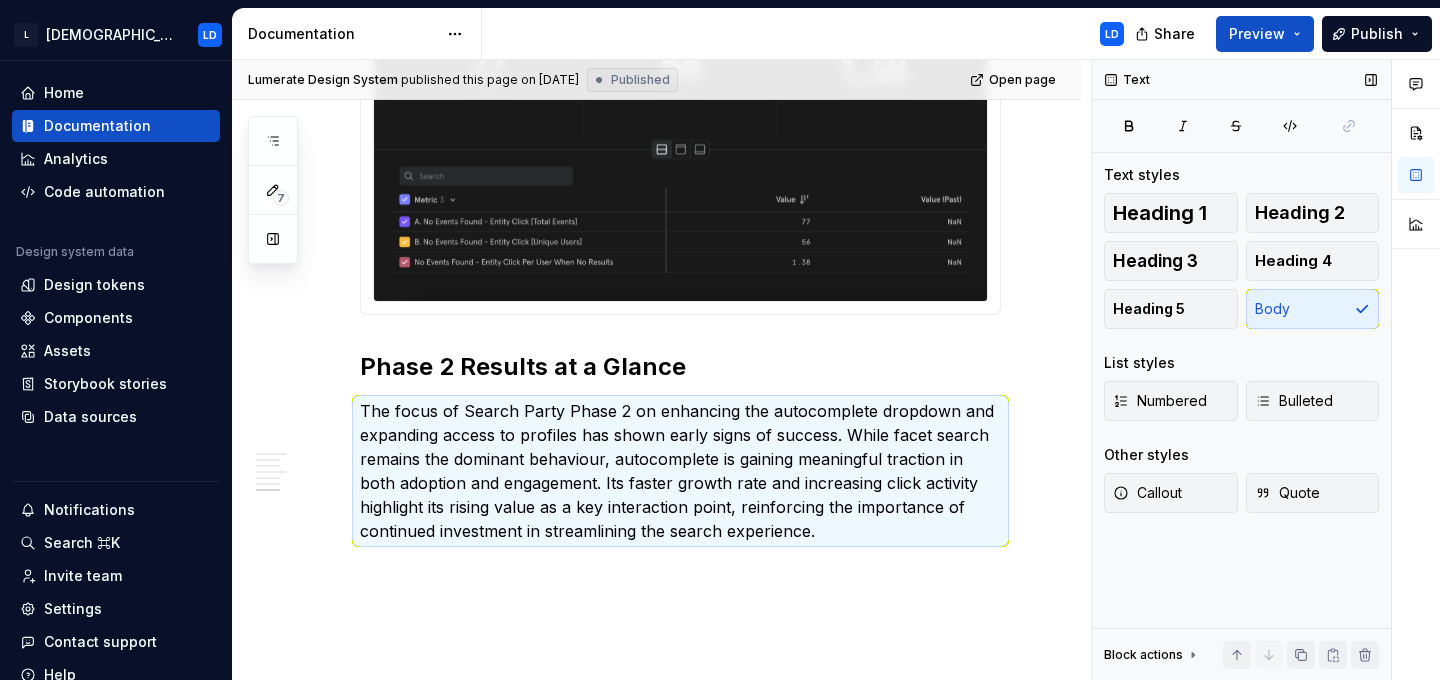 type on "*" 